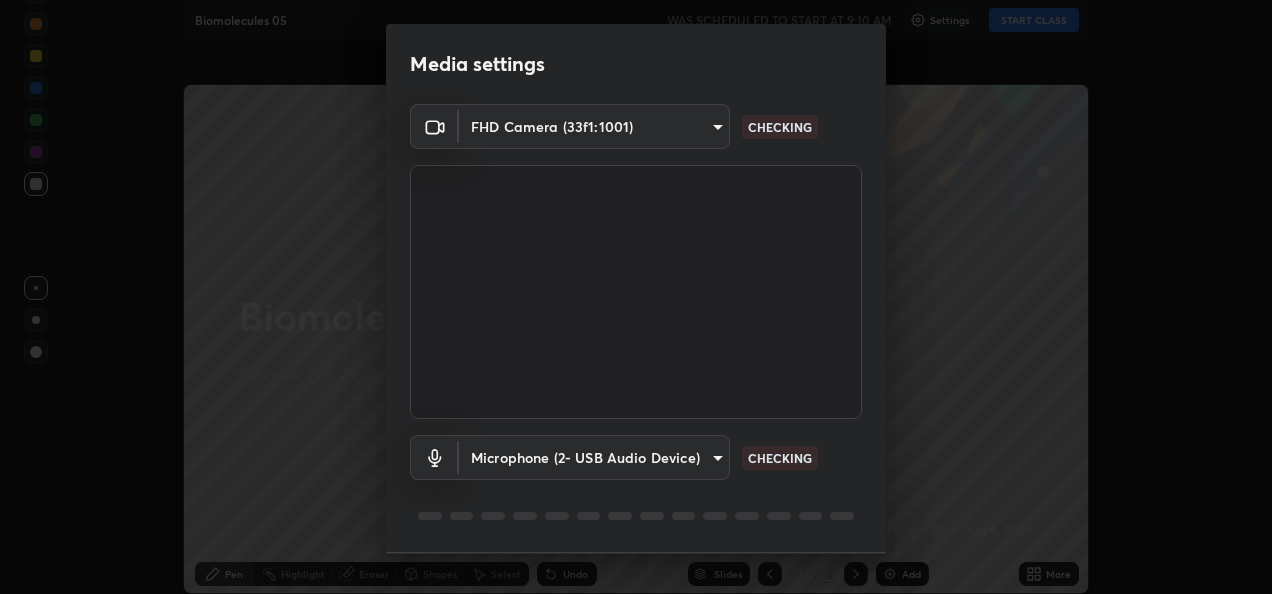 scroll, scrollTop: 0, scrollLeft: 0, axis: both 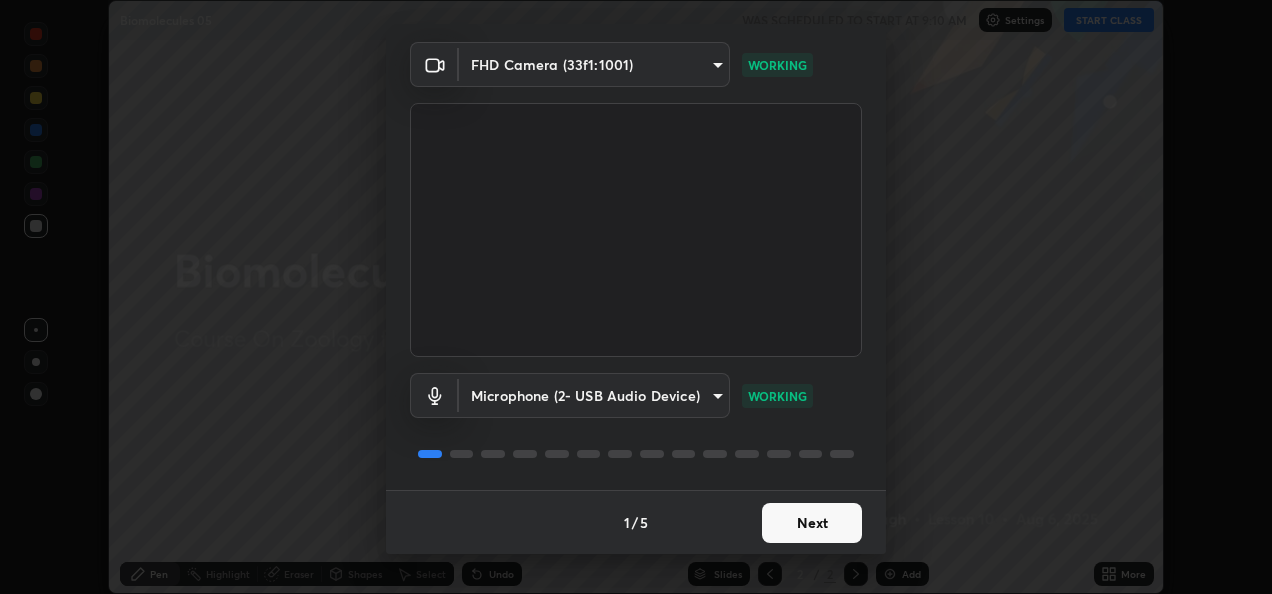 click on "Next" at bounding box center [812, 523] 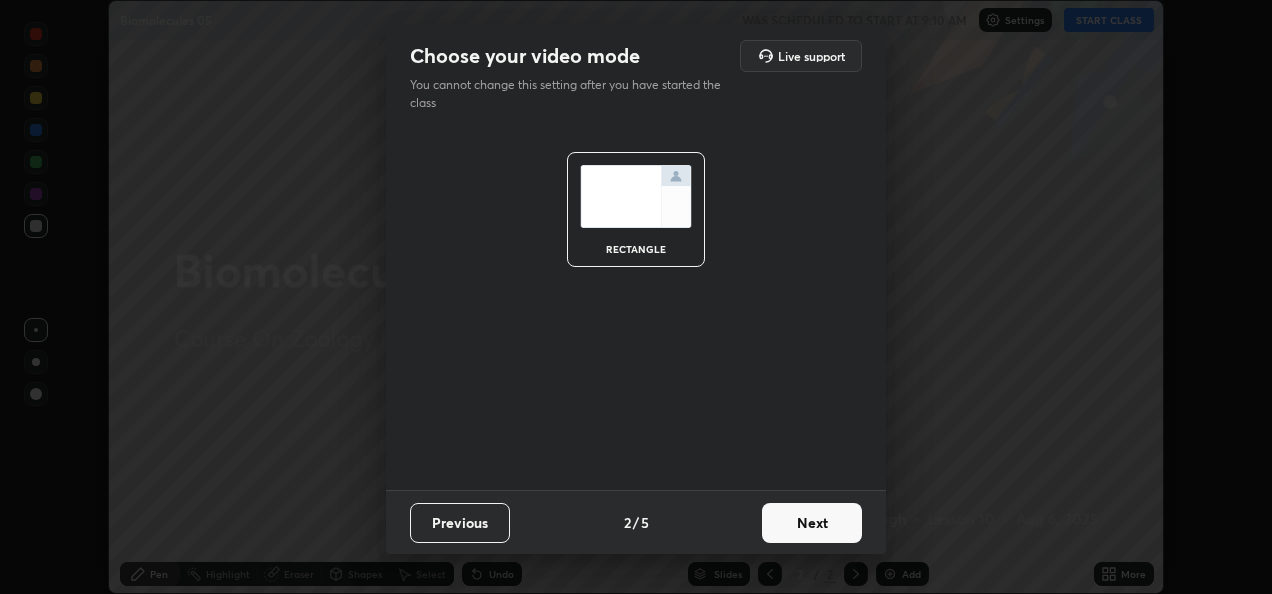 scroll, scrollTop: 0, scrollLeft: 0, axis: both 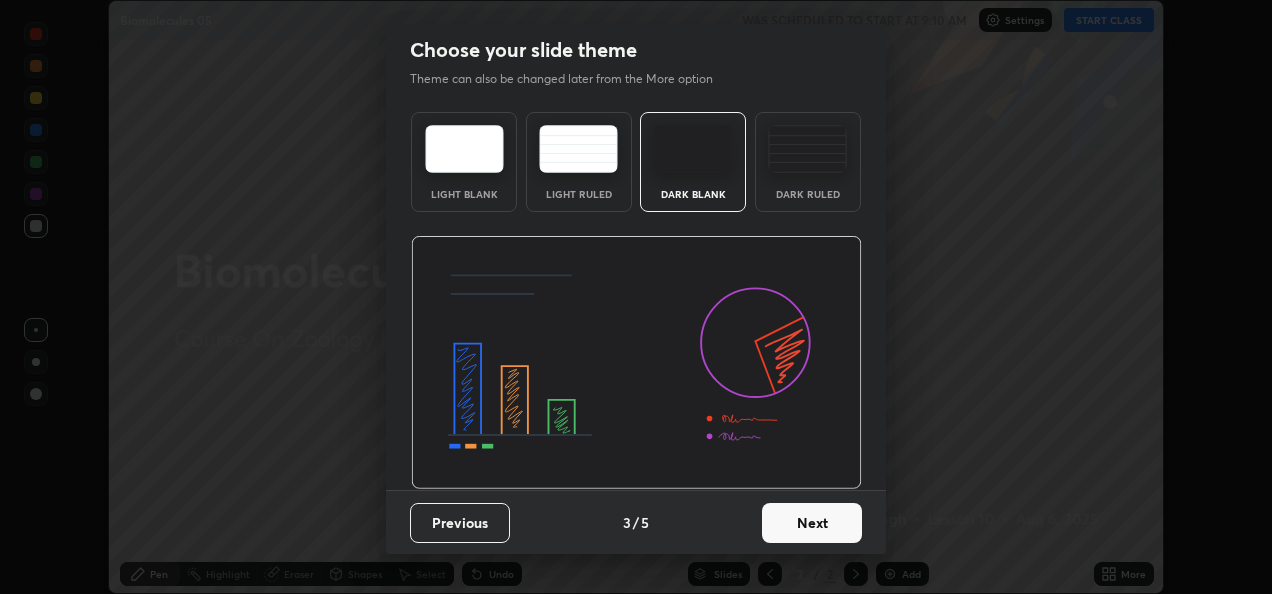 click on "Next" at bounding box center [812, 523] 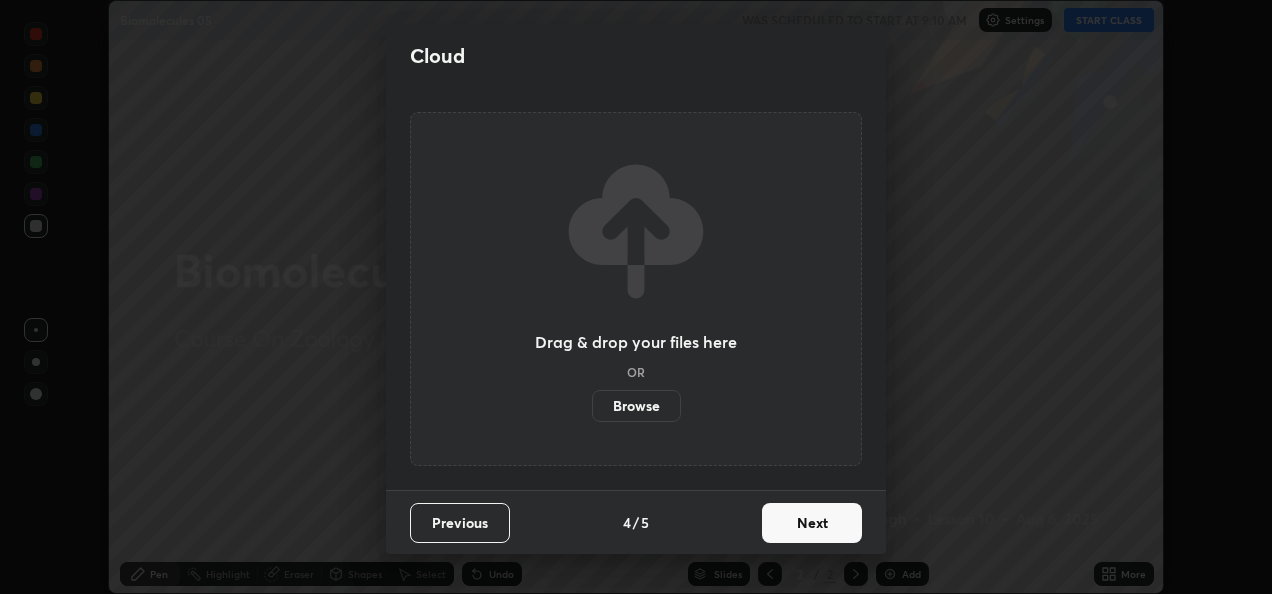 scroll, scrollTop: 0, scrollLeft: 0, axis: both 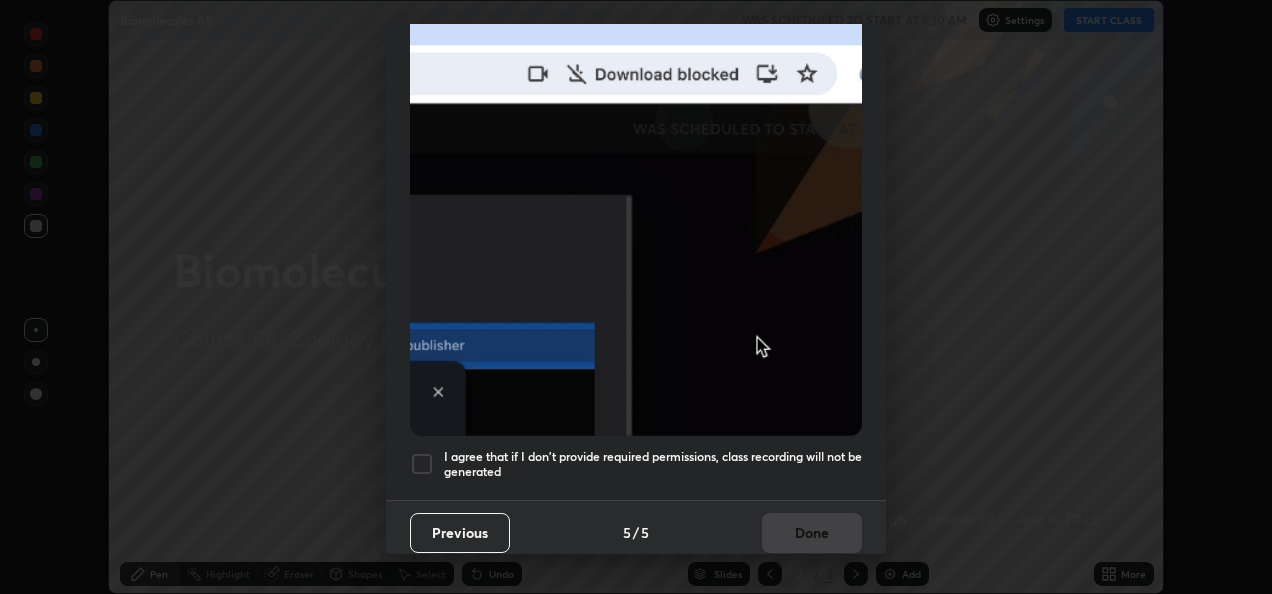 click at bounding box center (422, 464) 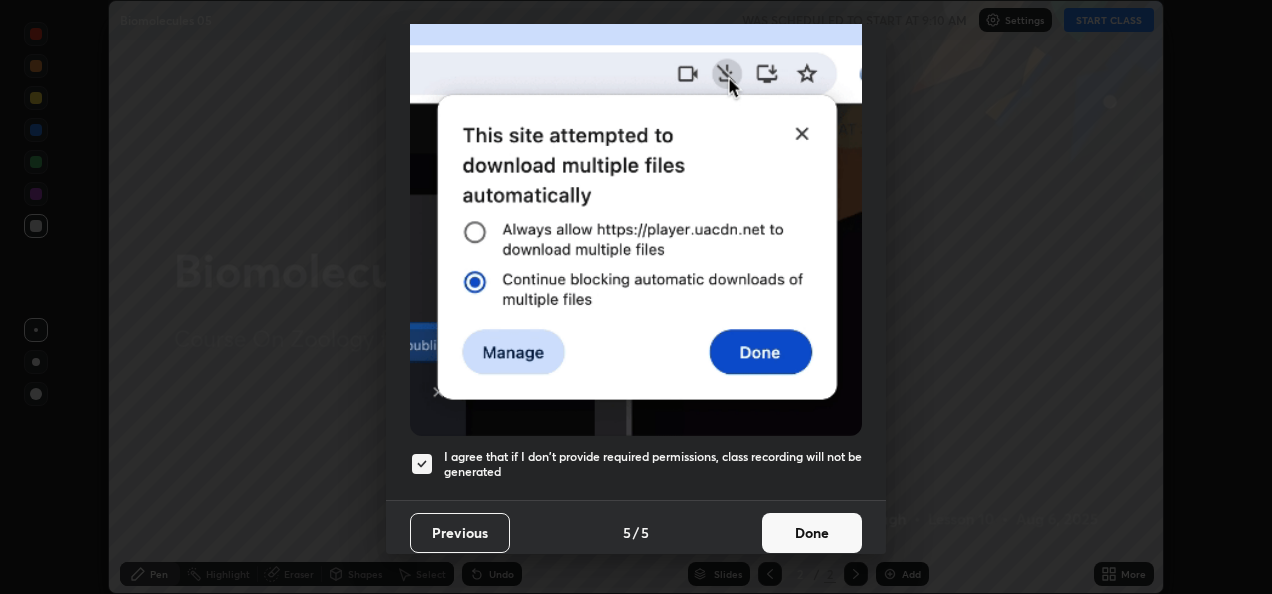 click on "Done" at bounding box center (812, 533) 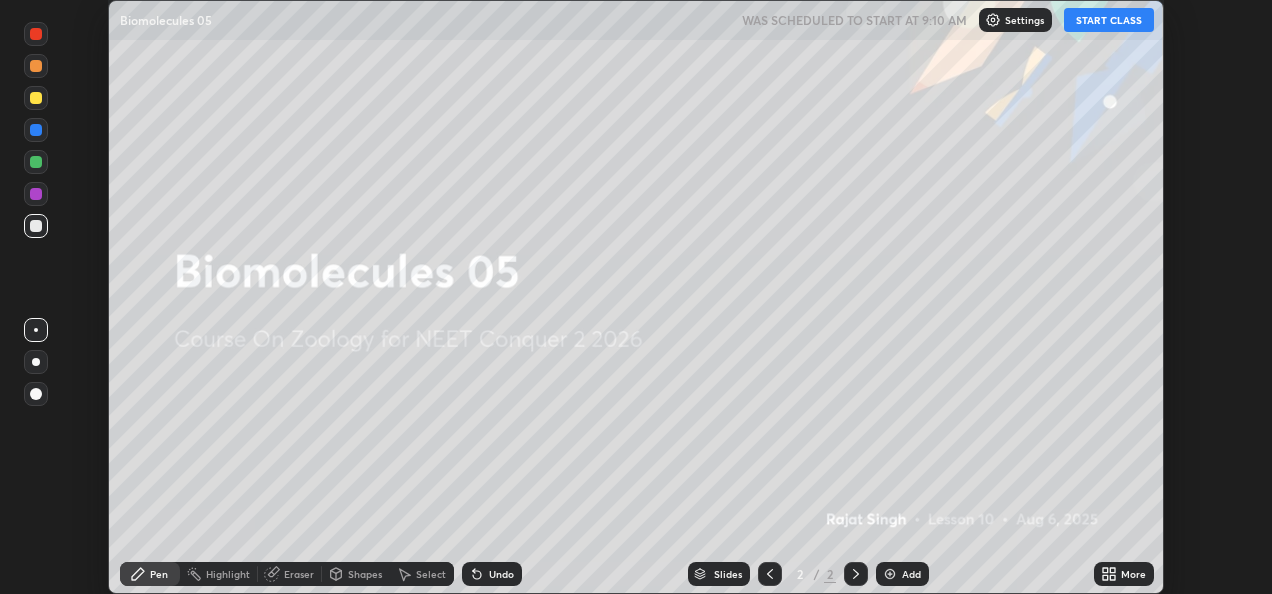 click 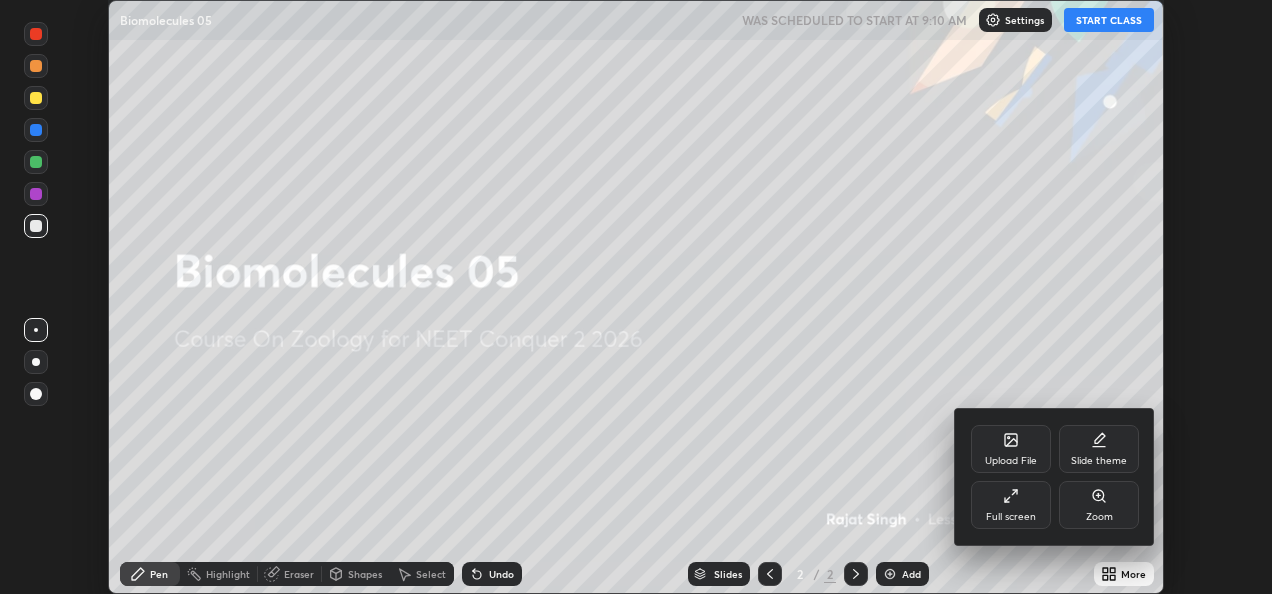click on "Full screen" at bounding box center (1011, 517) 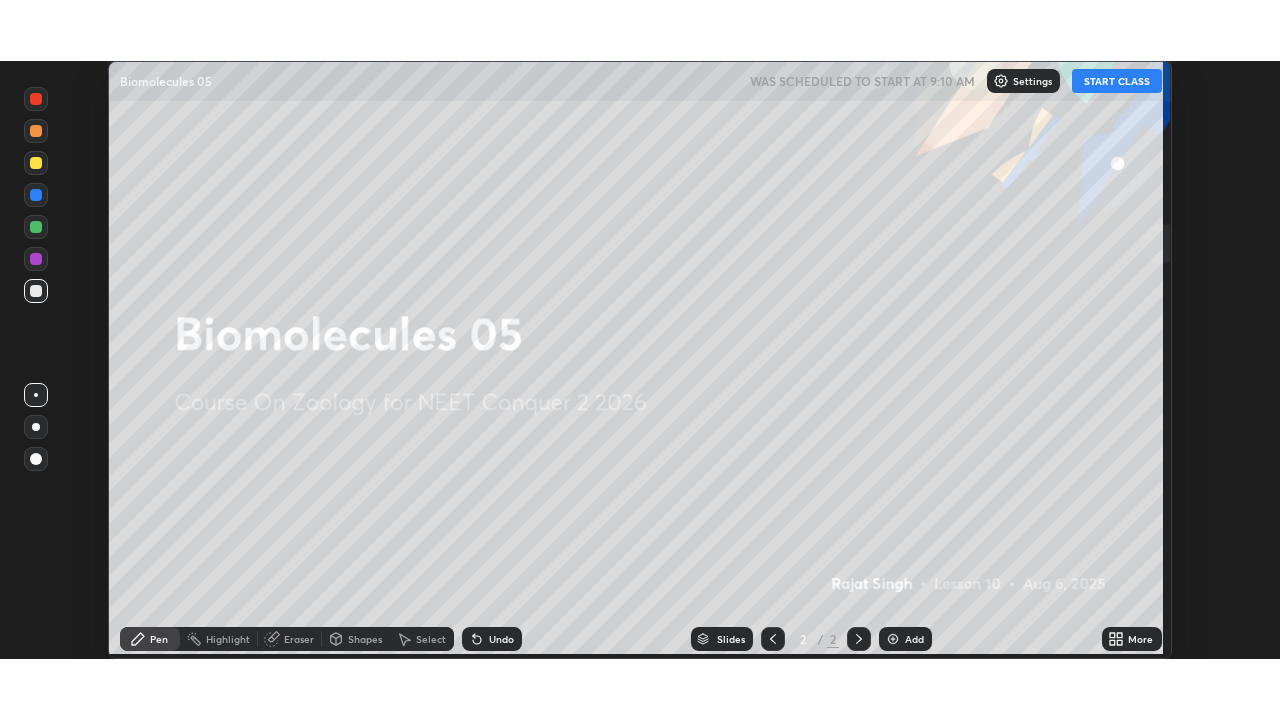 scroll, scrollTop: 99280, scrollLeft: 98720, axis: both 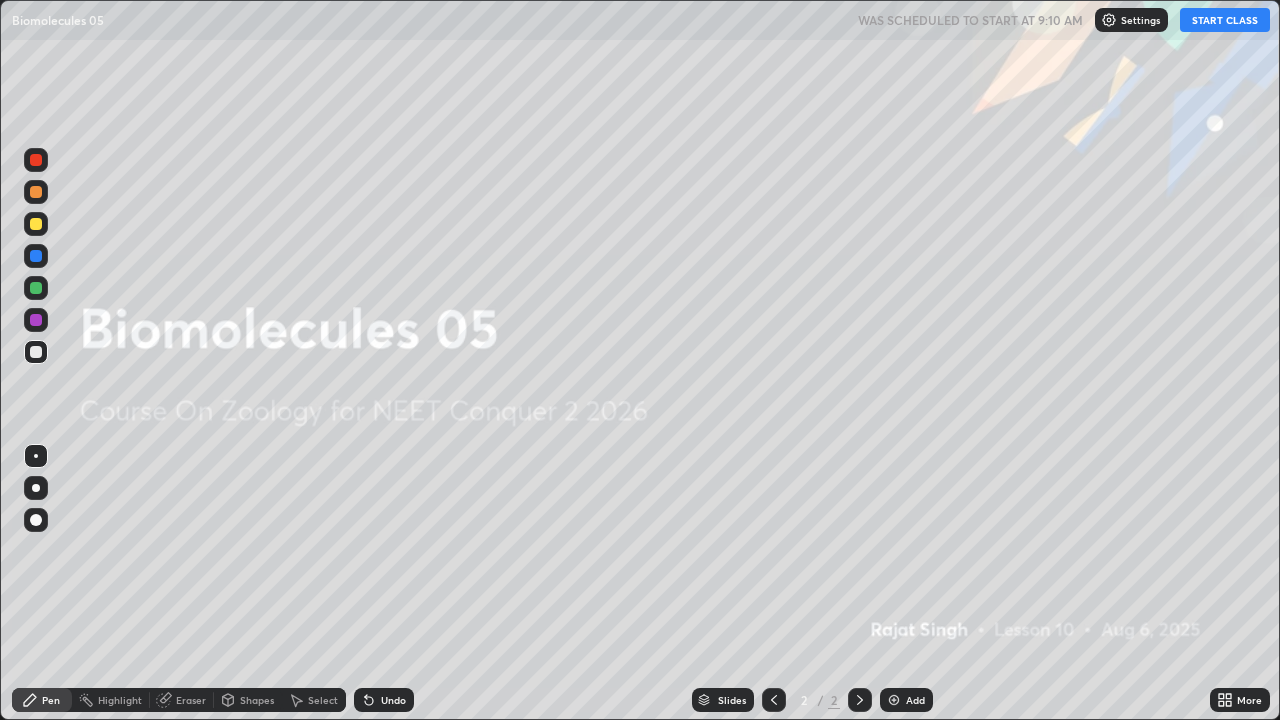 click 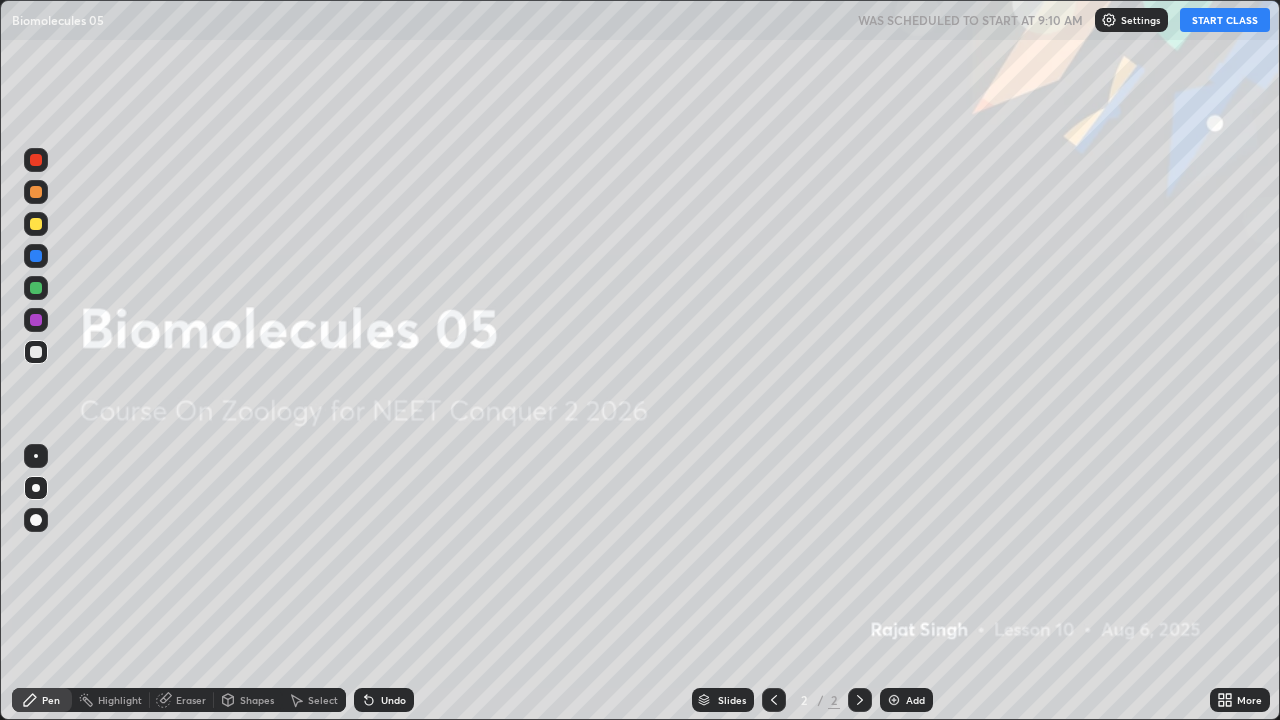 click on "Undo" at bounding box center (393, 700) 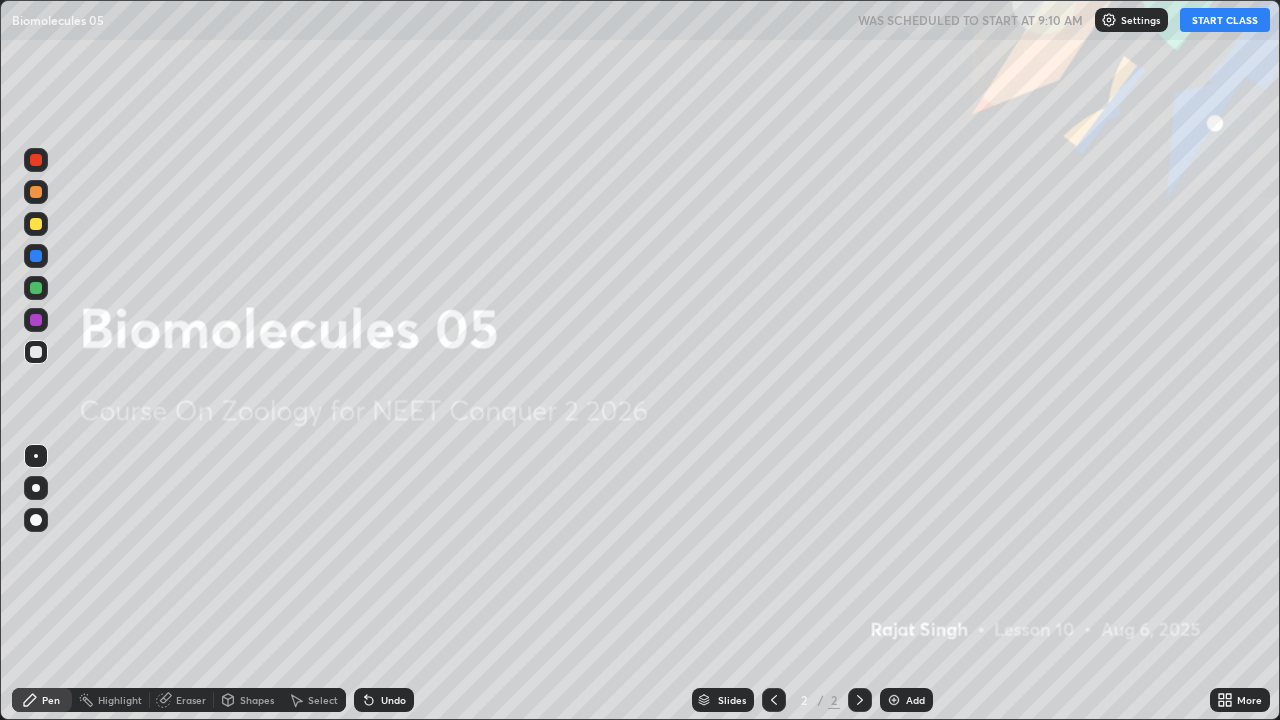 click on "Undo" at bounding box center (384, 700) 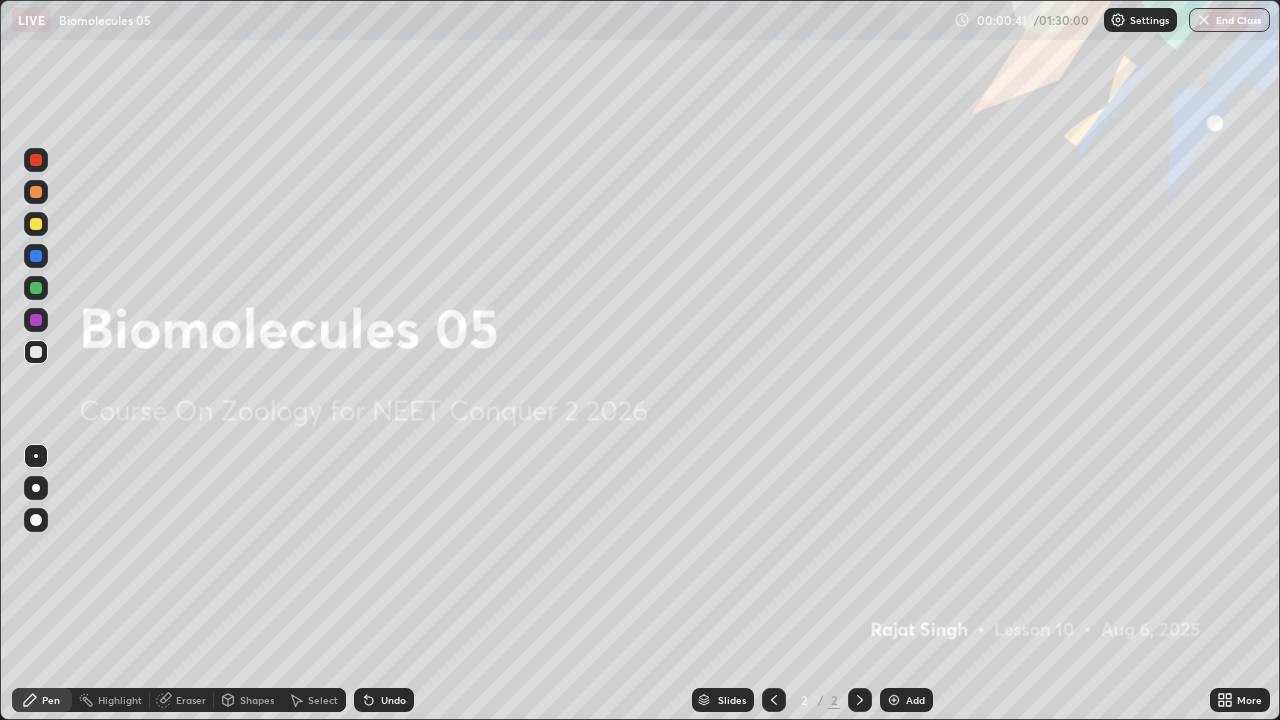 click on "Add" at bounding box center (906, 700) 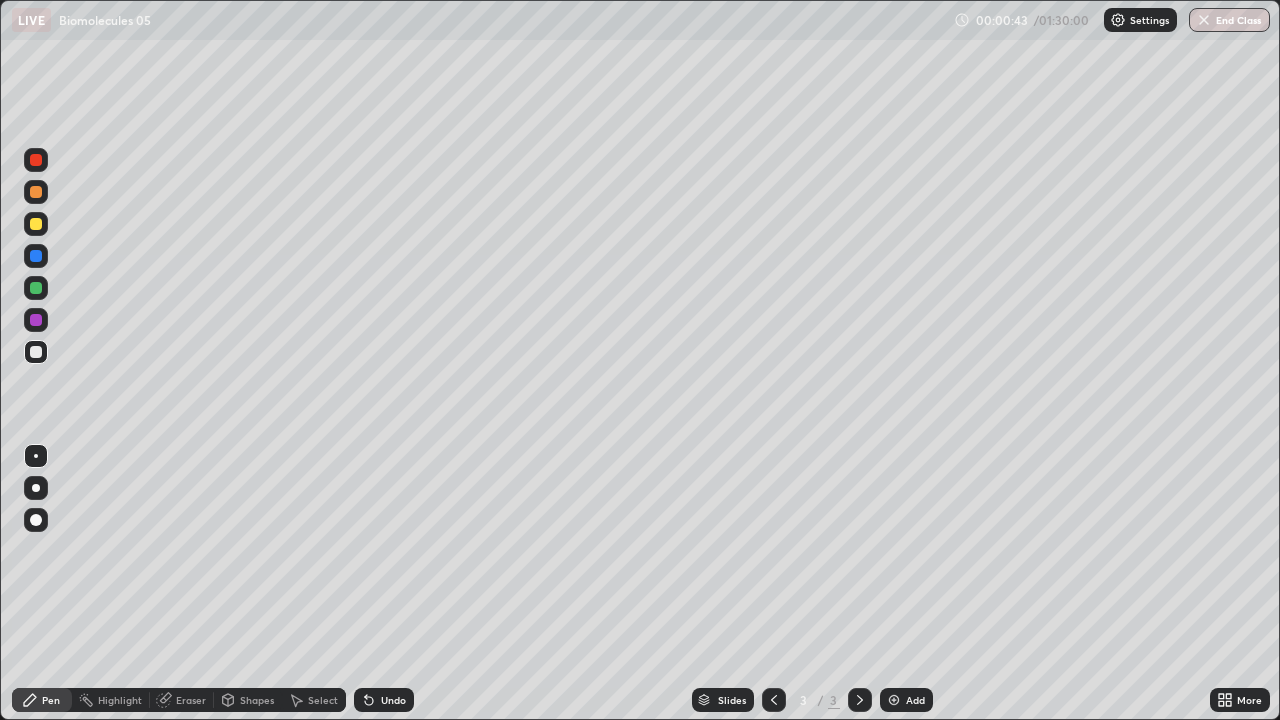 click at bounding box center [36, 488] 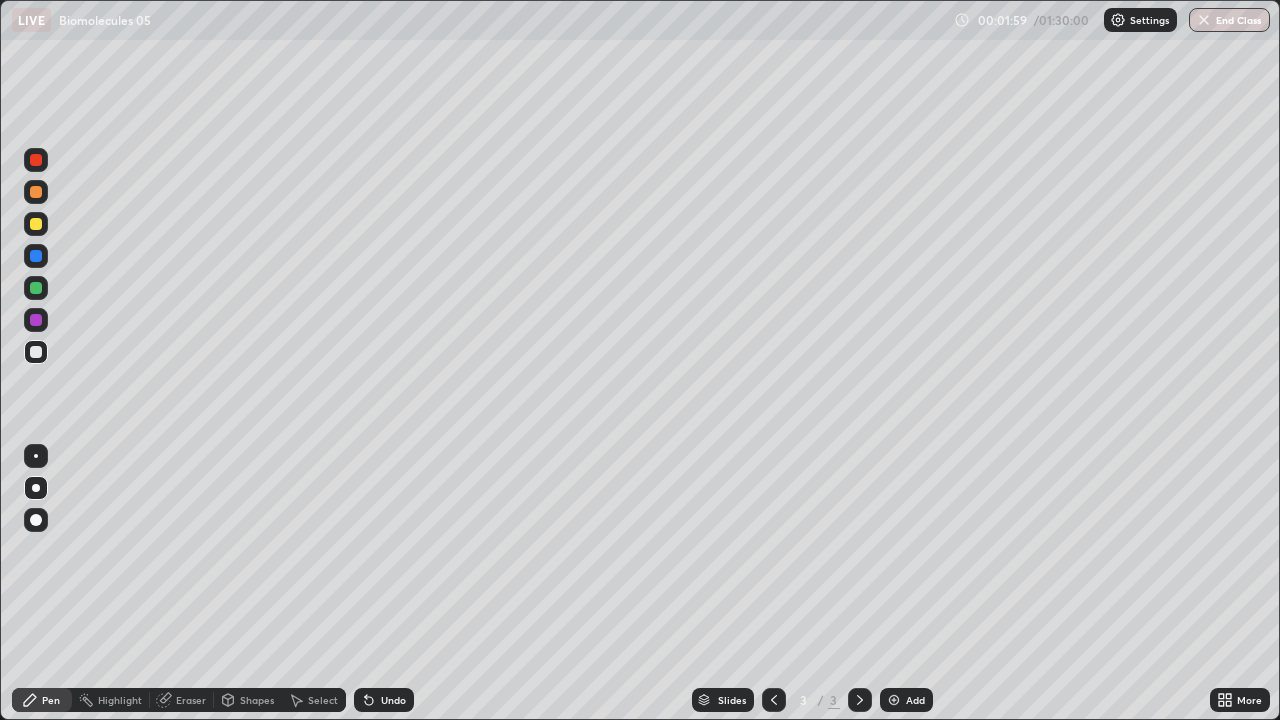 click on "Eraser" at bounding box center (191, 700) 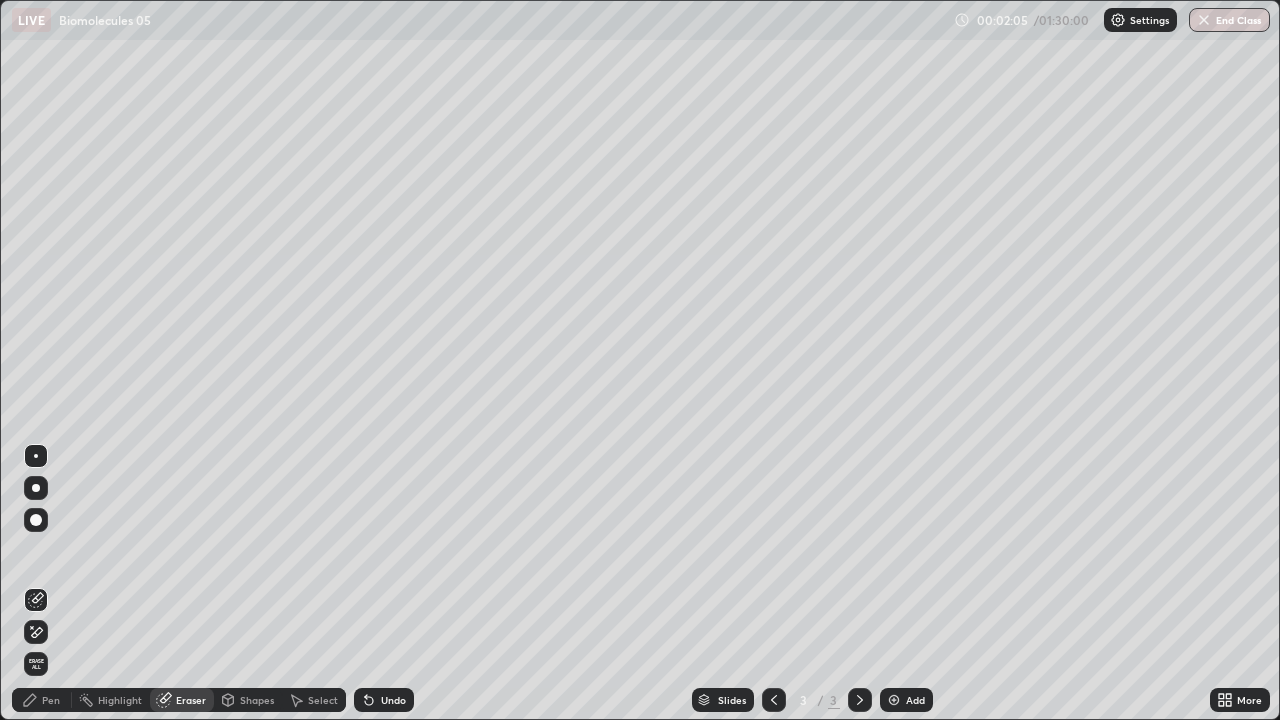 click on "Pen" at bounding box center (51, 700) 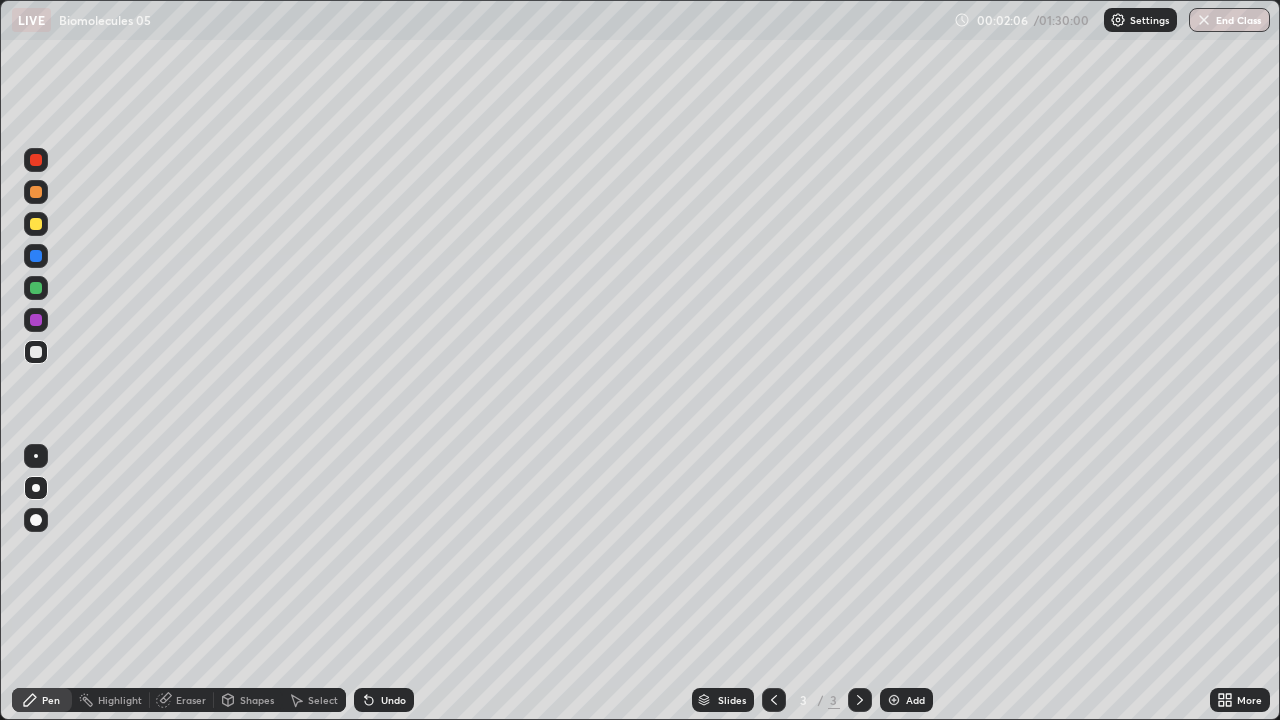 click at bounding box center [36, 456] 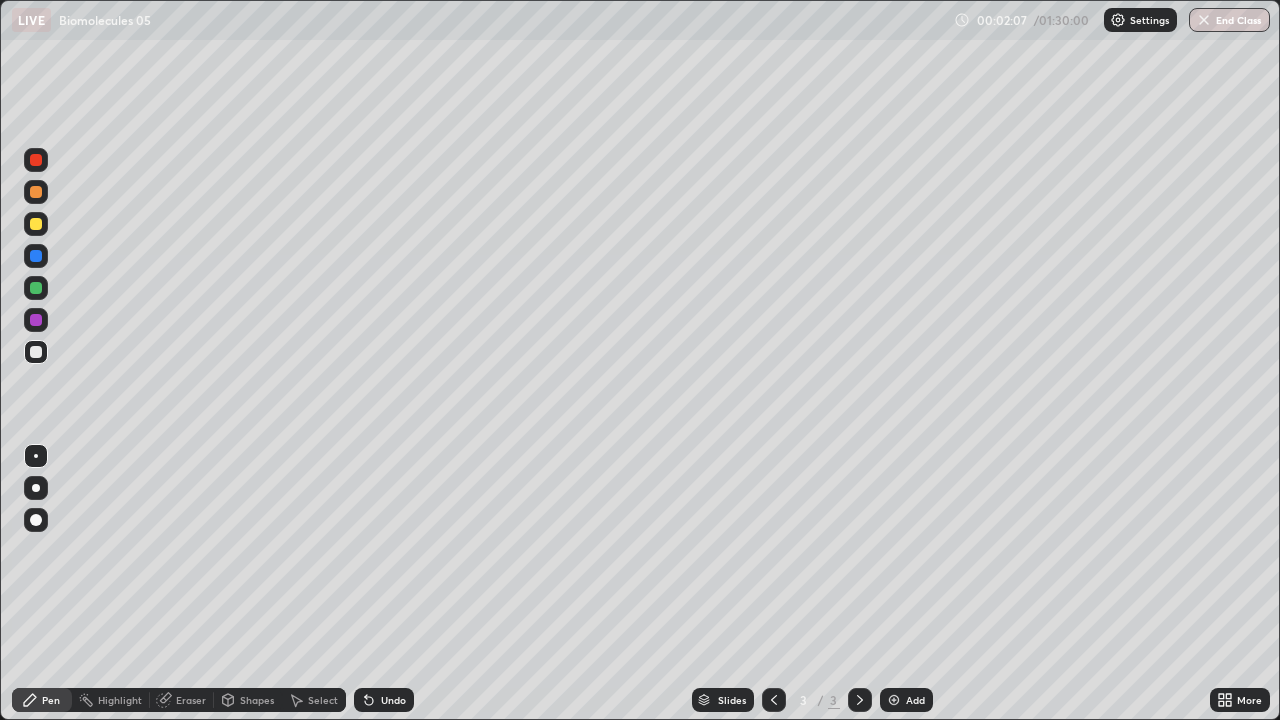 click at bounding box center (36, 320) 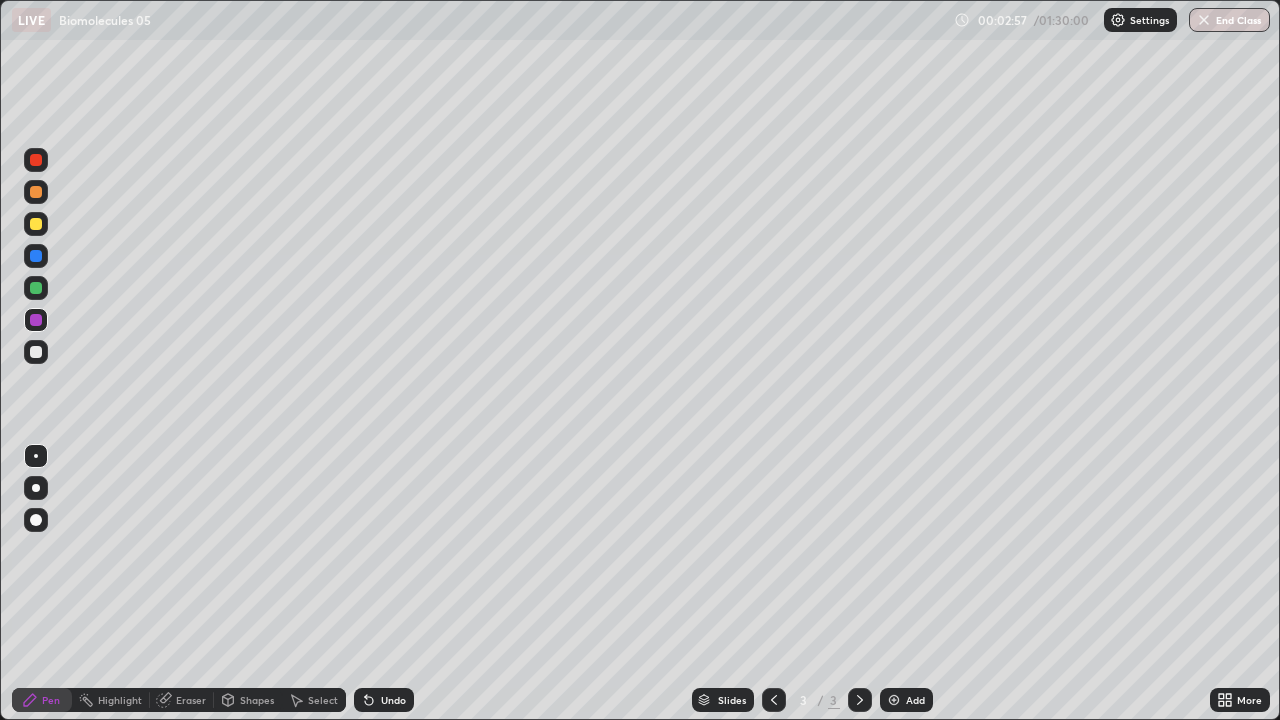 click at bounding box center (36, 288) 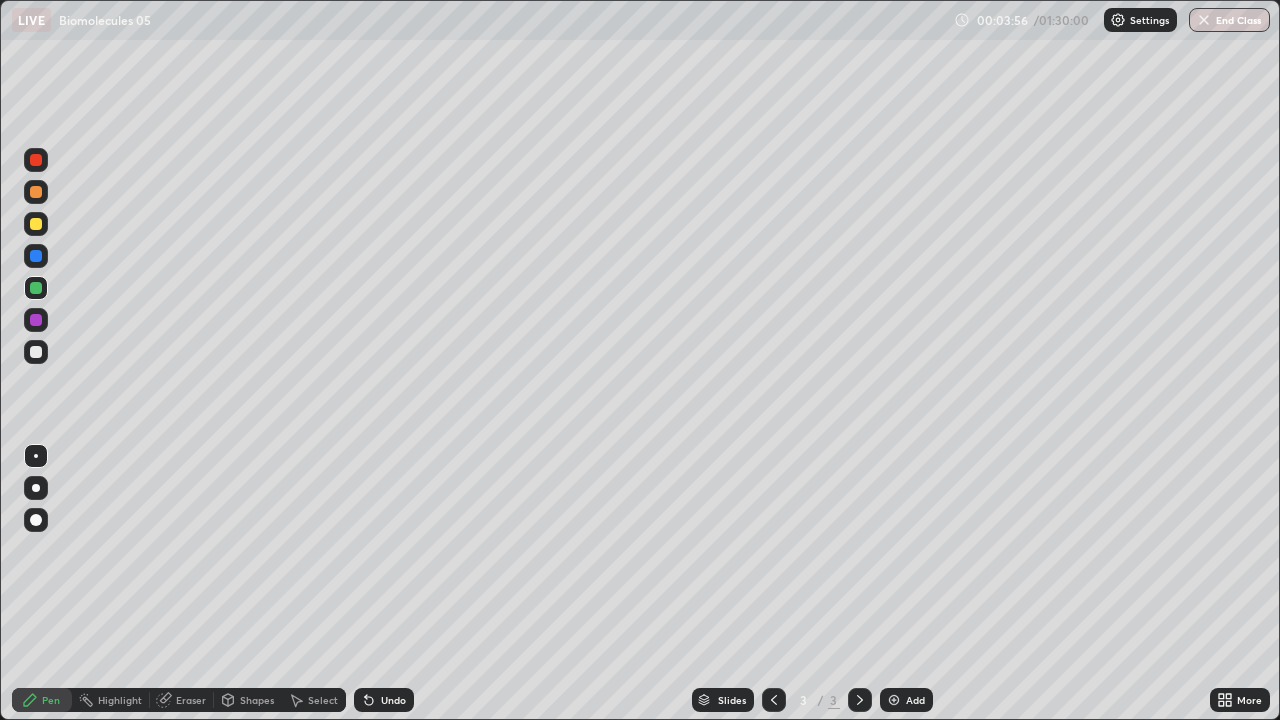 click at bounding box center (36, 320) 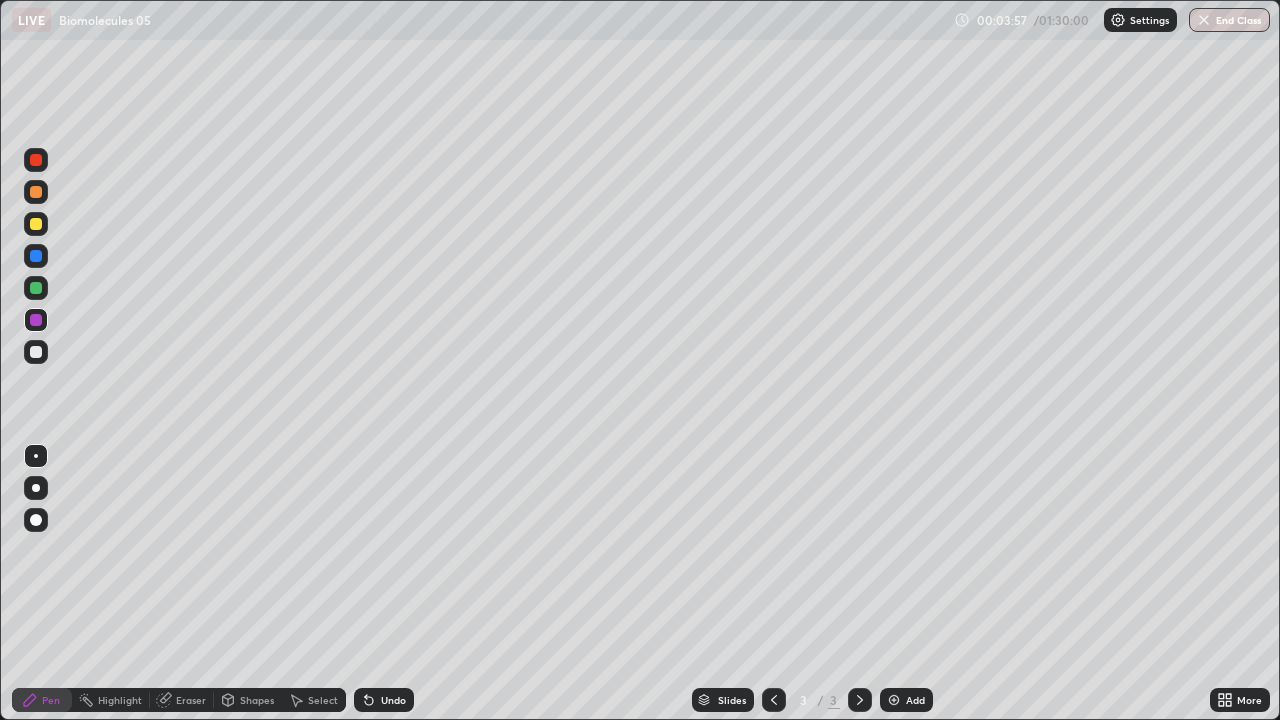 click at bounding box center (36, 352) 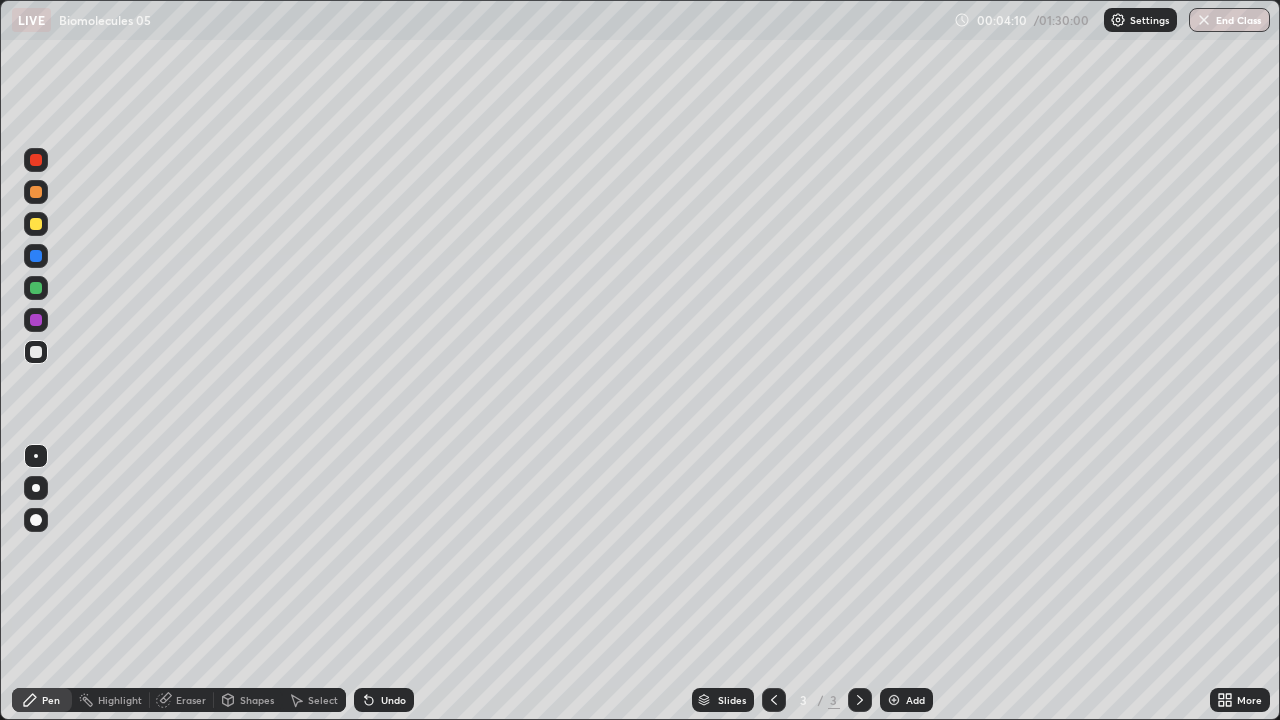 click 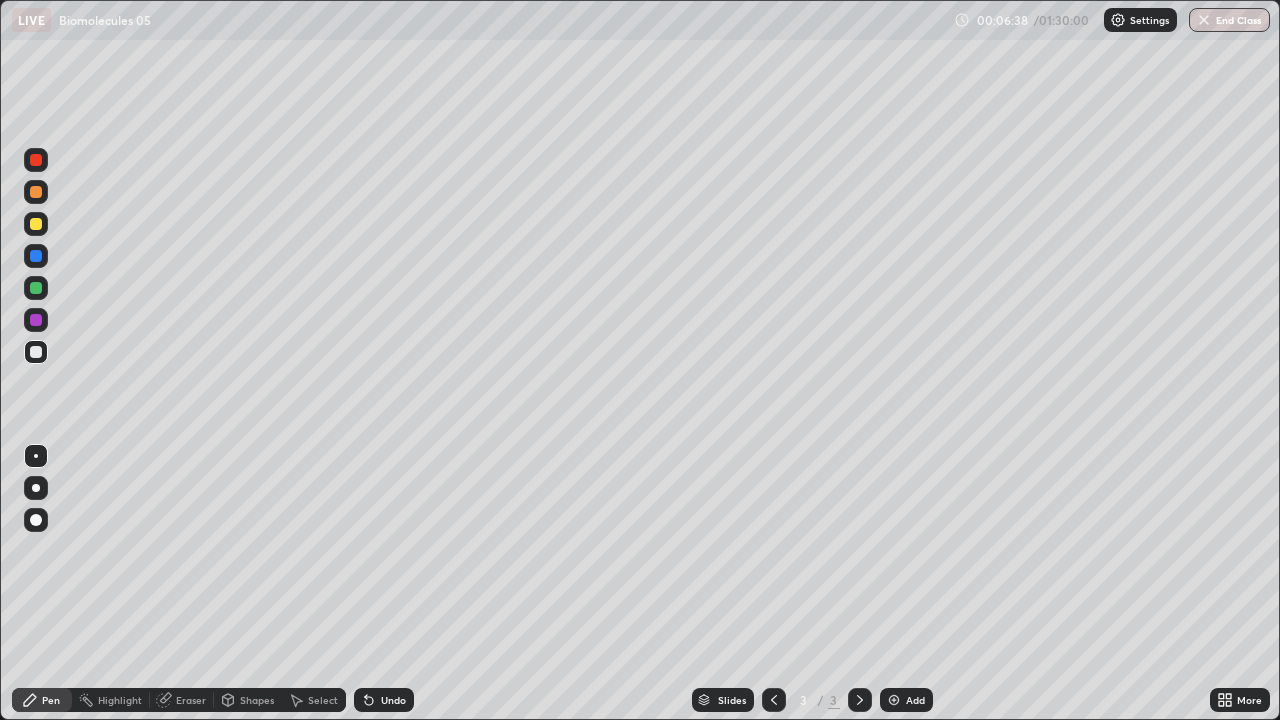 click at bounding box center [36, 288] 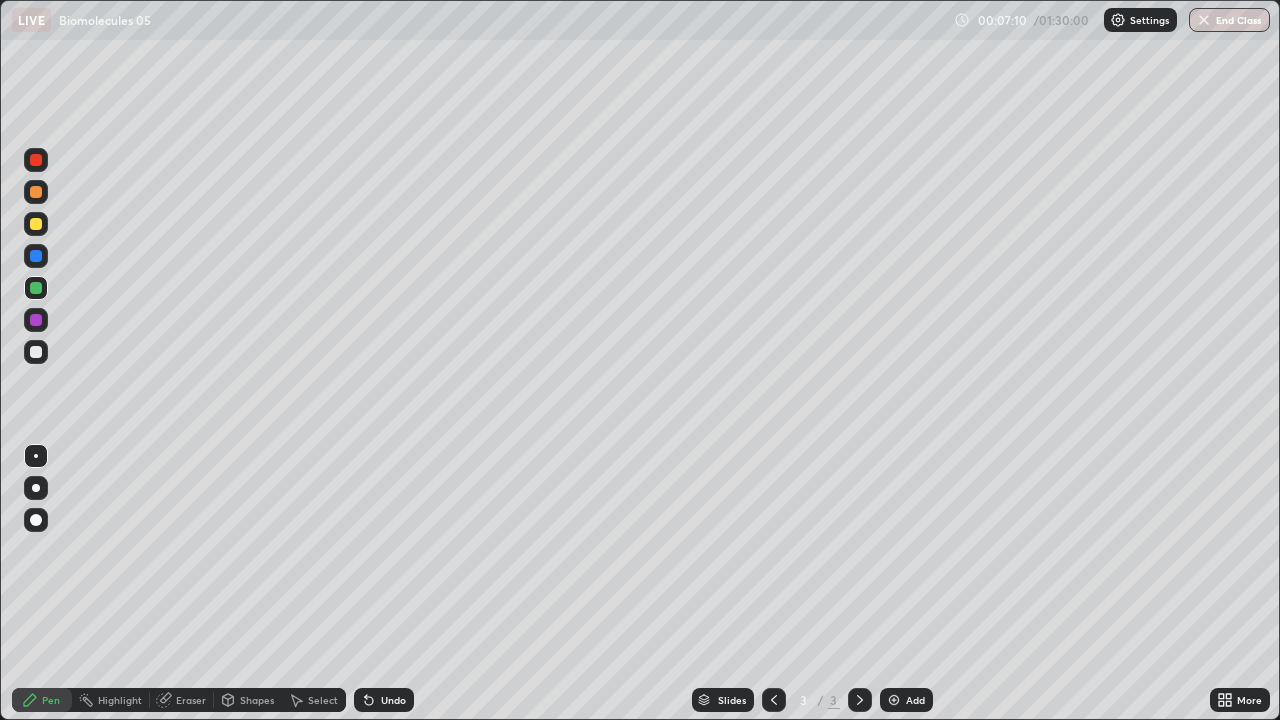click at bounding box center (36, 256) 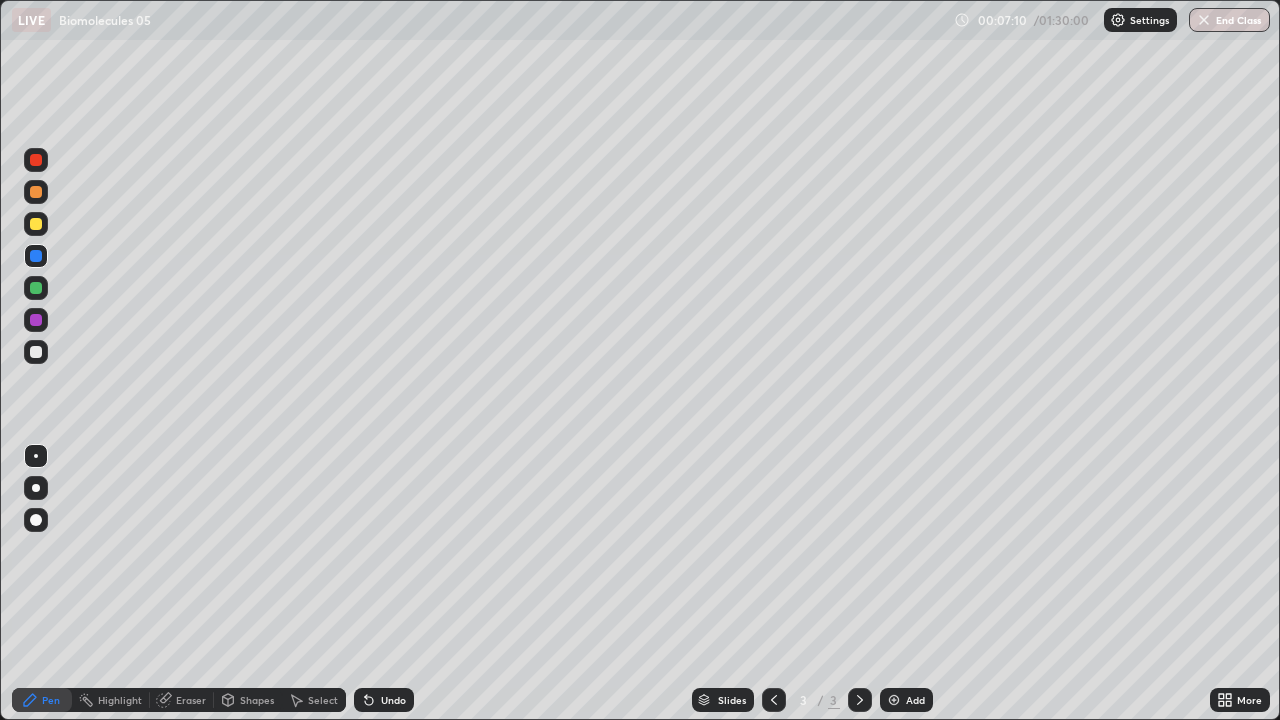 click at bounding box center [36, 224] 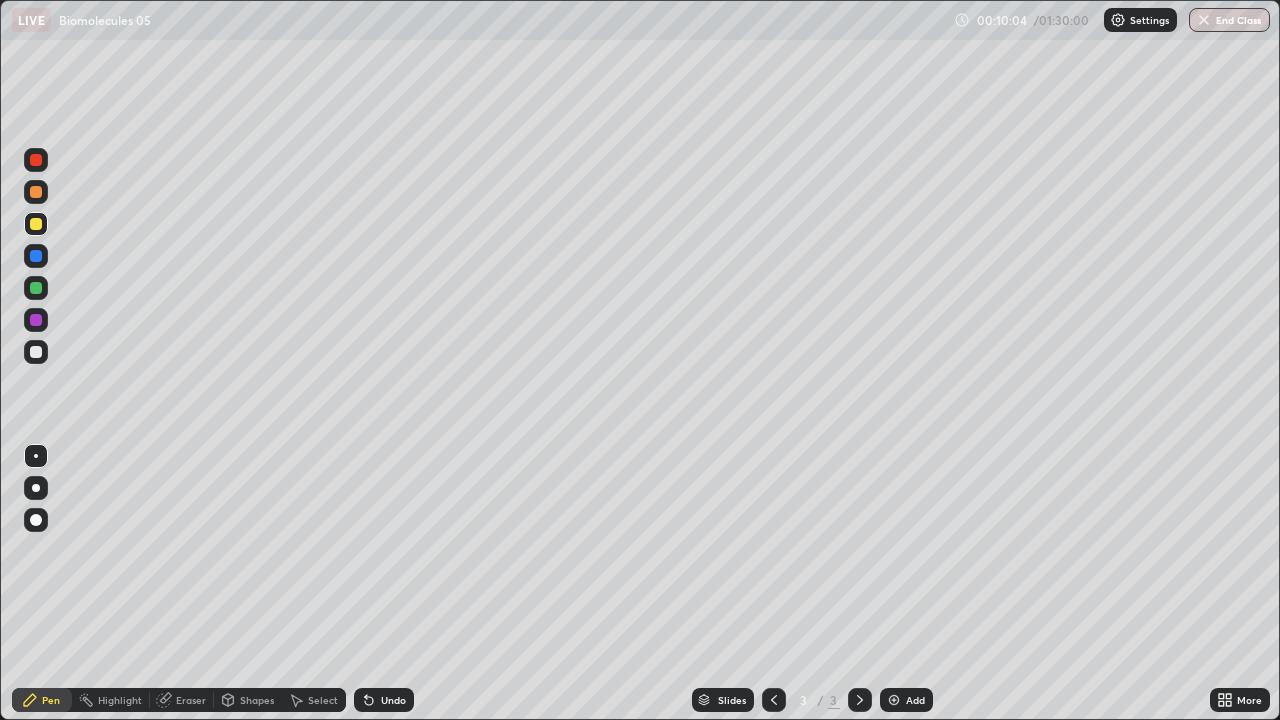 click on "Add" at bounding box center [906, 700] 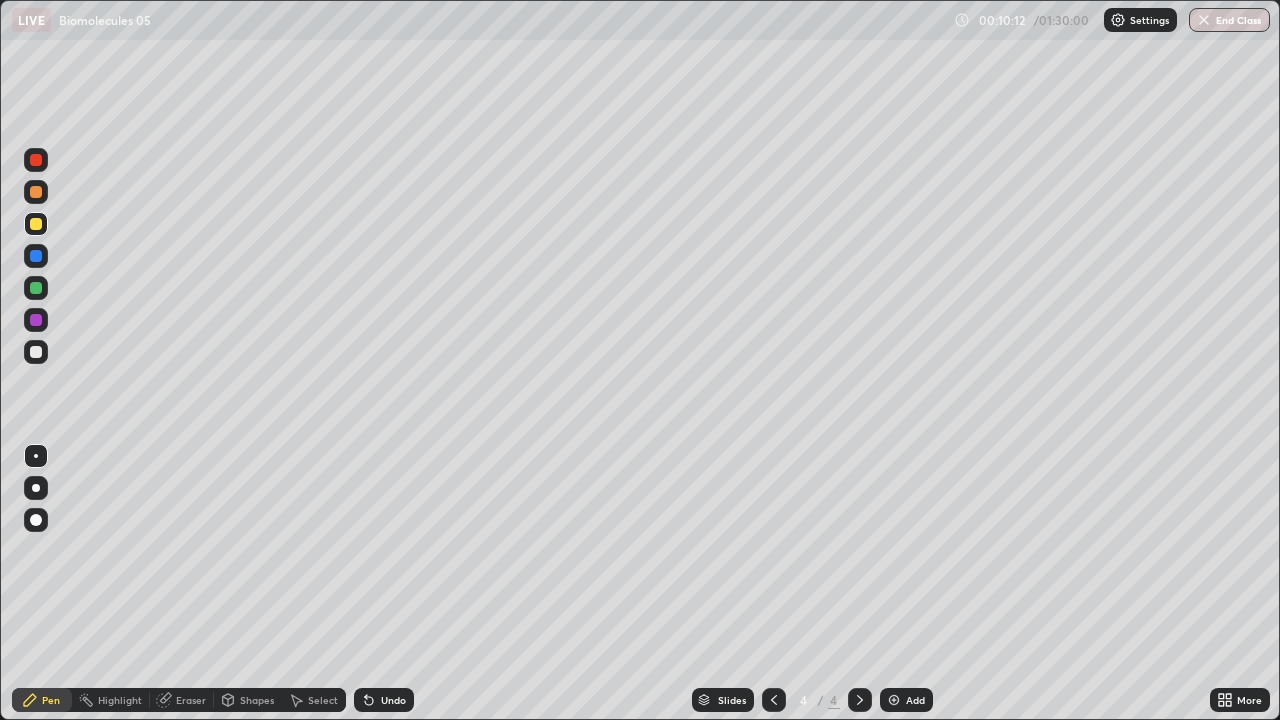 click at bounding box center [36, 352] 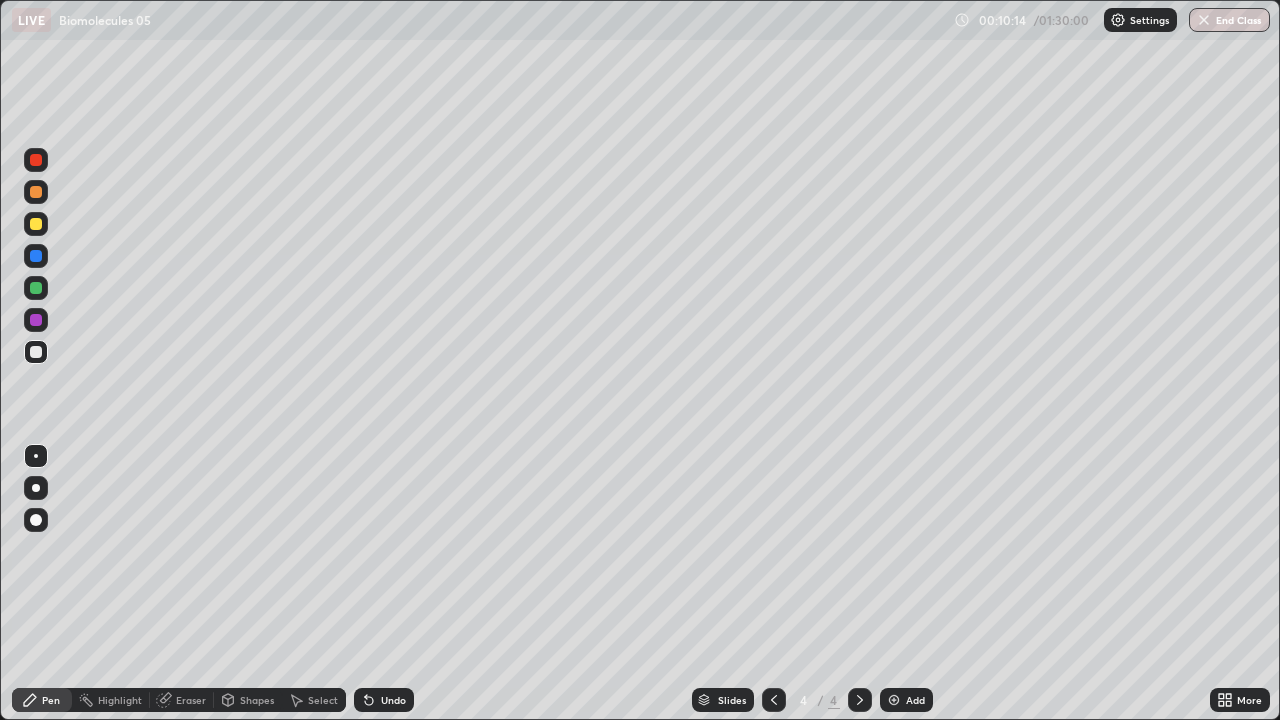 click at bounding box center [36, 488] 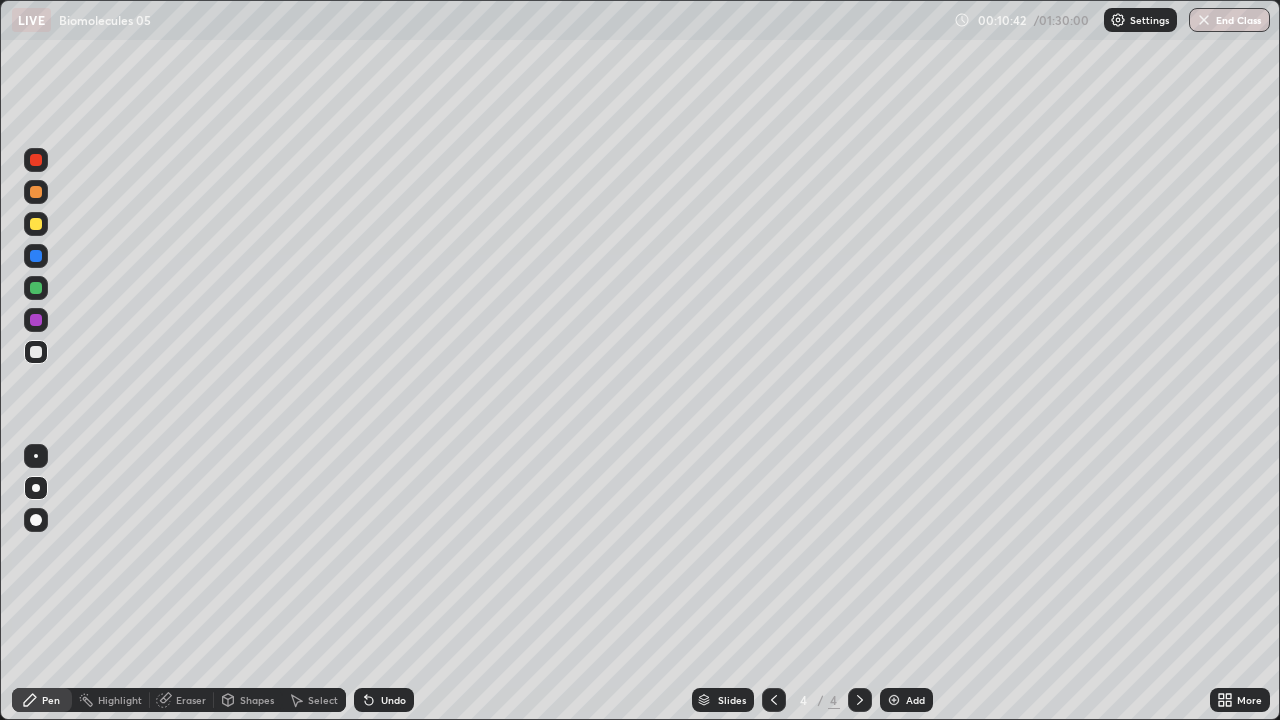 click on "Undo" at bounding box center [393, 700] 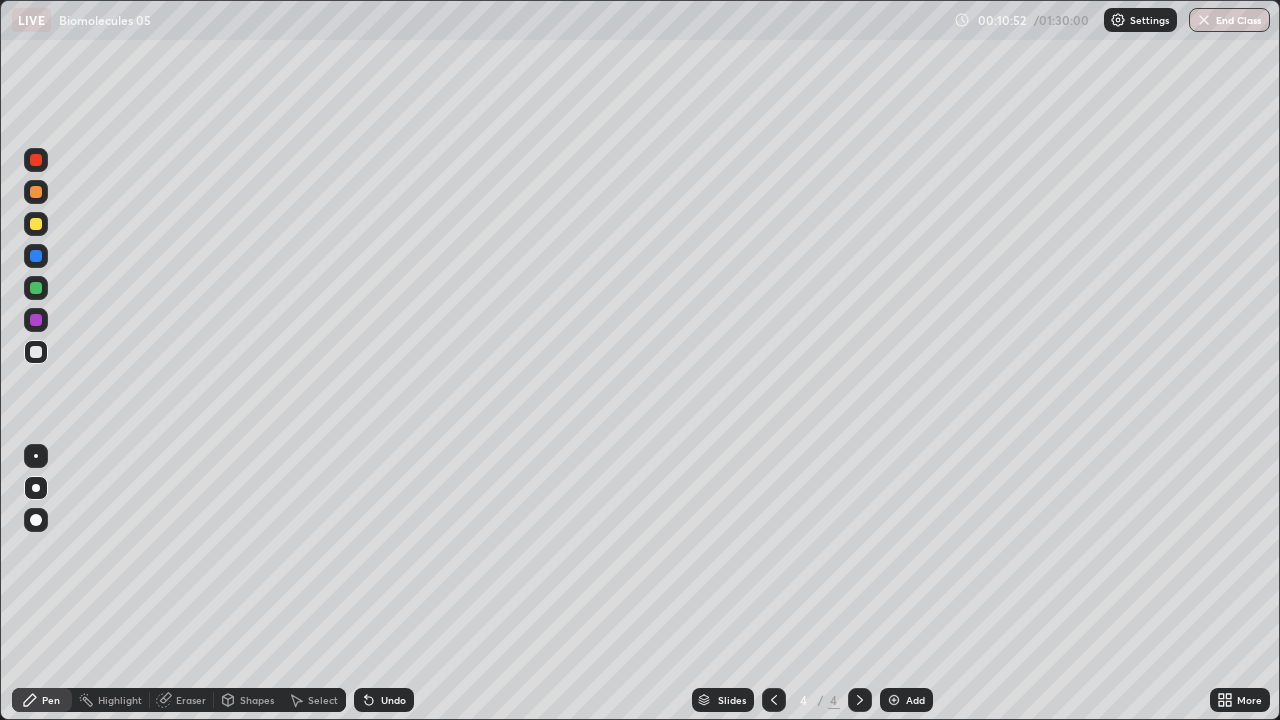 click at bounding box center (36, 192) 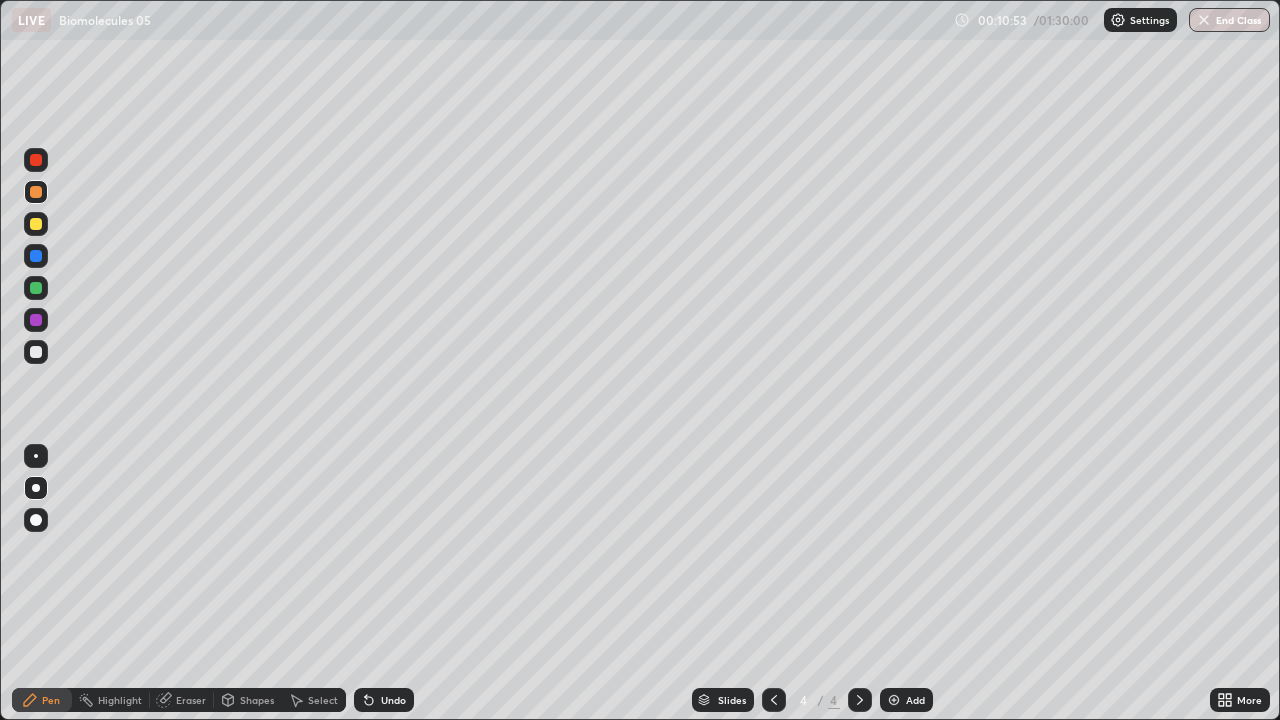 click at bounding box center (36, 456) 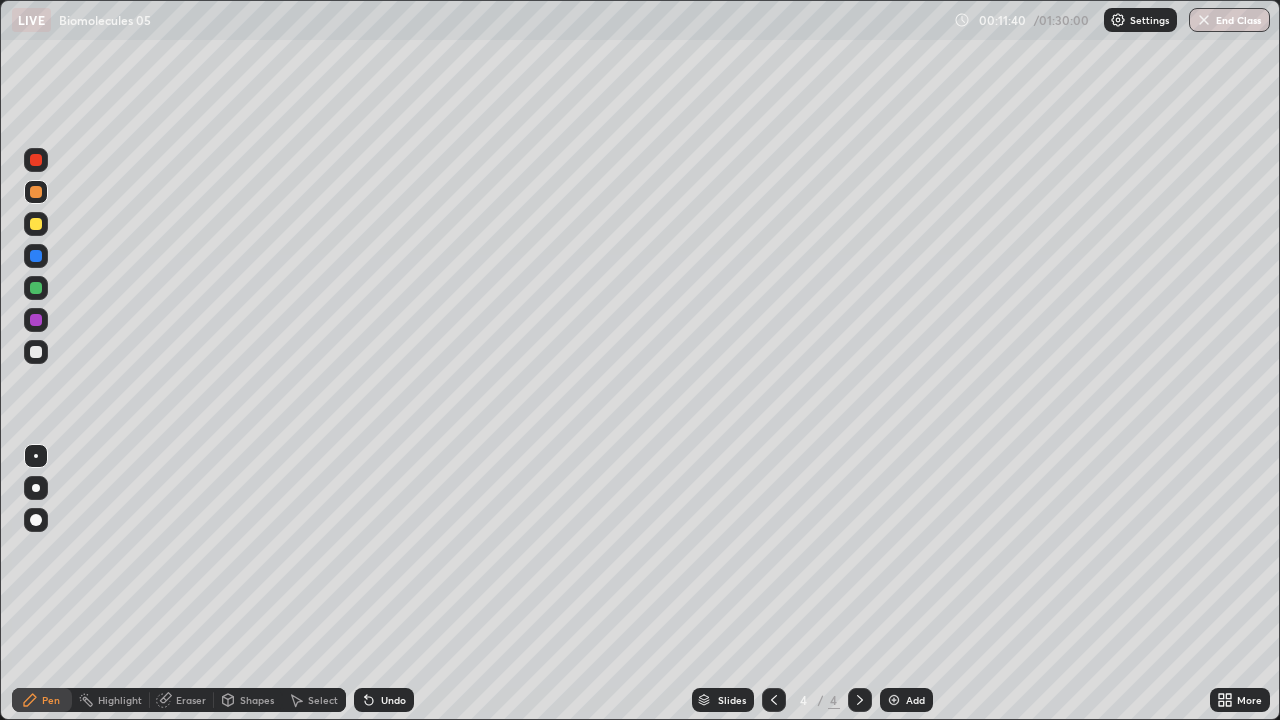 click at bounding box center [36, 256] 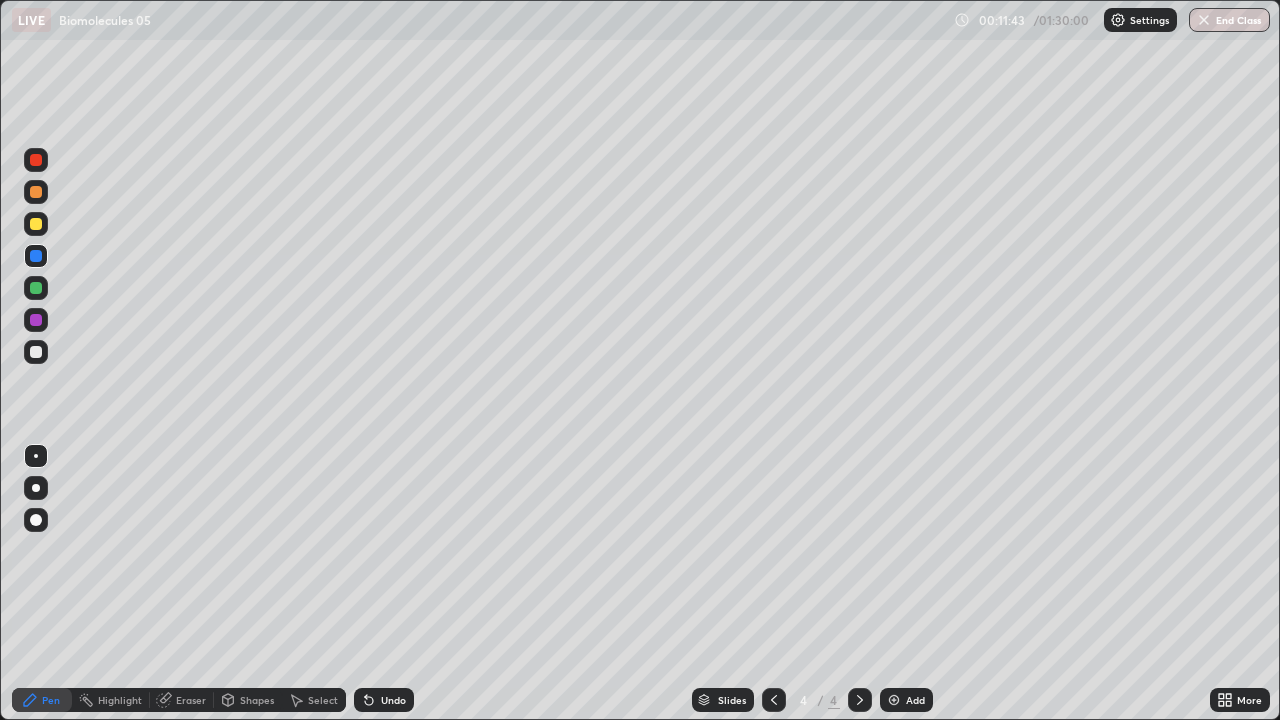 click 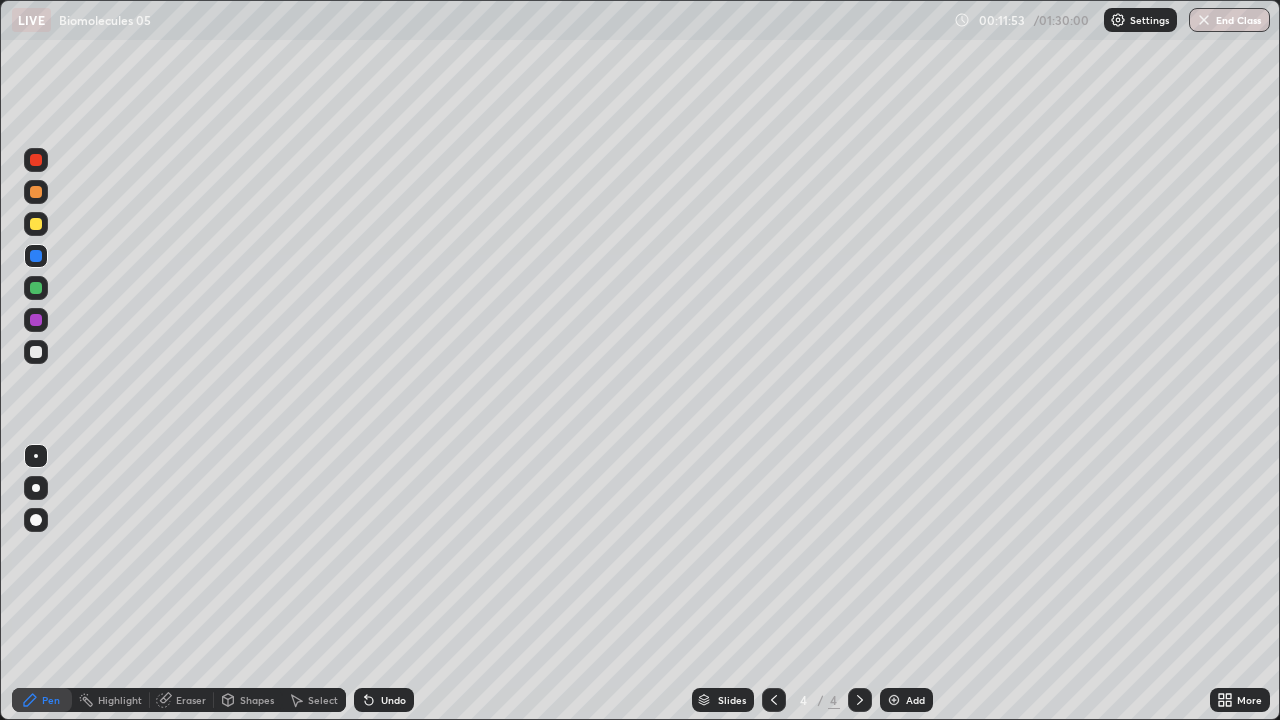 click at bounding box center [36, 288] 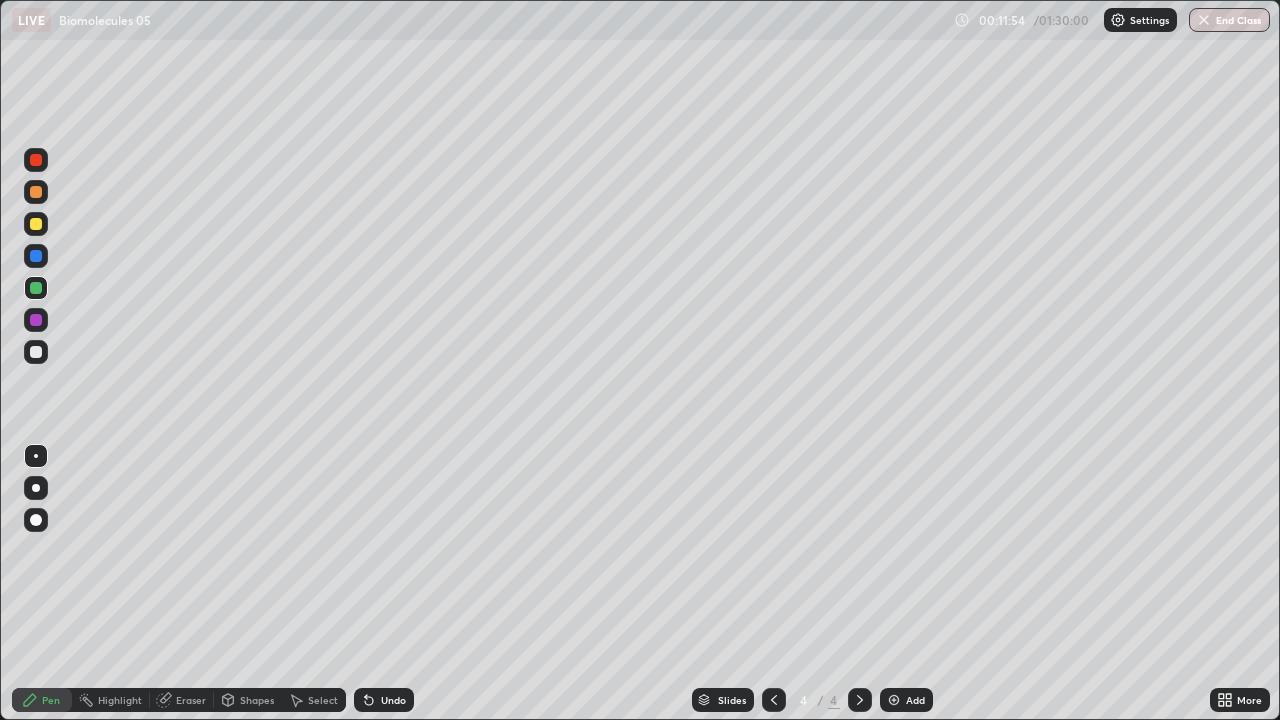 click at bounding box center (36, 256) 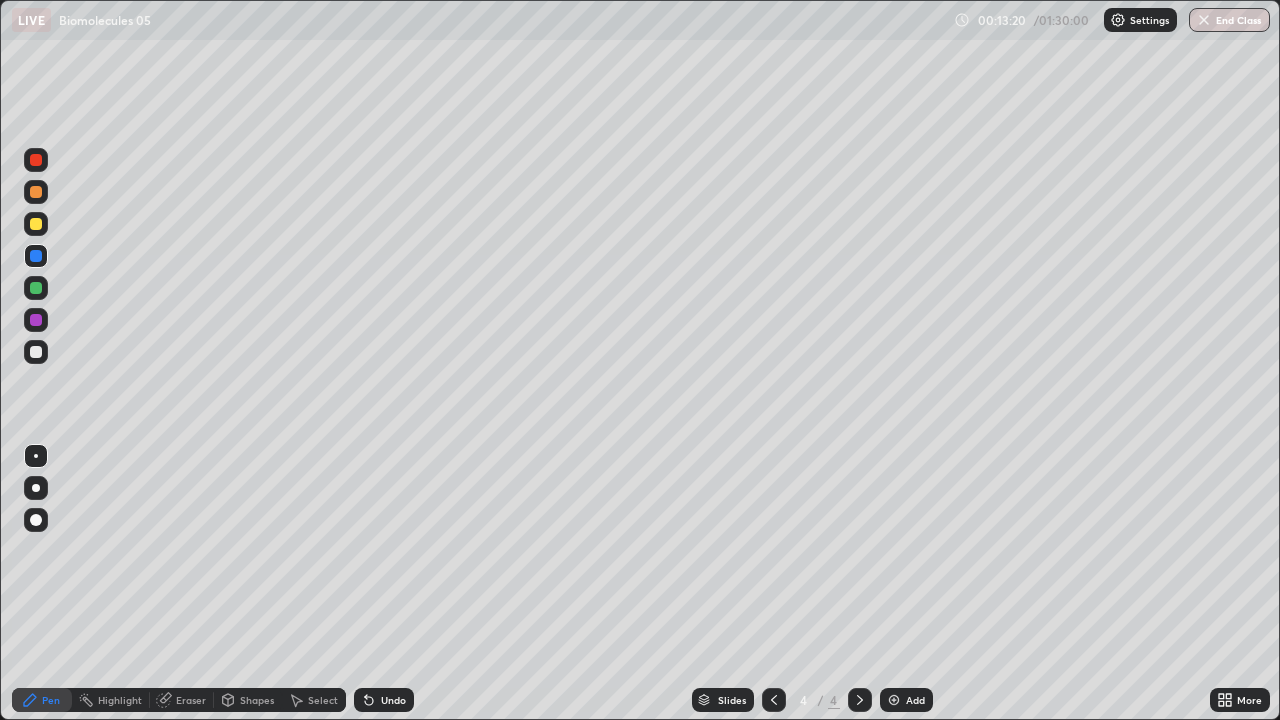 click at bounding box center (36, 288) 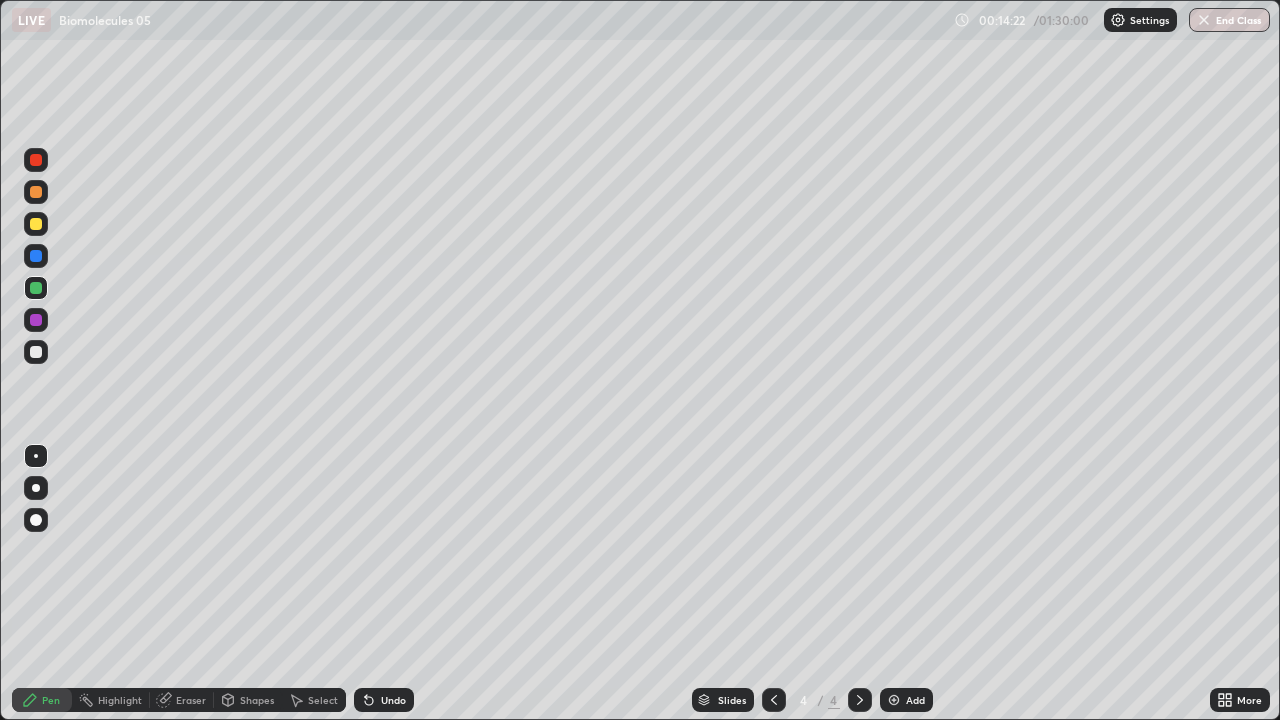 click at bounding box center (36, 224) 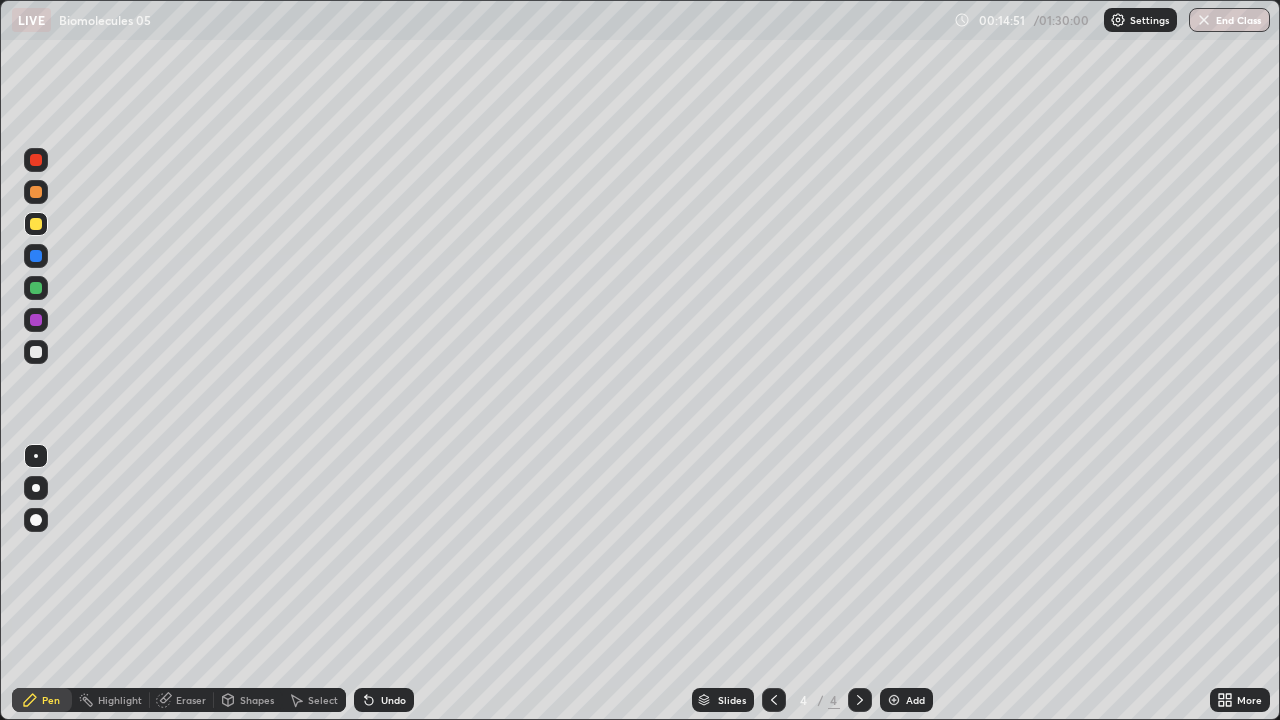 click on "Eraser" at bounding box center [182, 700] 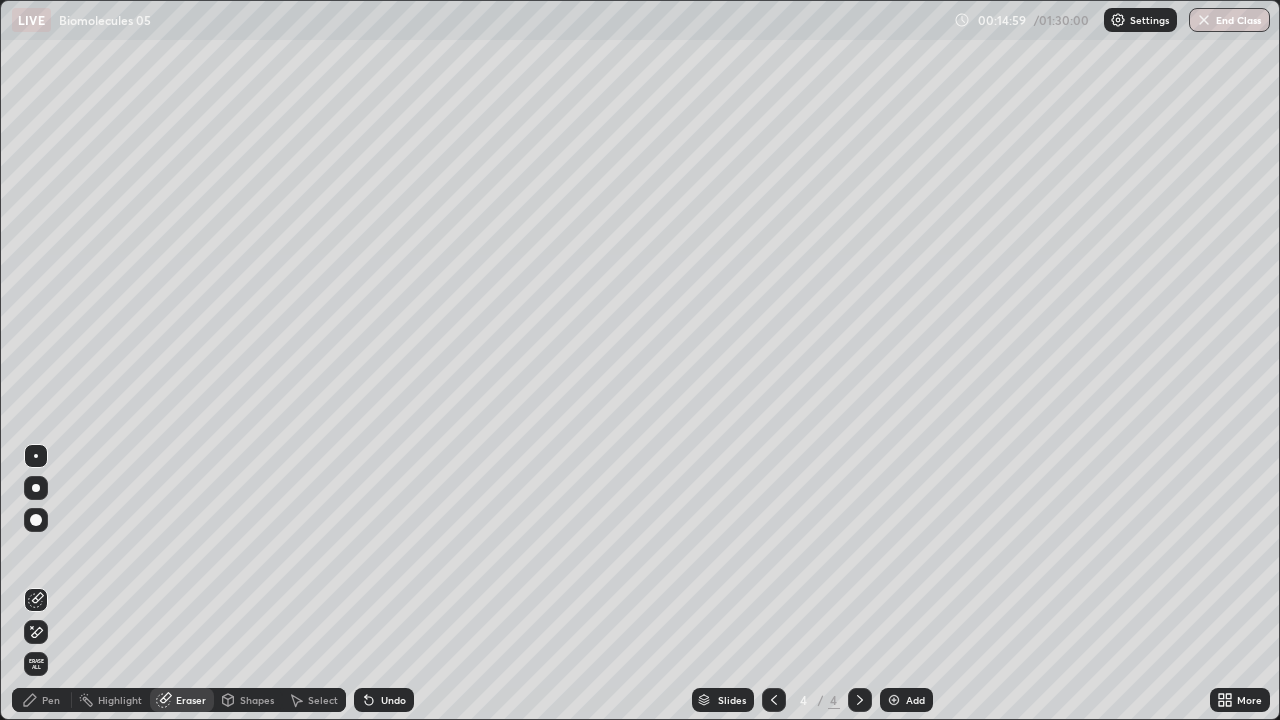 click on "Pen" at bounding box center [42, 700] 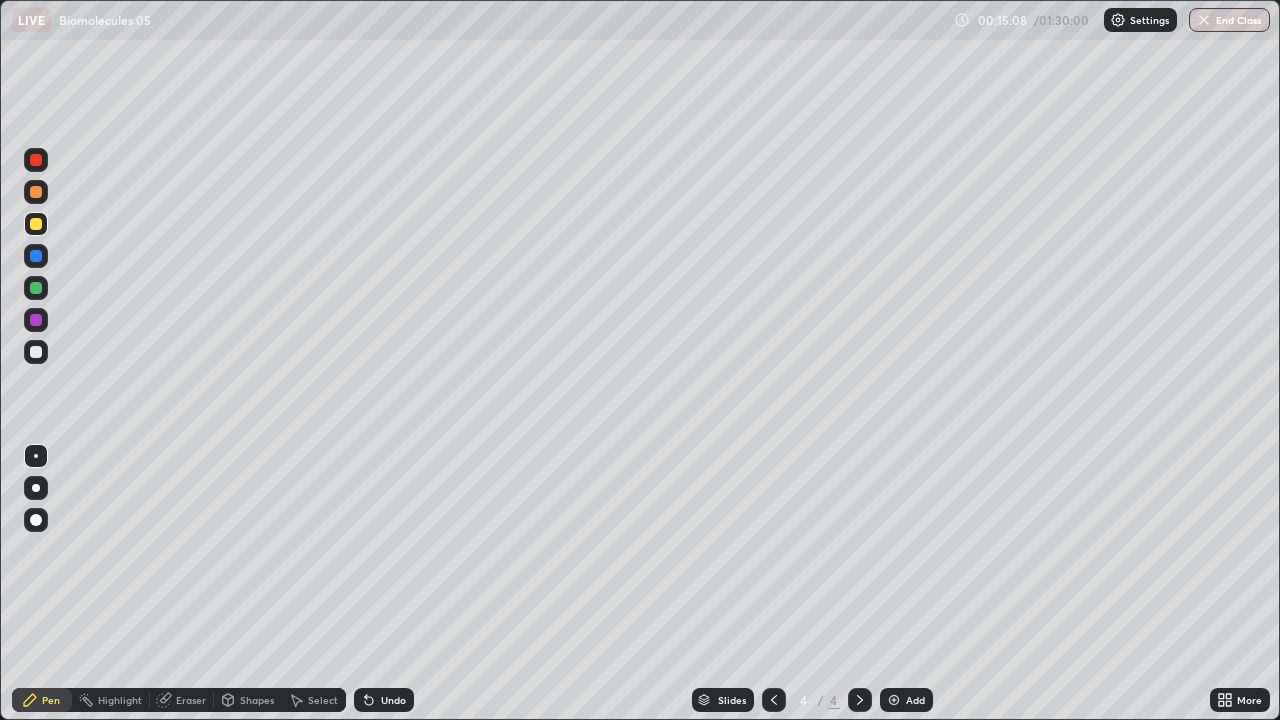 click on "Undo" at bounding box center [384, 700] 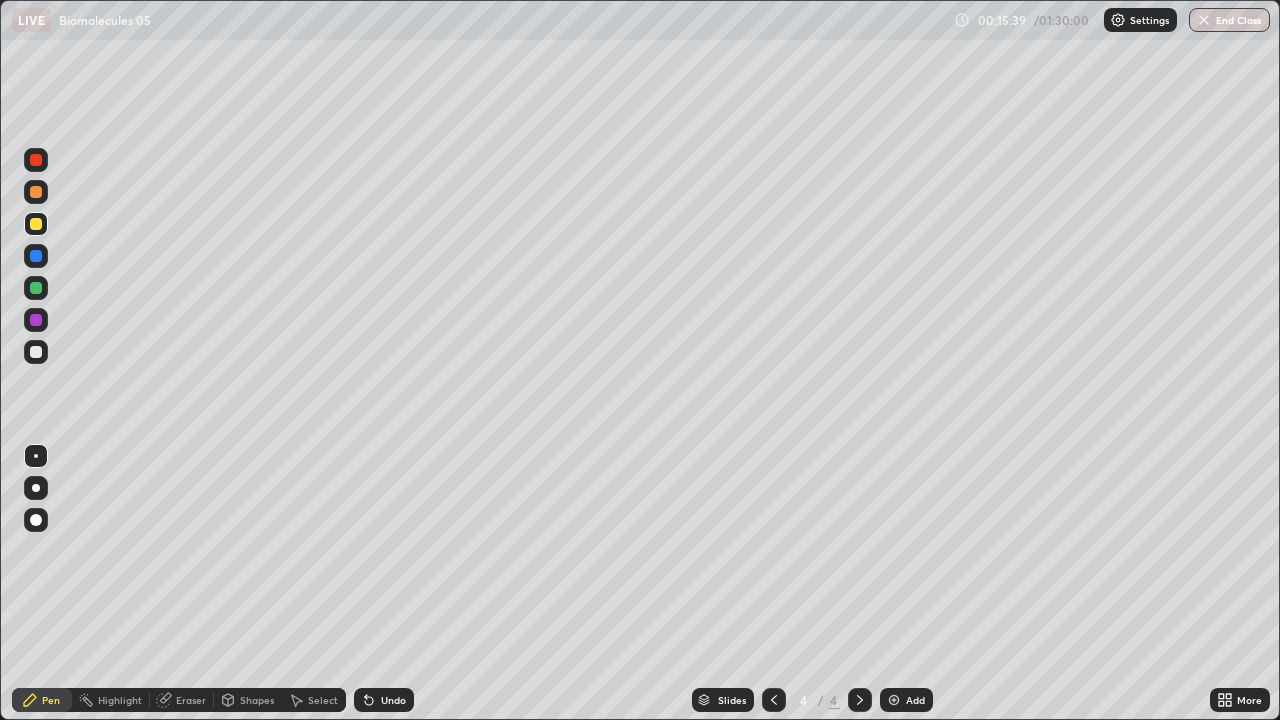 click at bounding box center [36, 192] 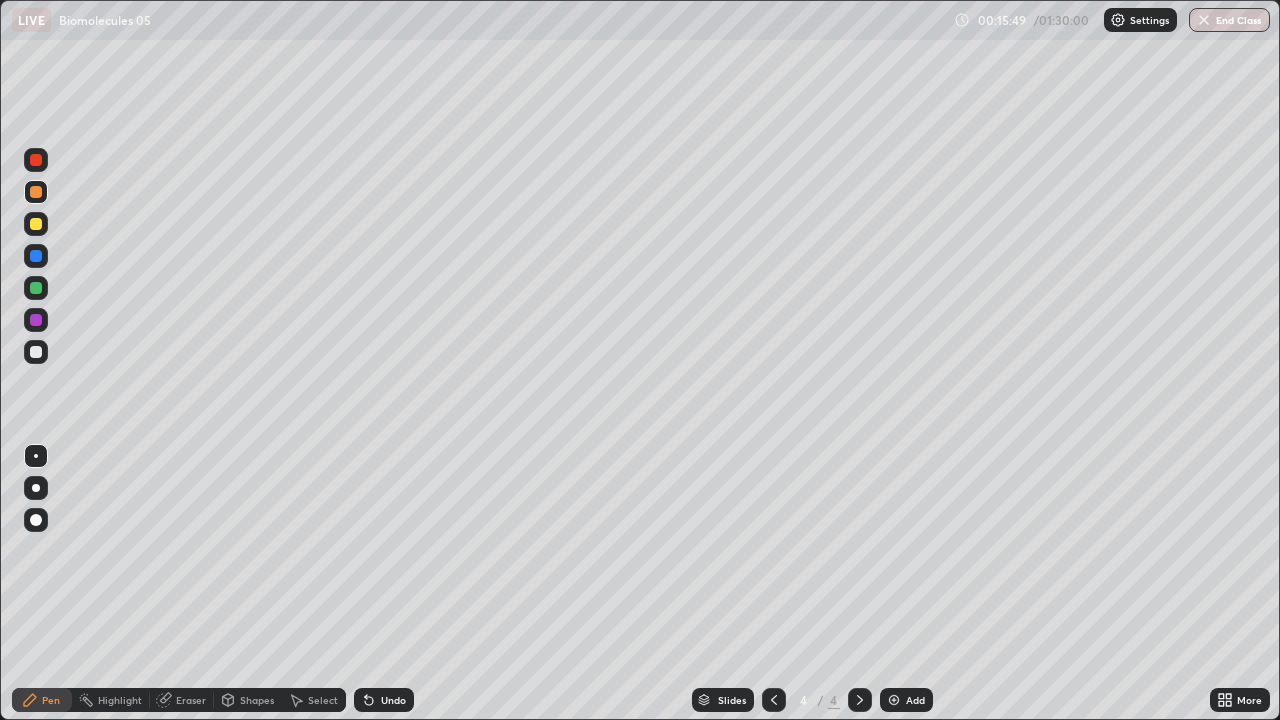 click at bounding box center [36, 224] 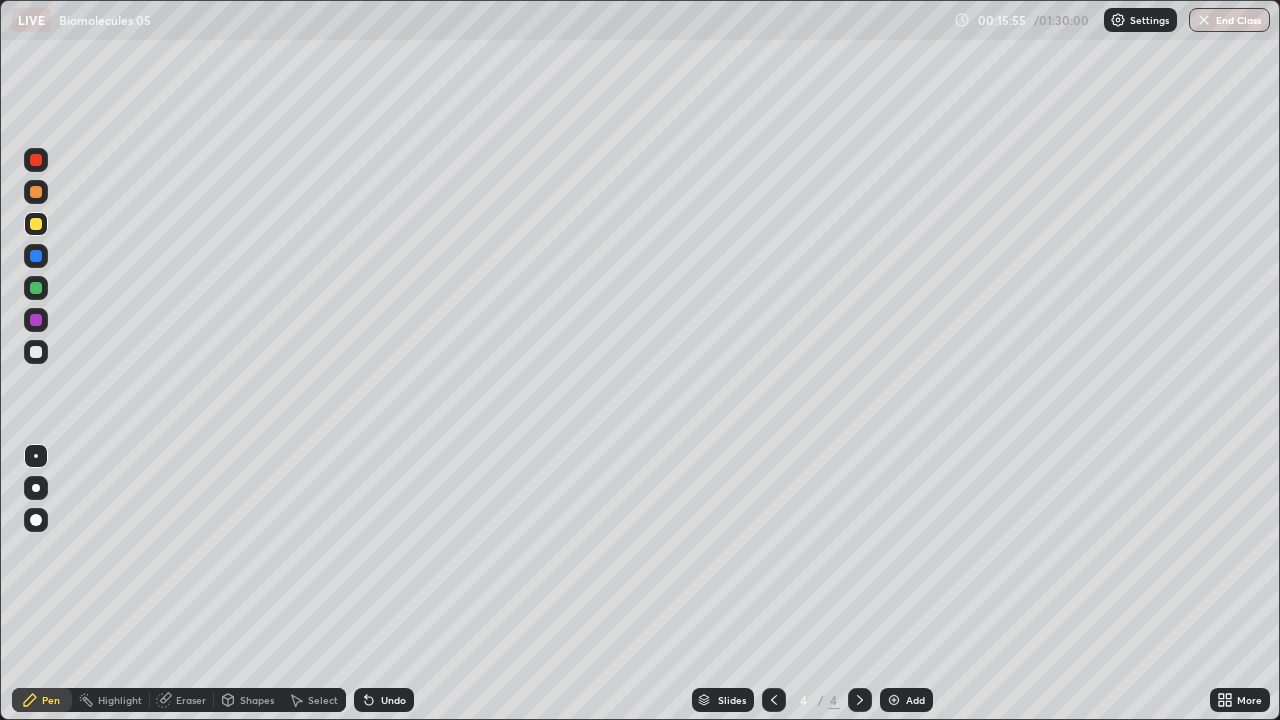 click at bounding box center [36, 352] 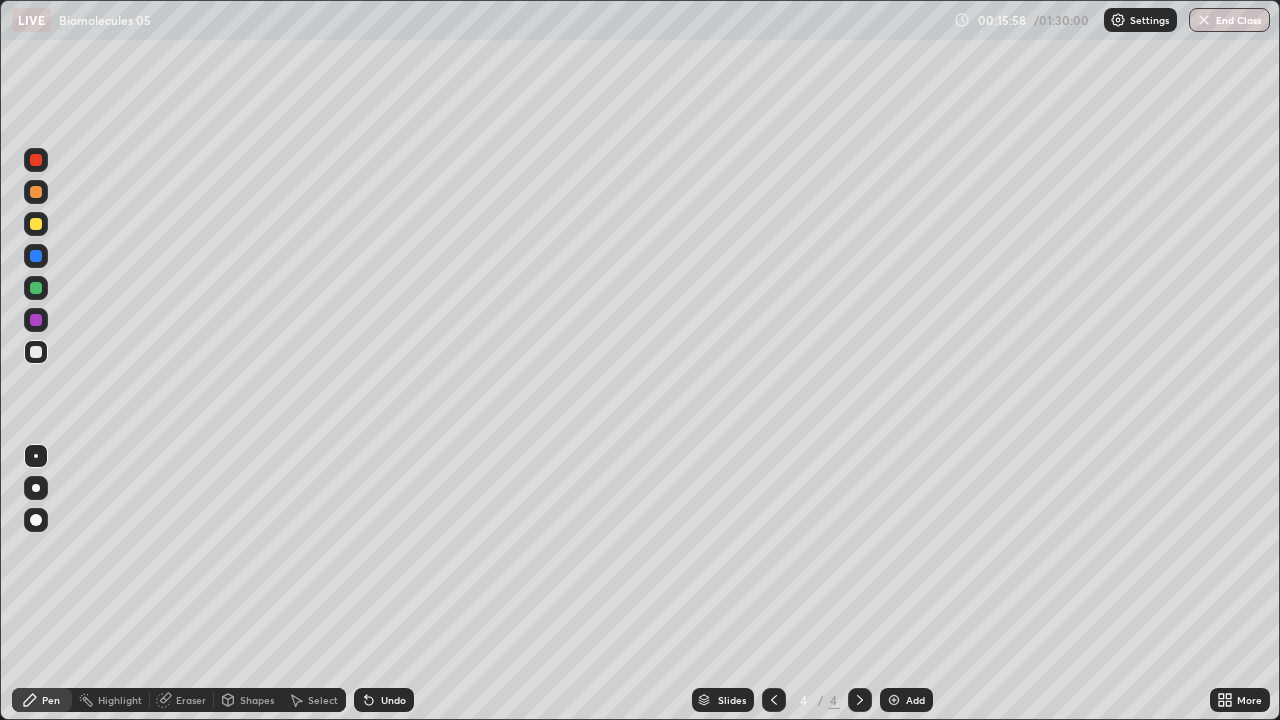 click at bounding box center (36, 224) 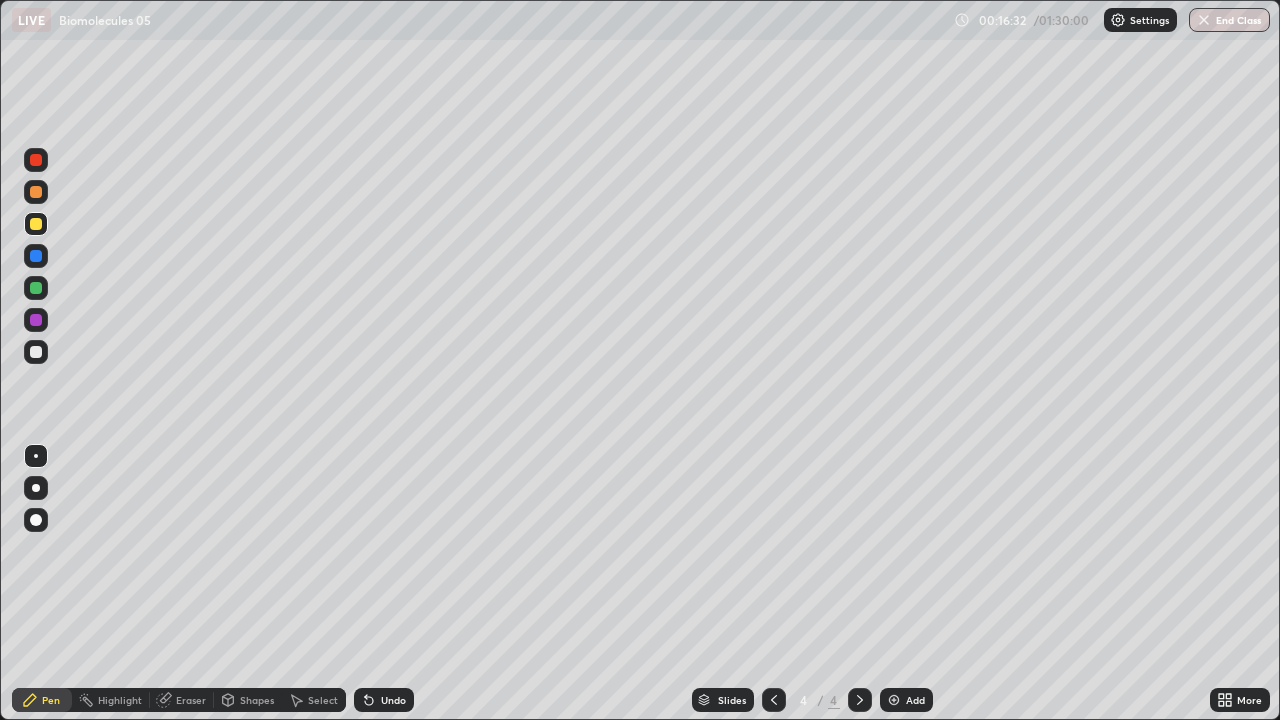 click at bounding box center (36, 192) 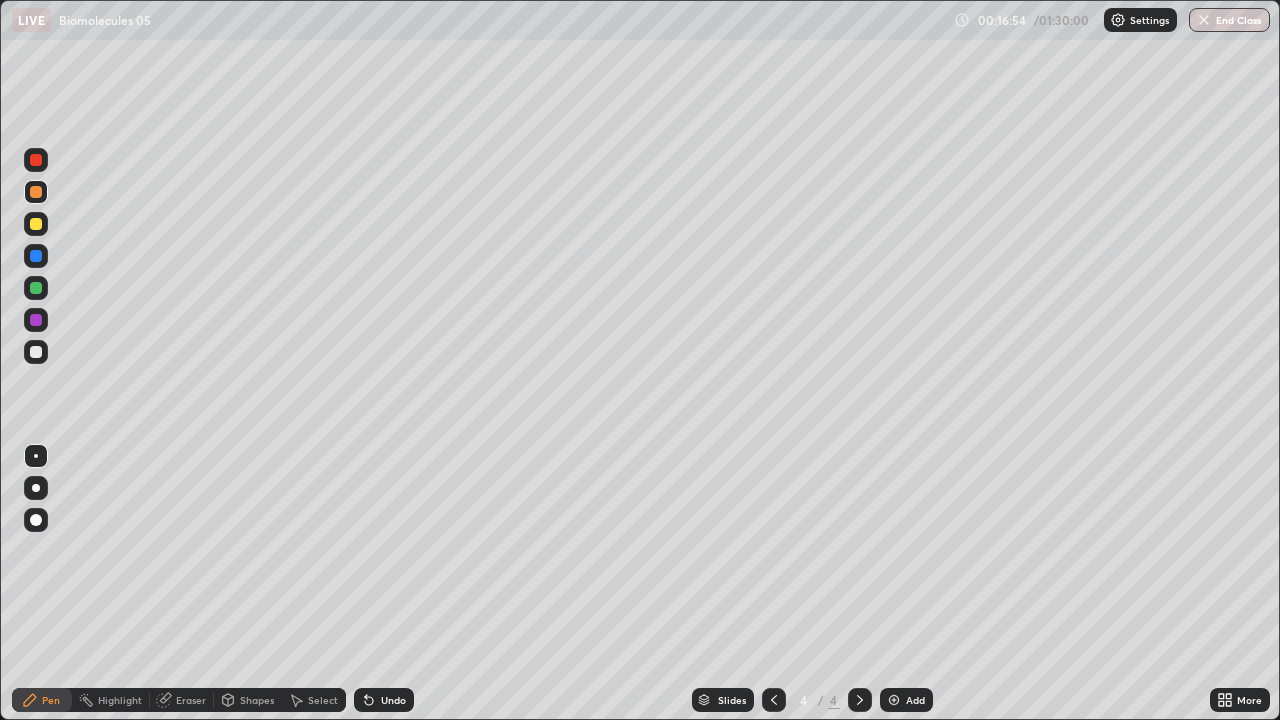 click at bounding box center (36, 320) 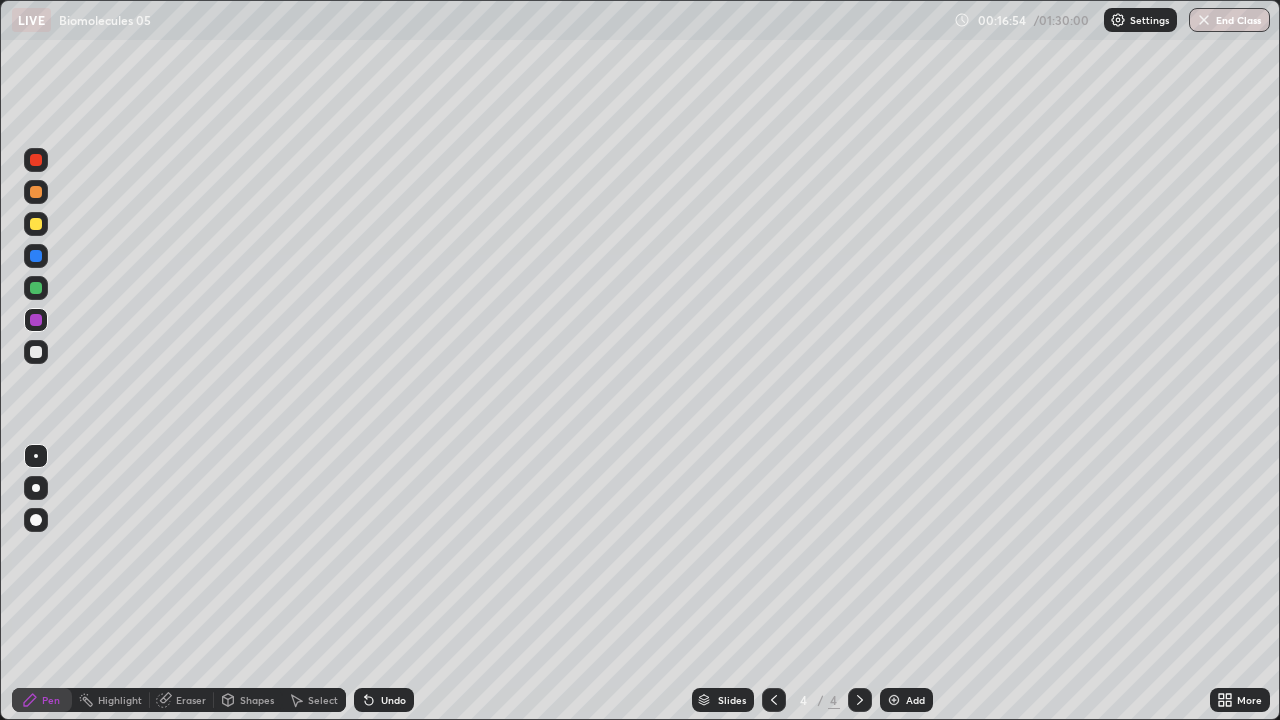 click at bounding box center (36, 160) 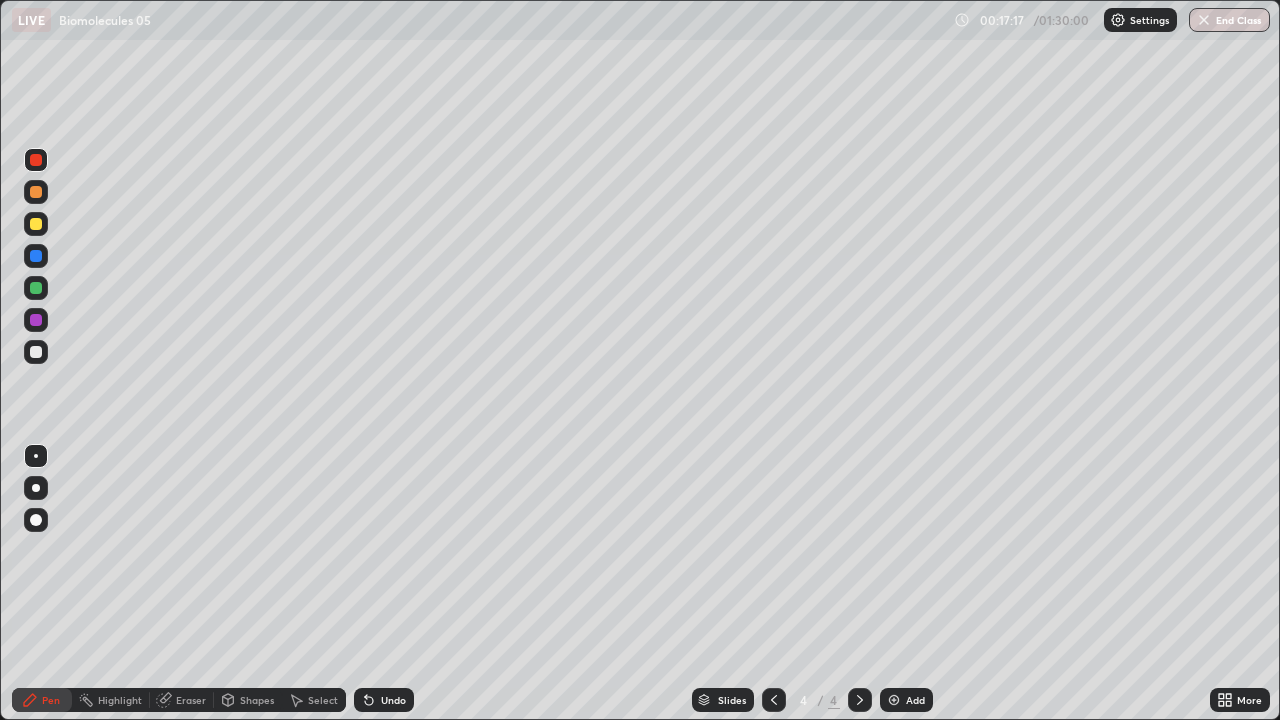 click at bounding box center [36, 352] 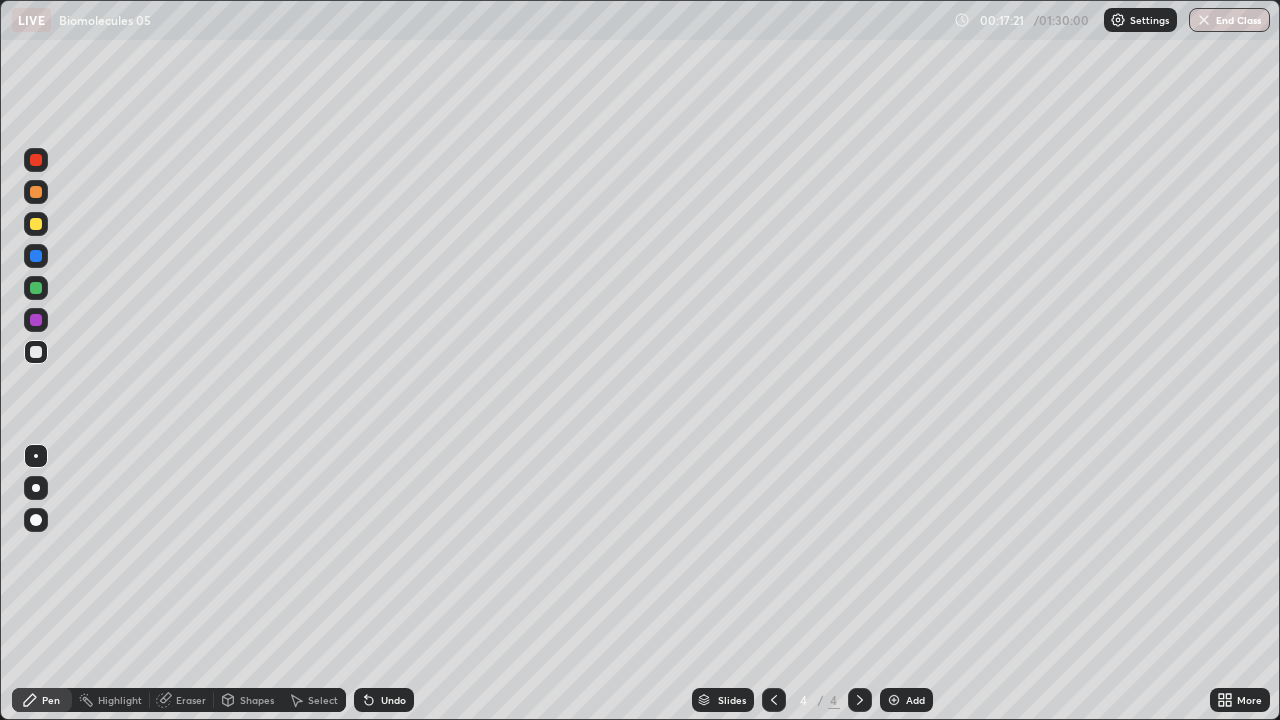 click at bounding box center (36, 224) 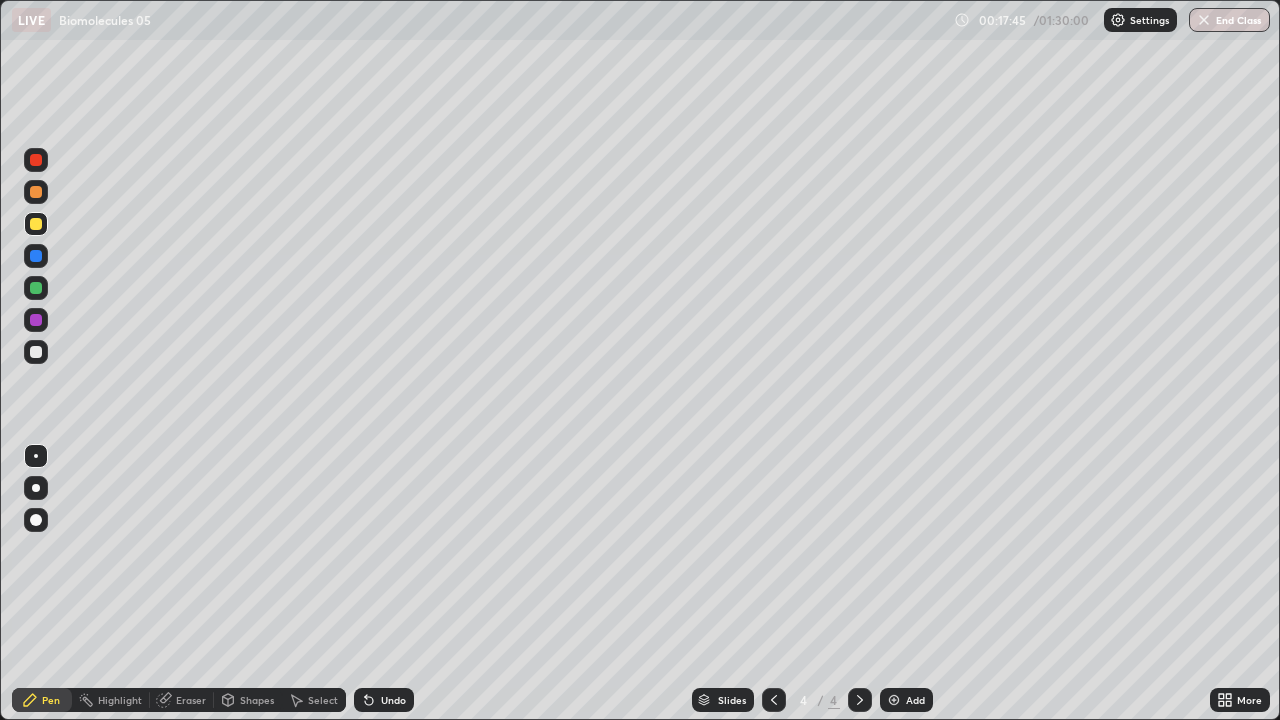click 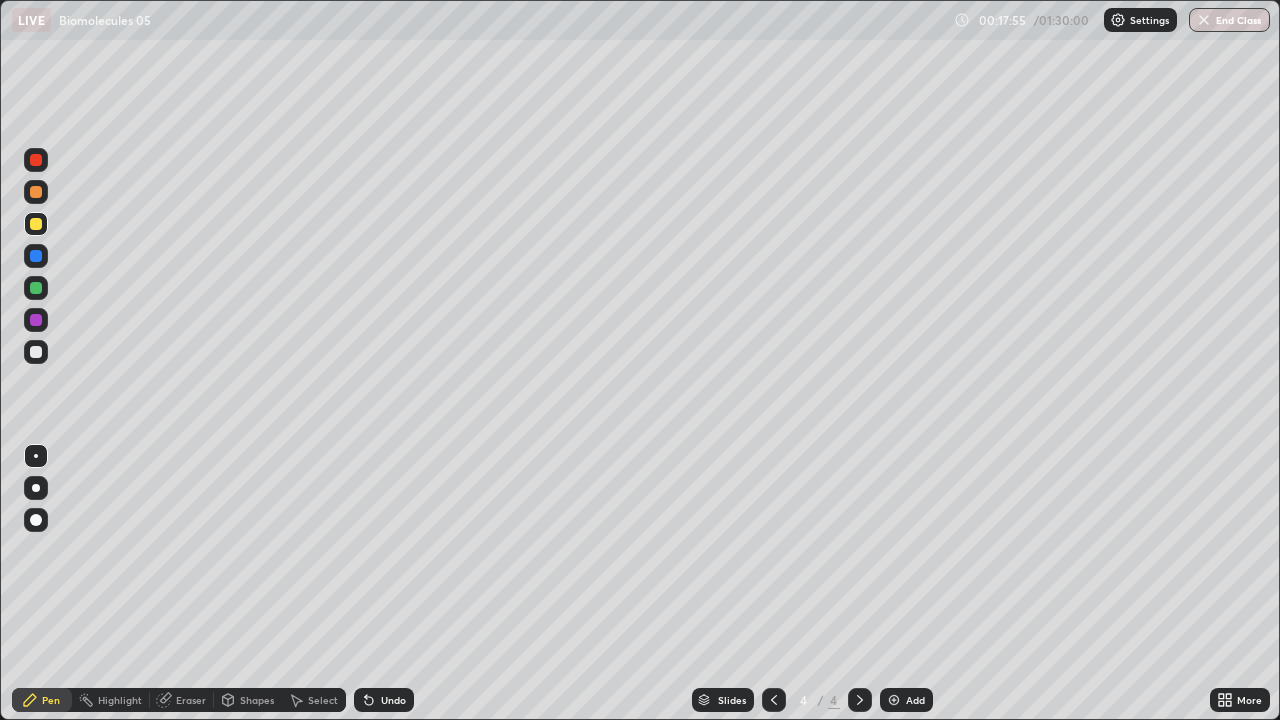 click at bounding box center [36, 288] 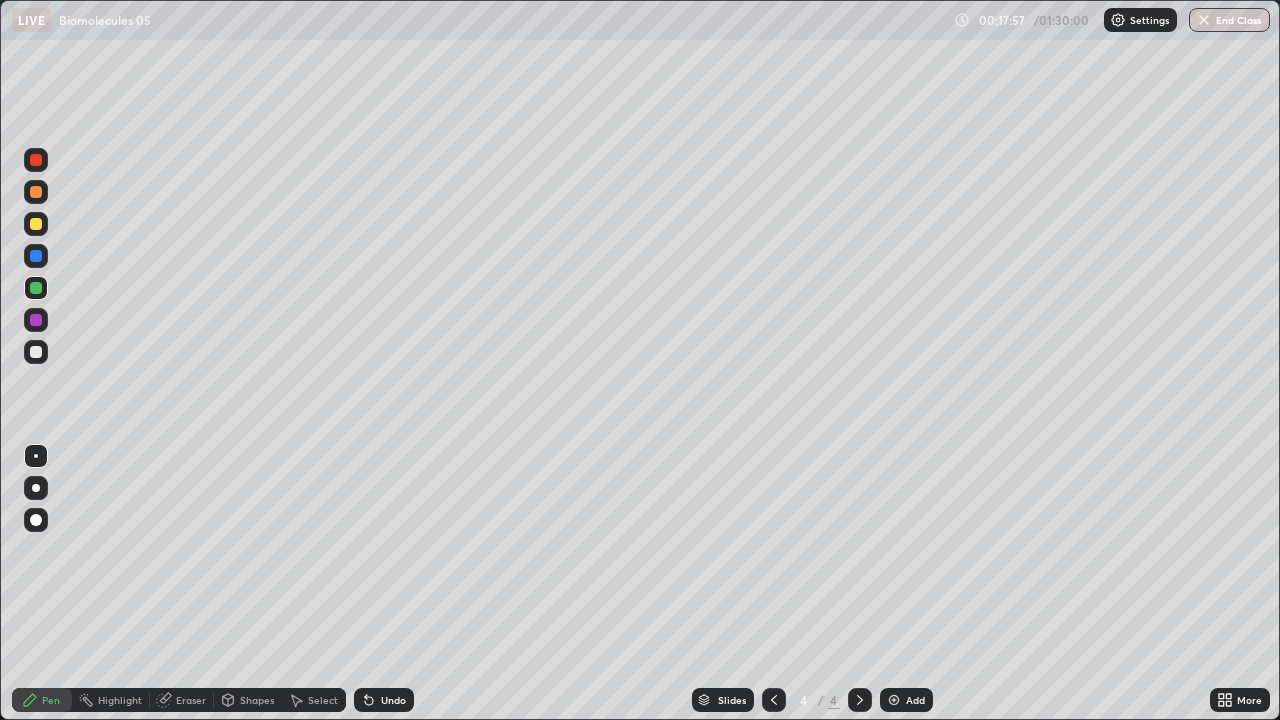 click at bounding box center (36, 192) 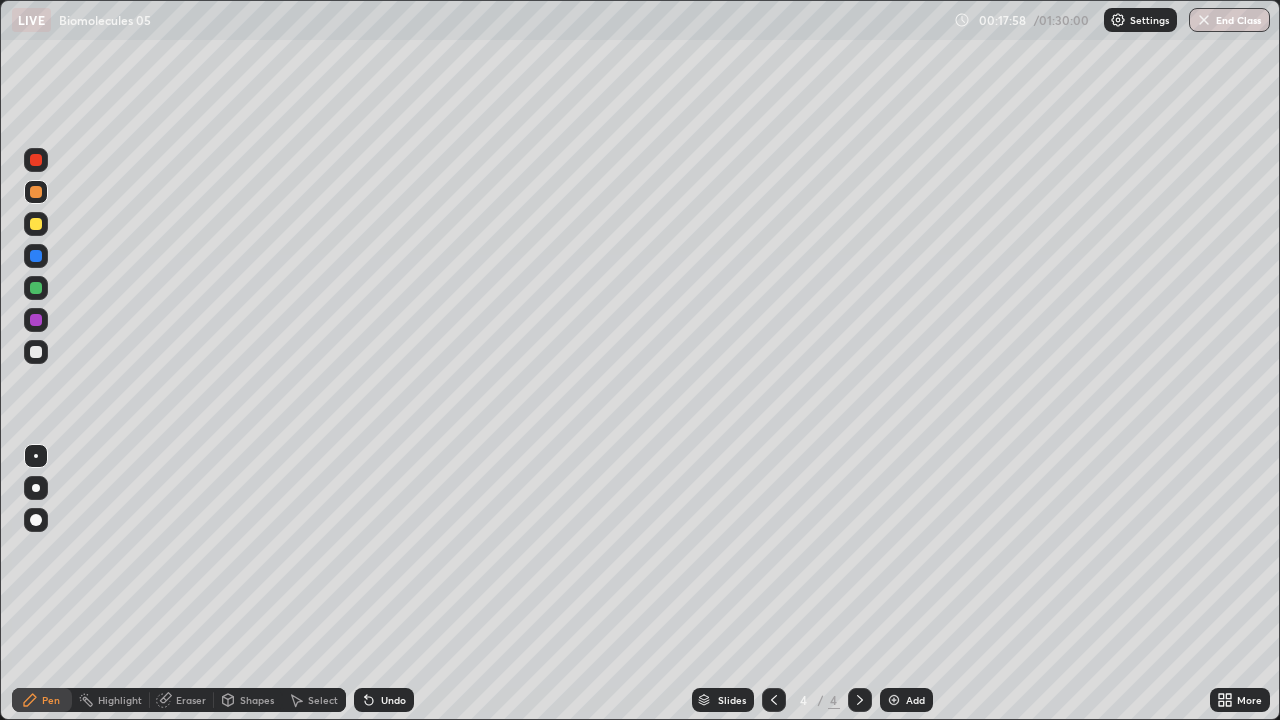 click at bounding box center [36, 160] 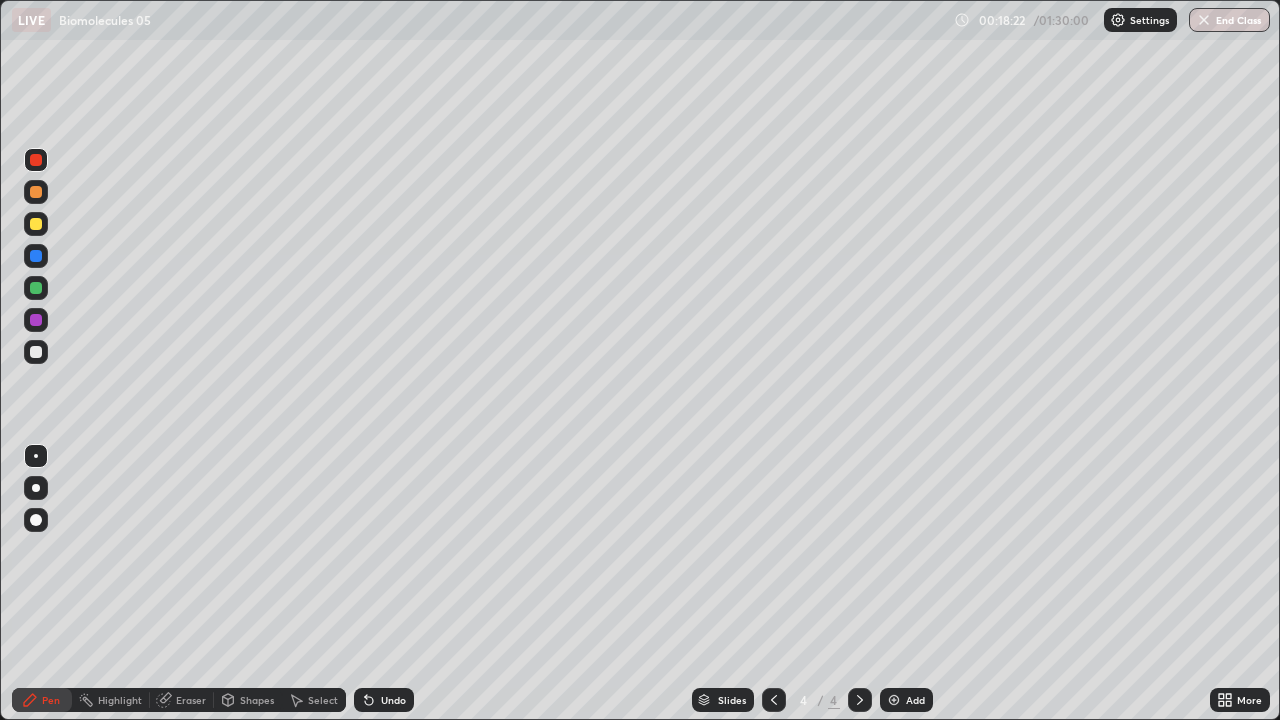 click at bounding box center [36, 288] 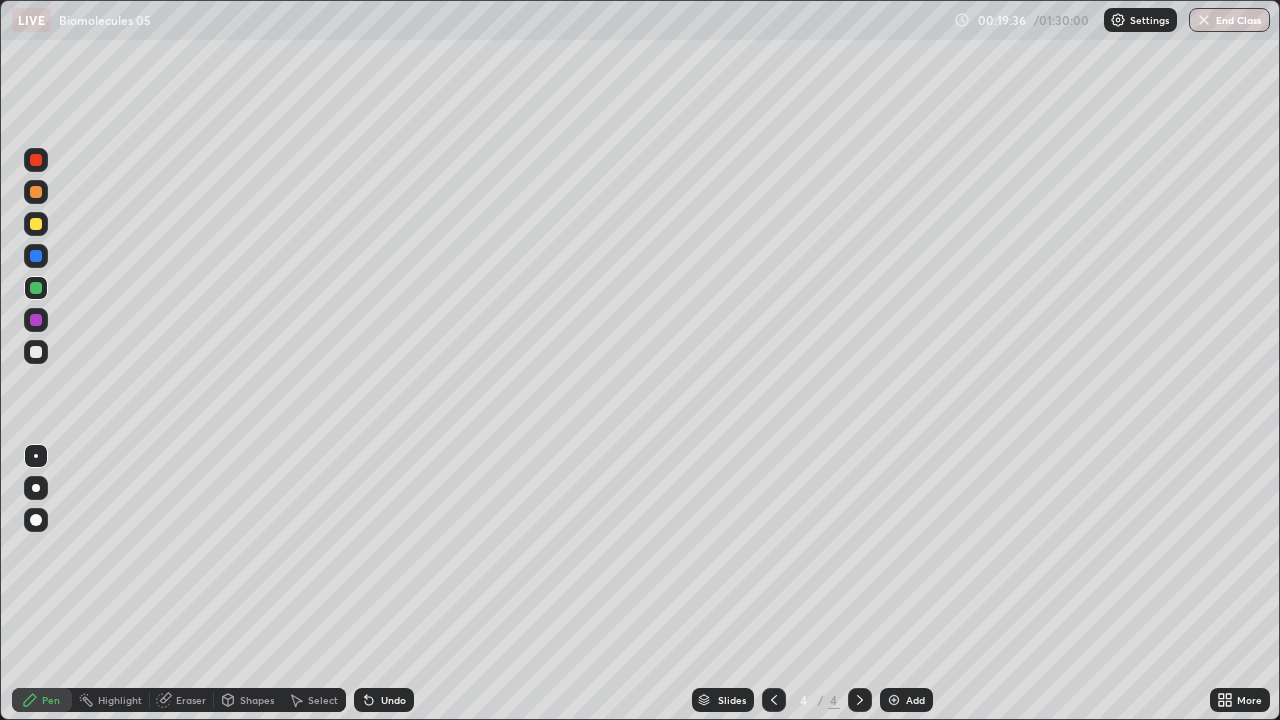 click at bounding box center [36, 160] 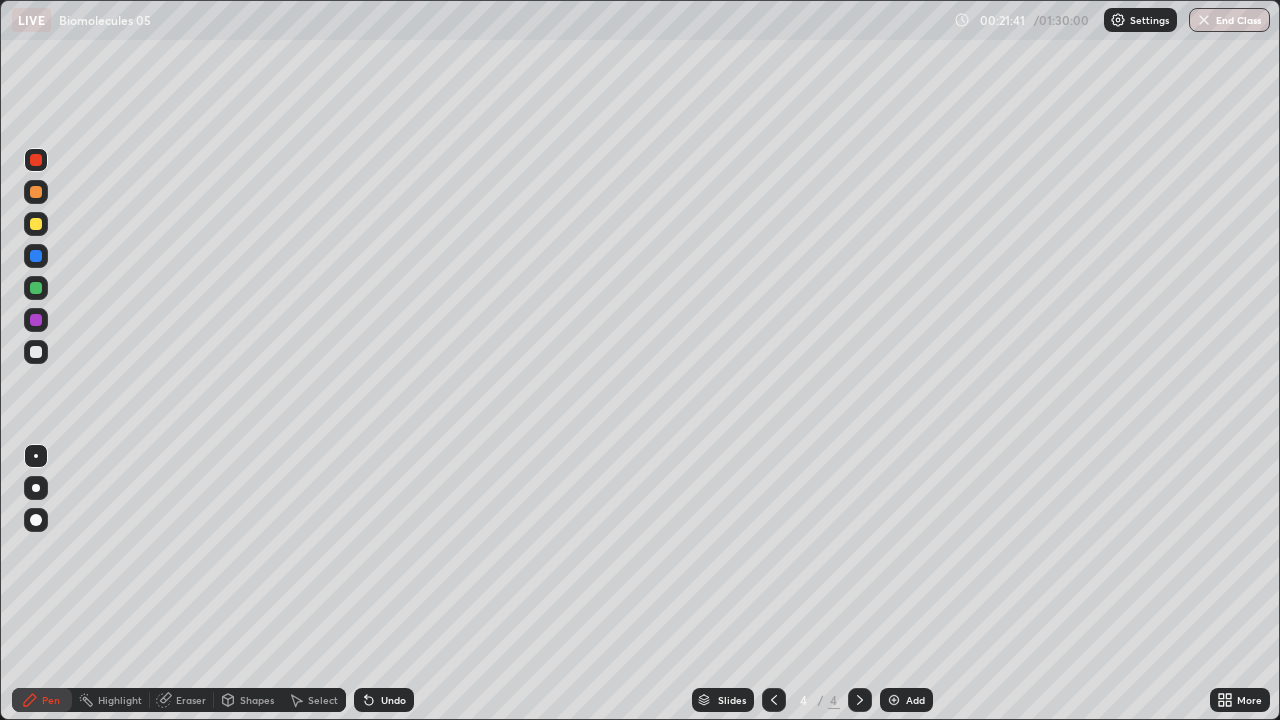 click at bounding box center (1118, 20) 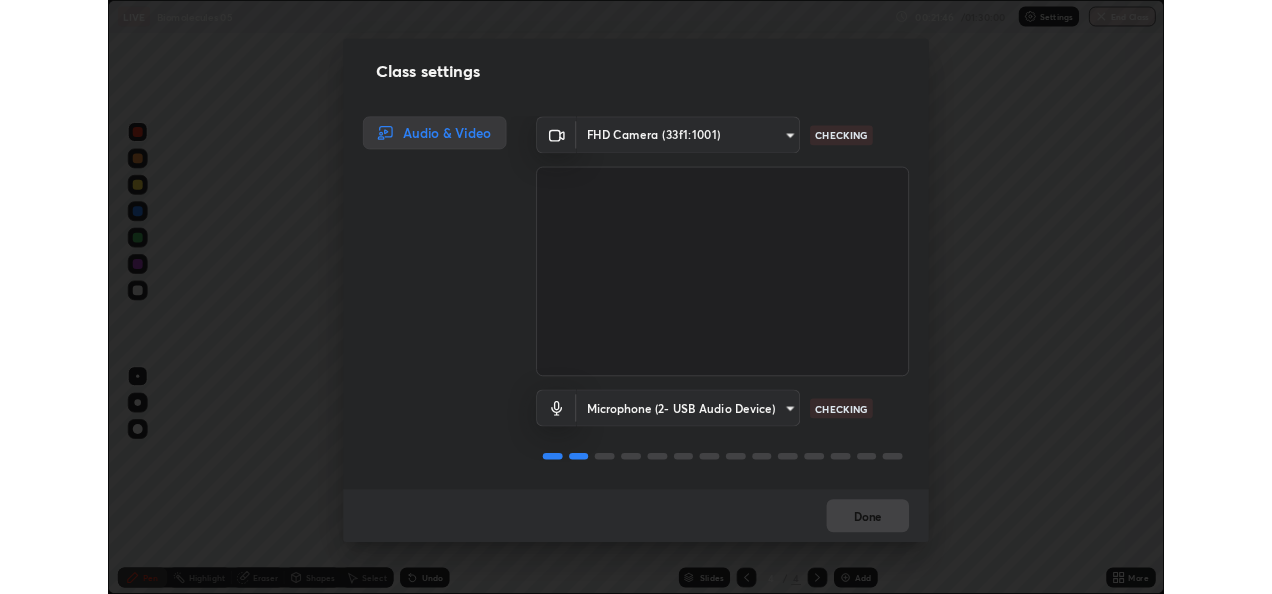 scroll, scrollTop: 0, scrollLeft: 0, axis: both 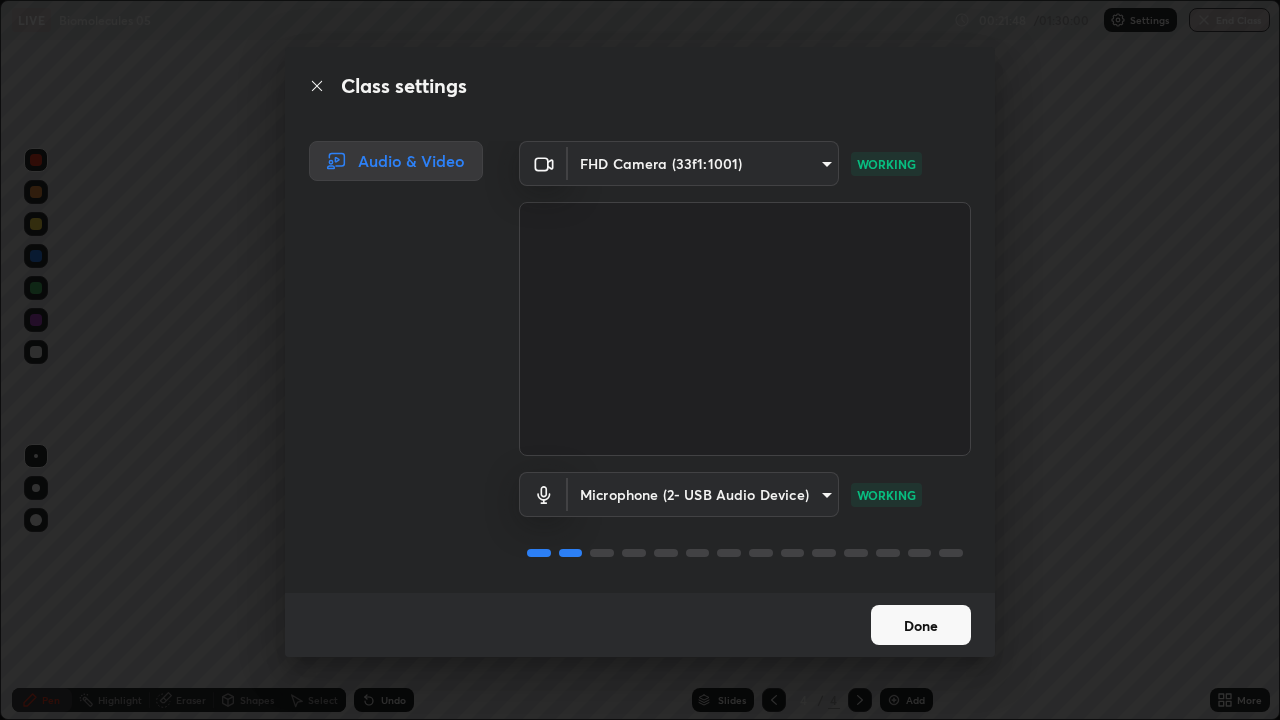 click on "Done" at bounding box center (921, 625) 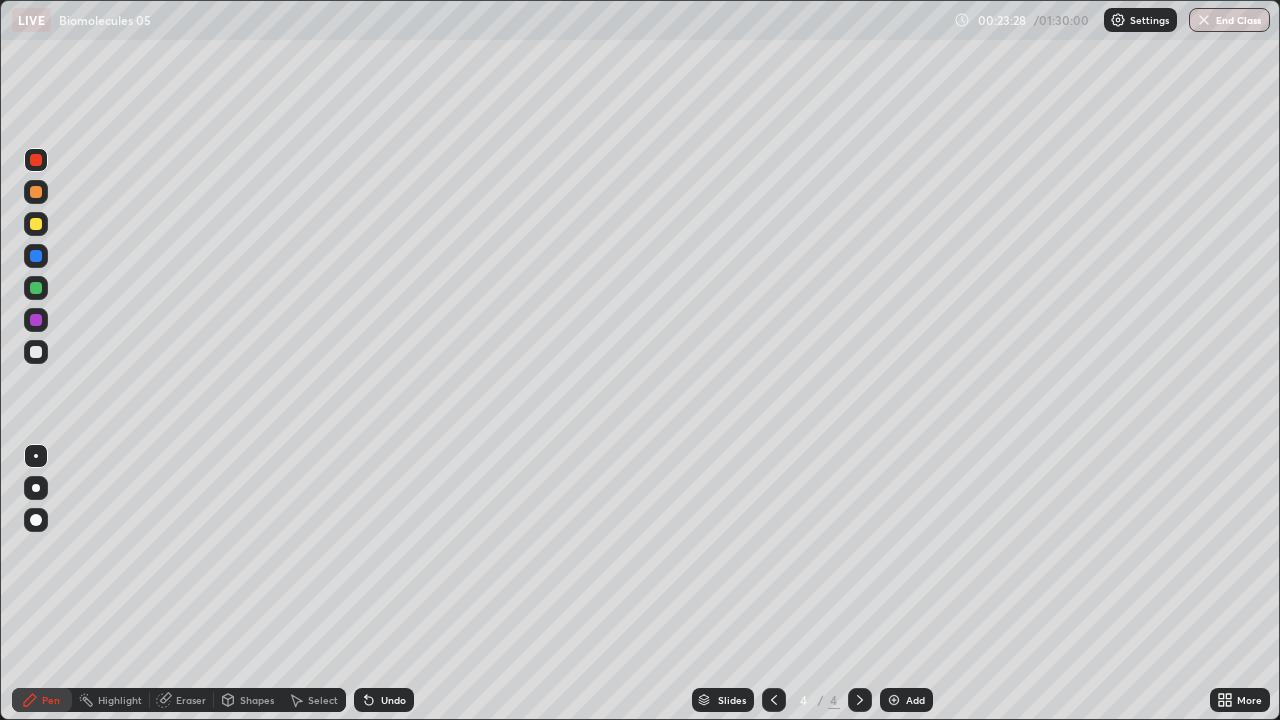 click at bounding box center (894, 700) 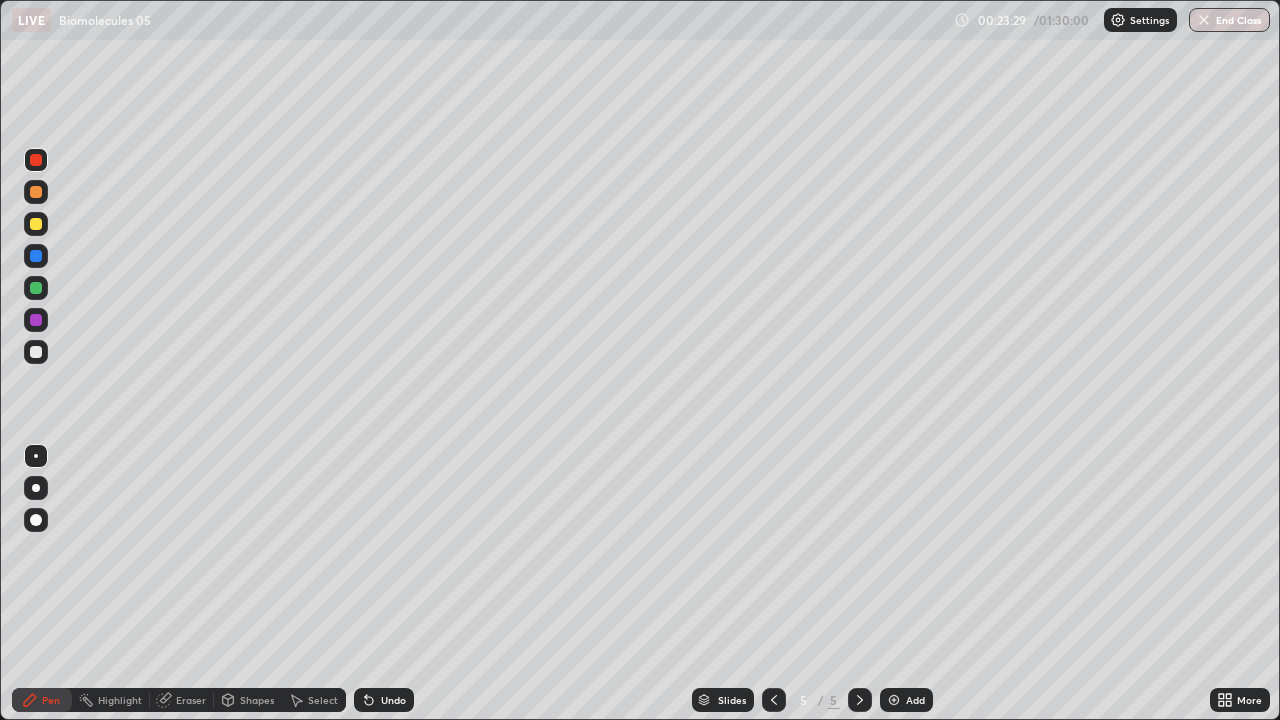 click at bounding box center (36, 288) 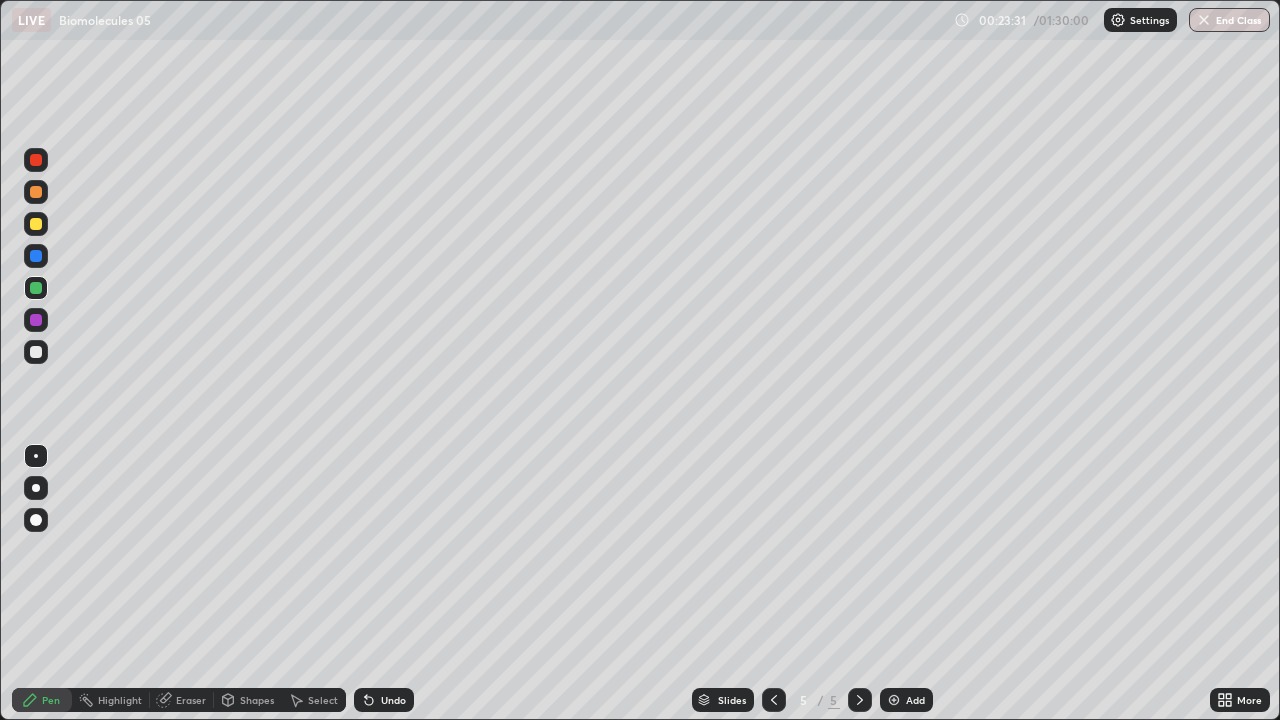 click at bounding box center [36, 256] 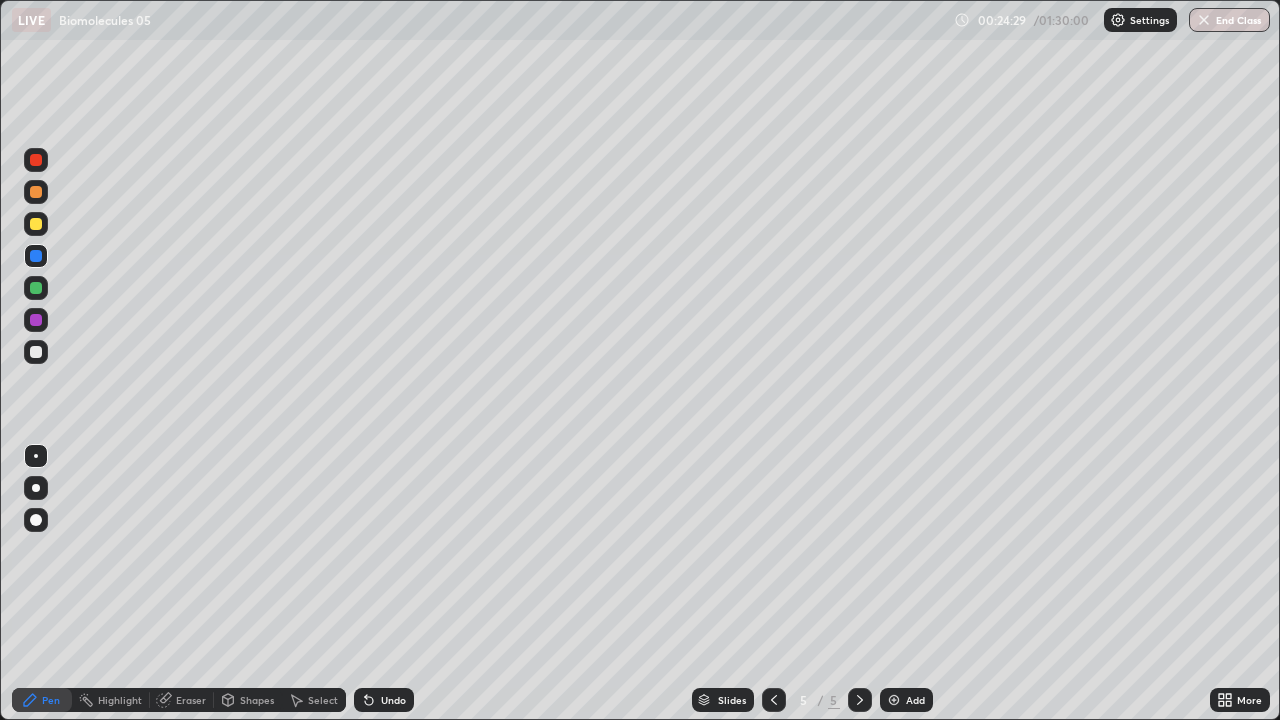 click at bounding box center [36, 224] 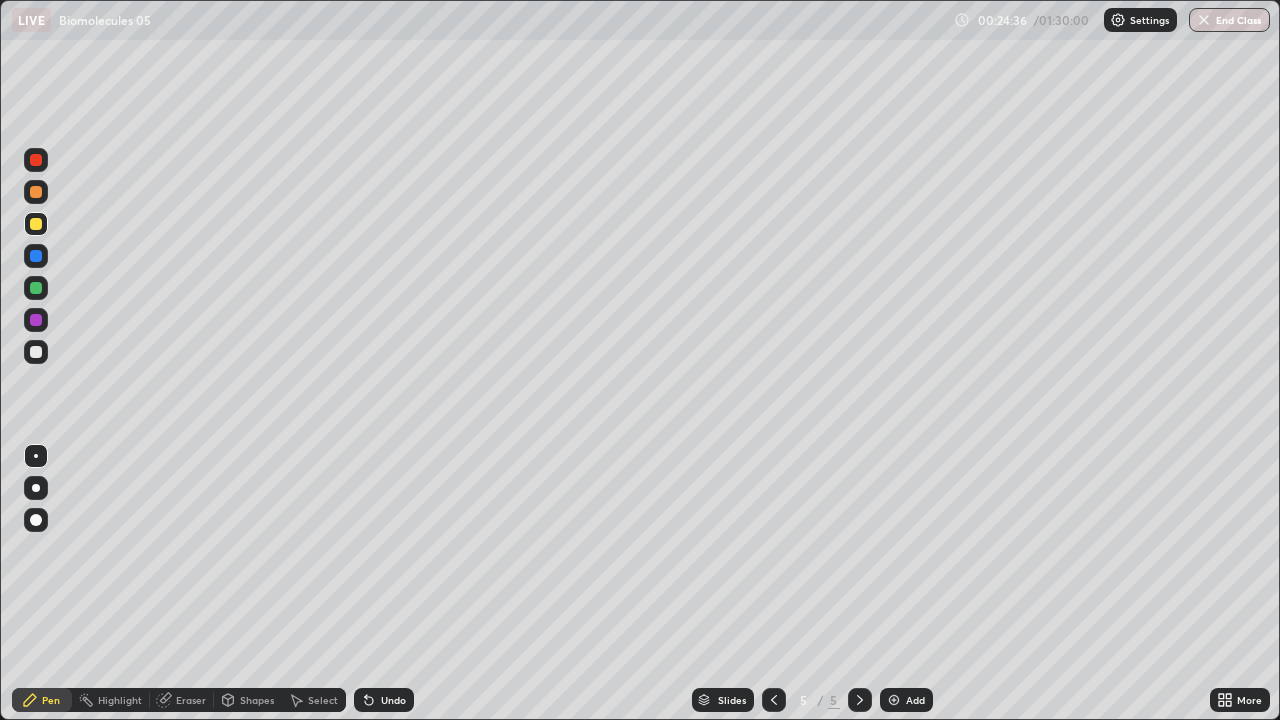 click at bounding box center [36, 288] 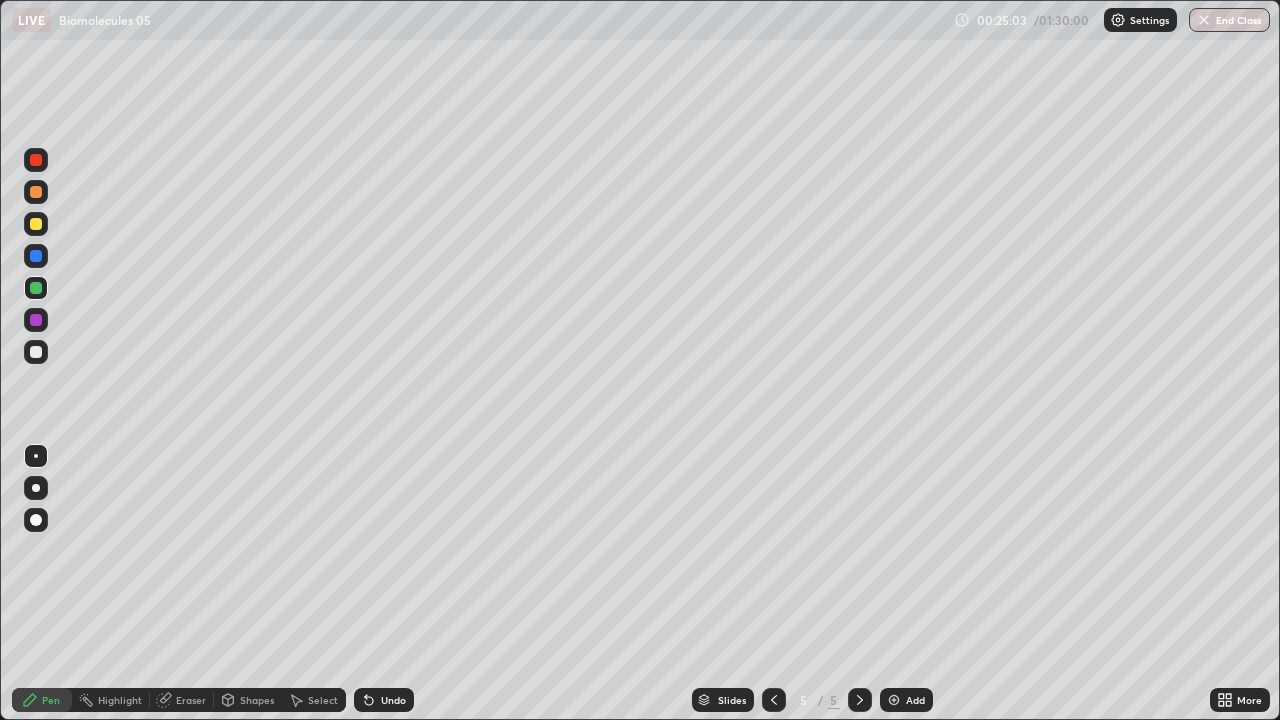 click at bounding box center (36, 224) 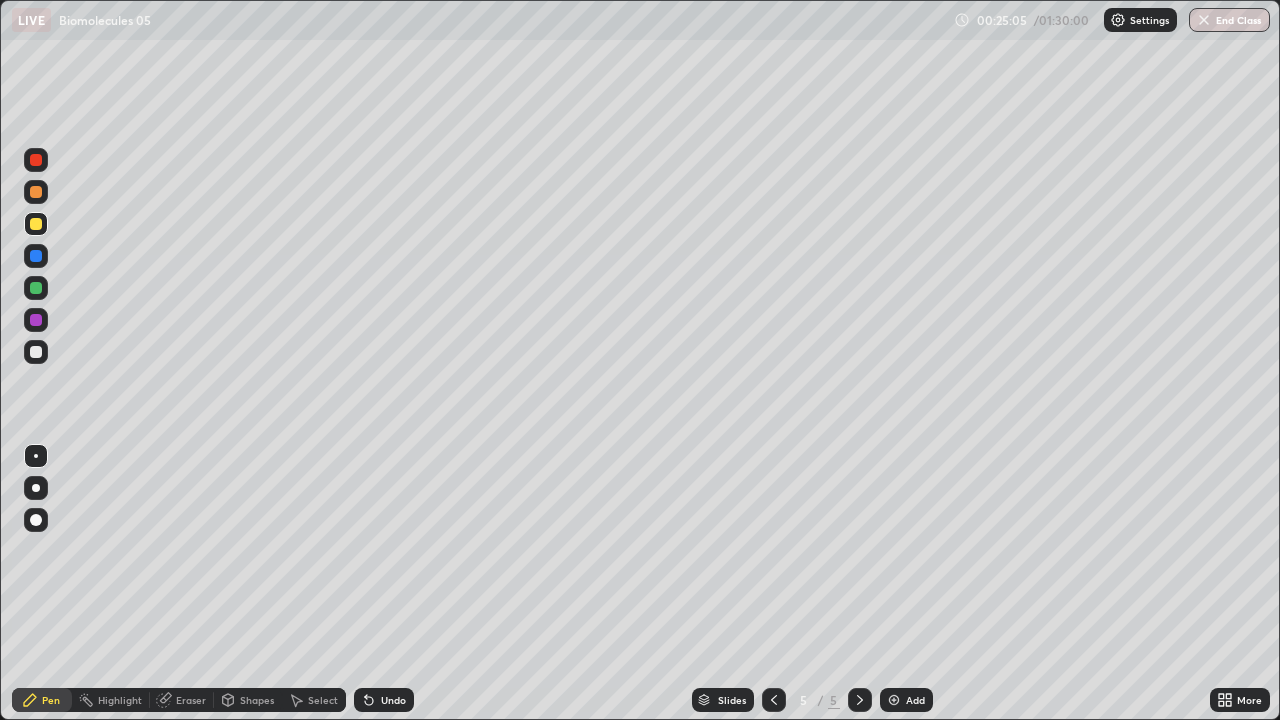 click at bounding box center (36, 192) 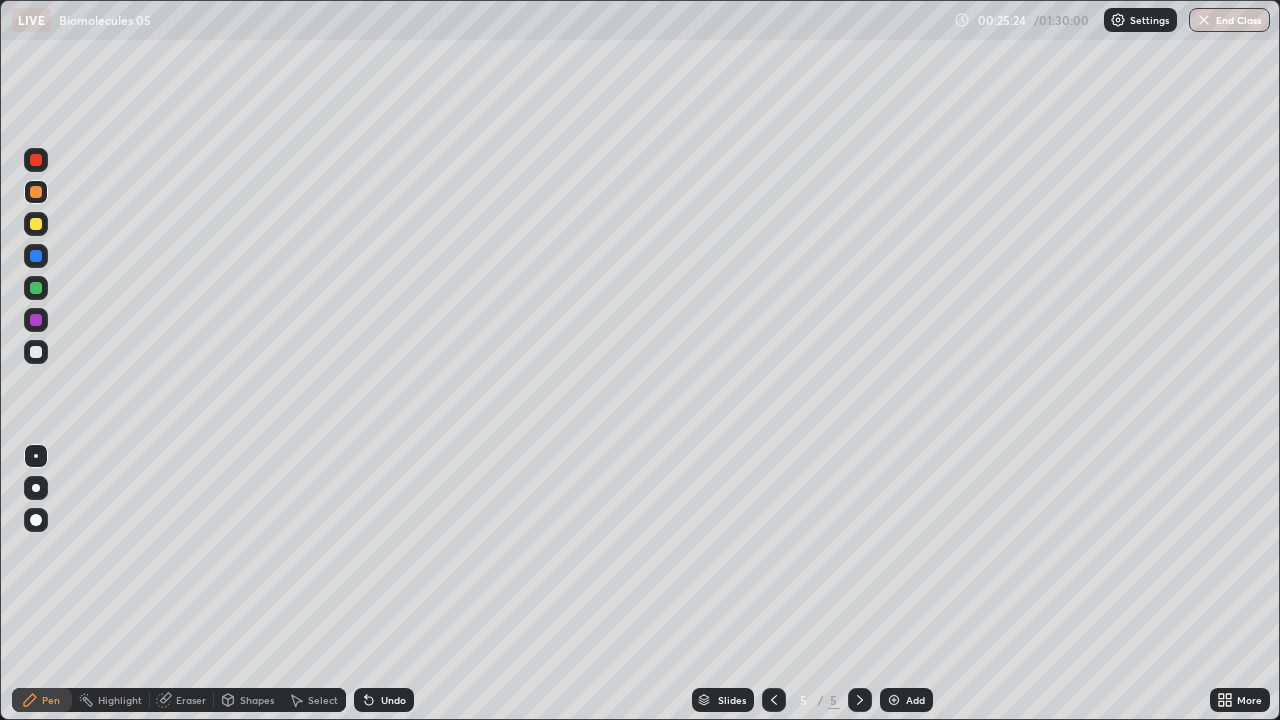 click 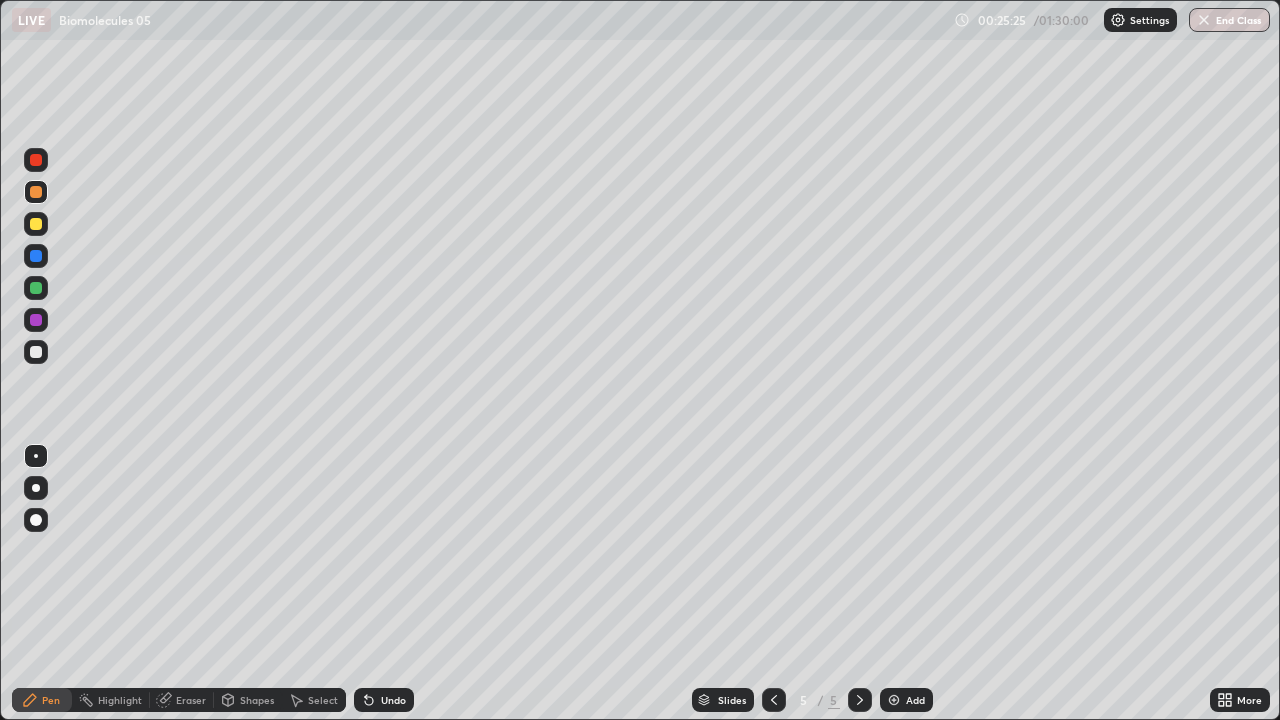 click 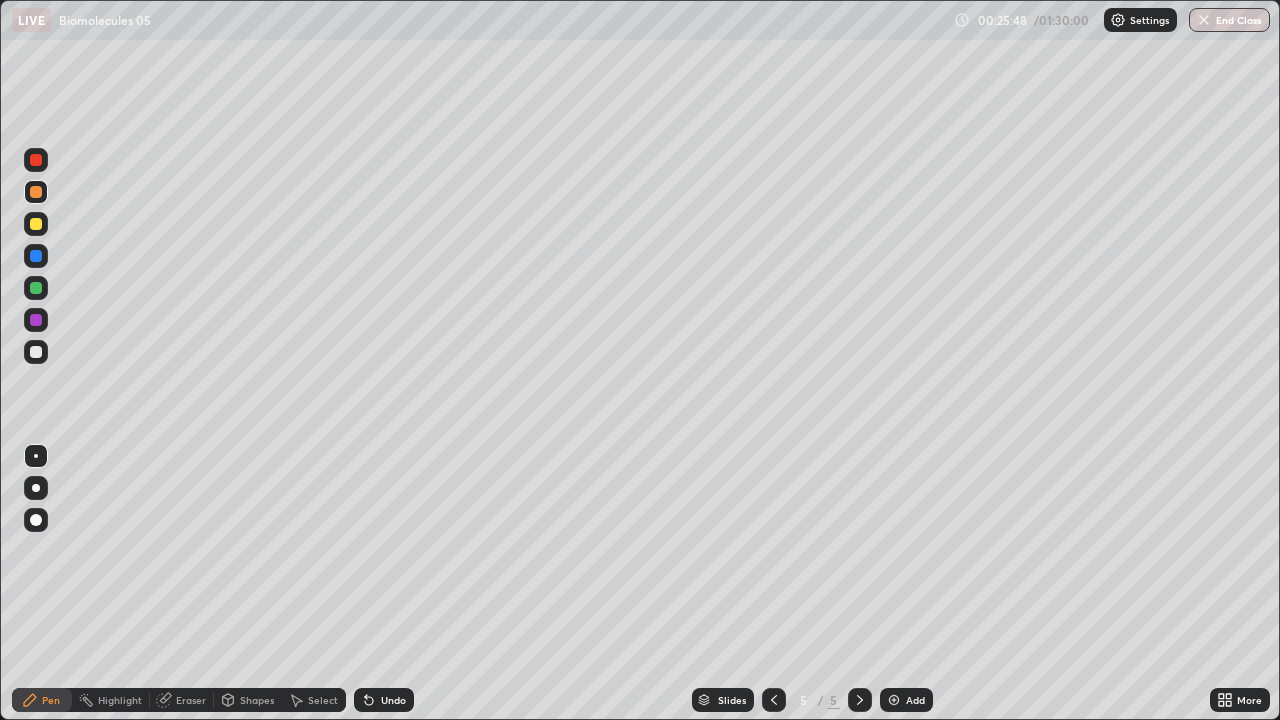 click at bounding box center (36, 352) 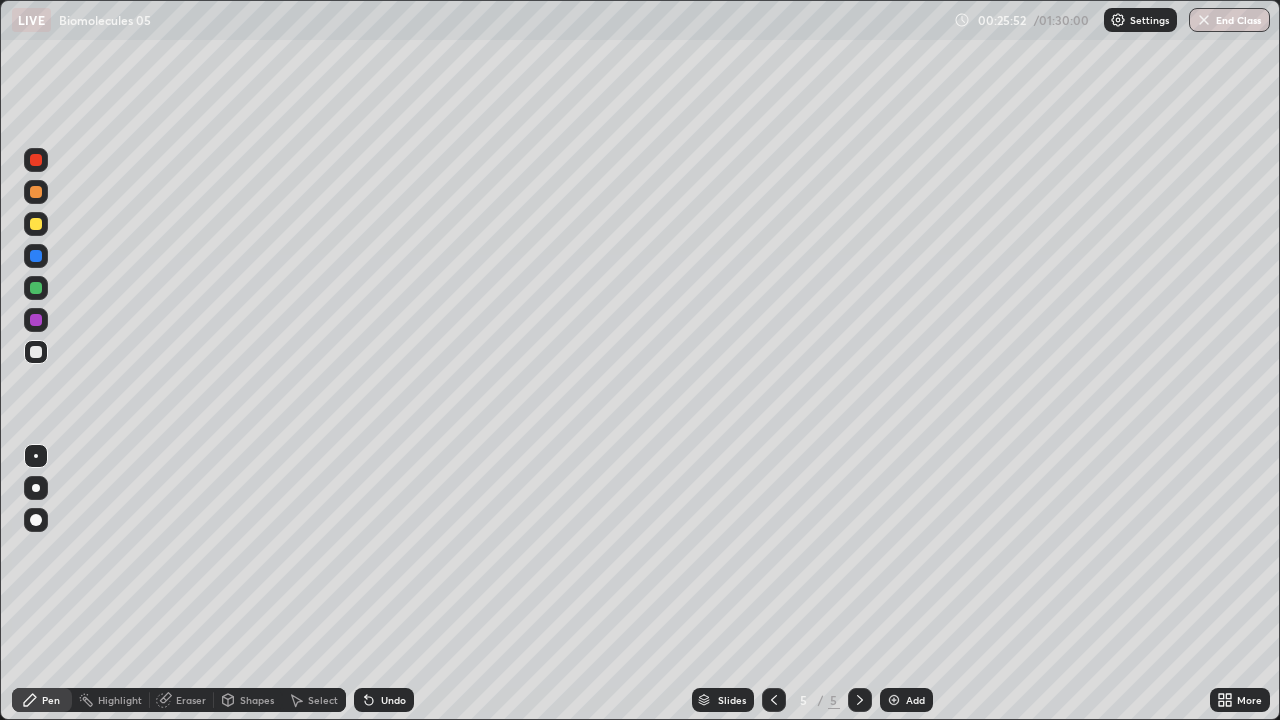 click at bounding box center (36, 192) 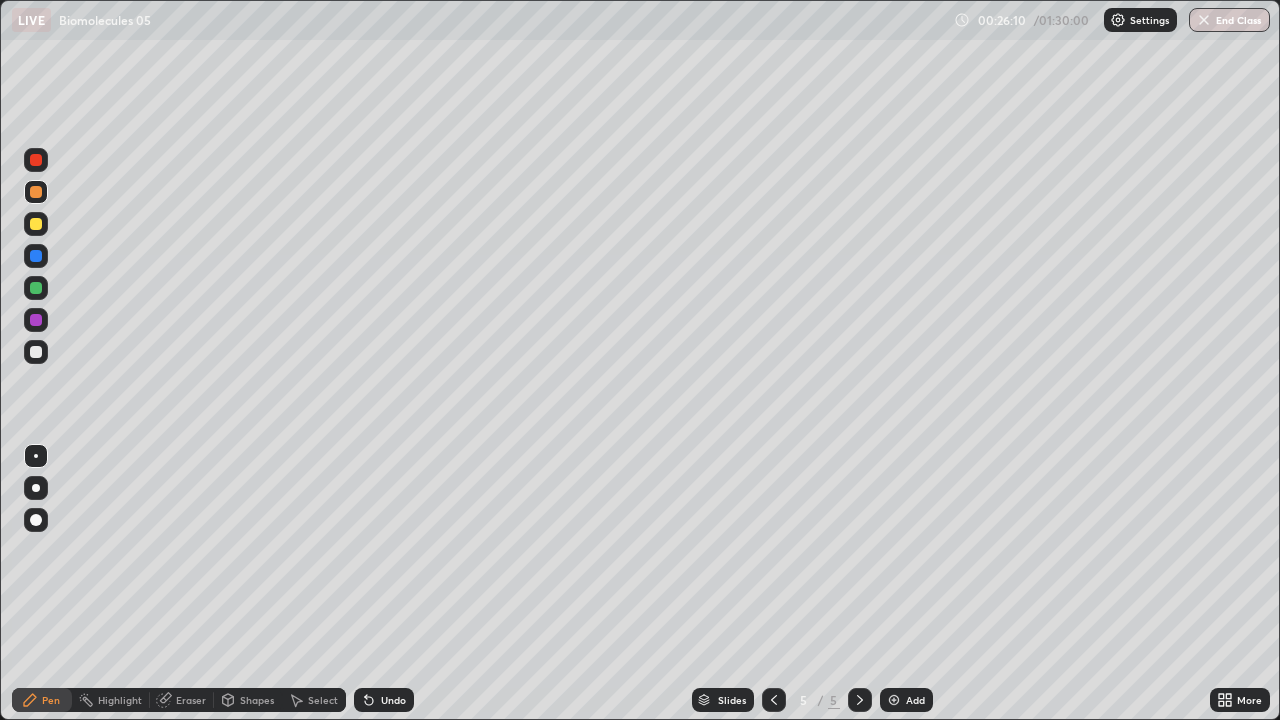 click 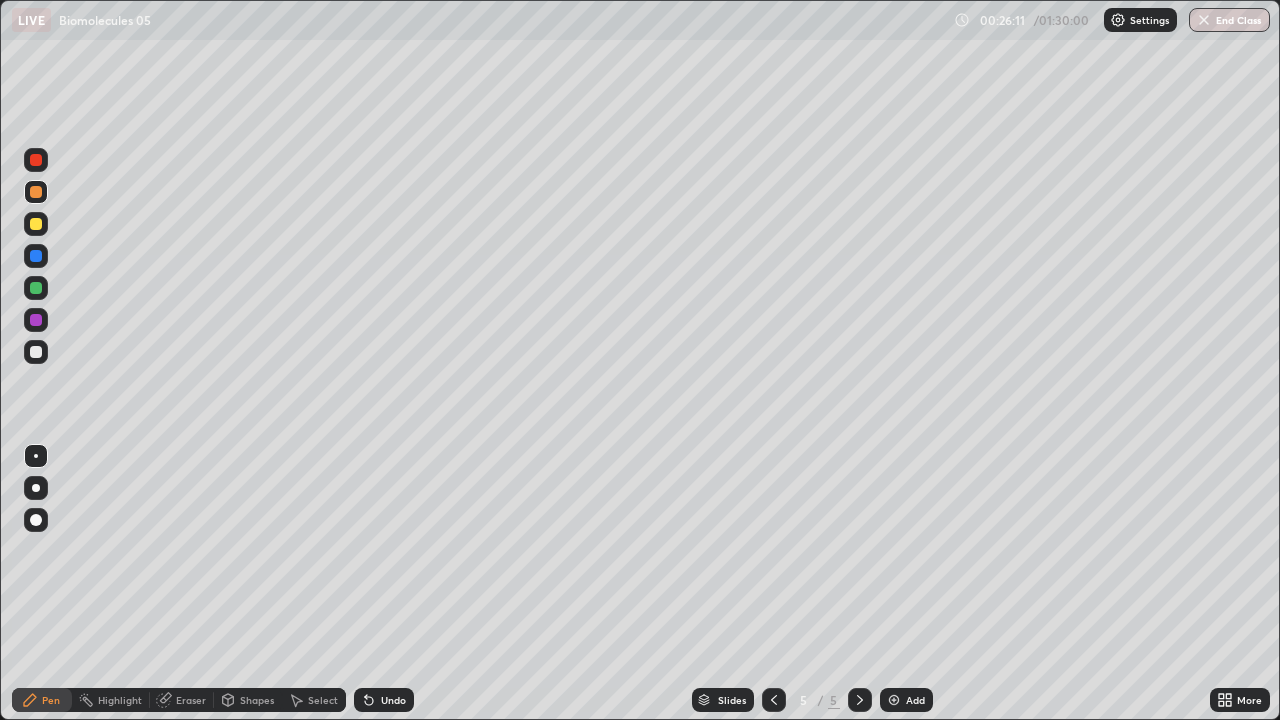 click 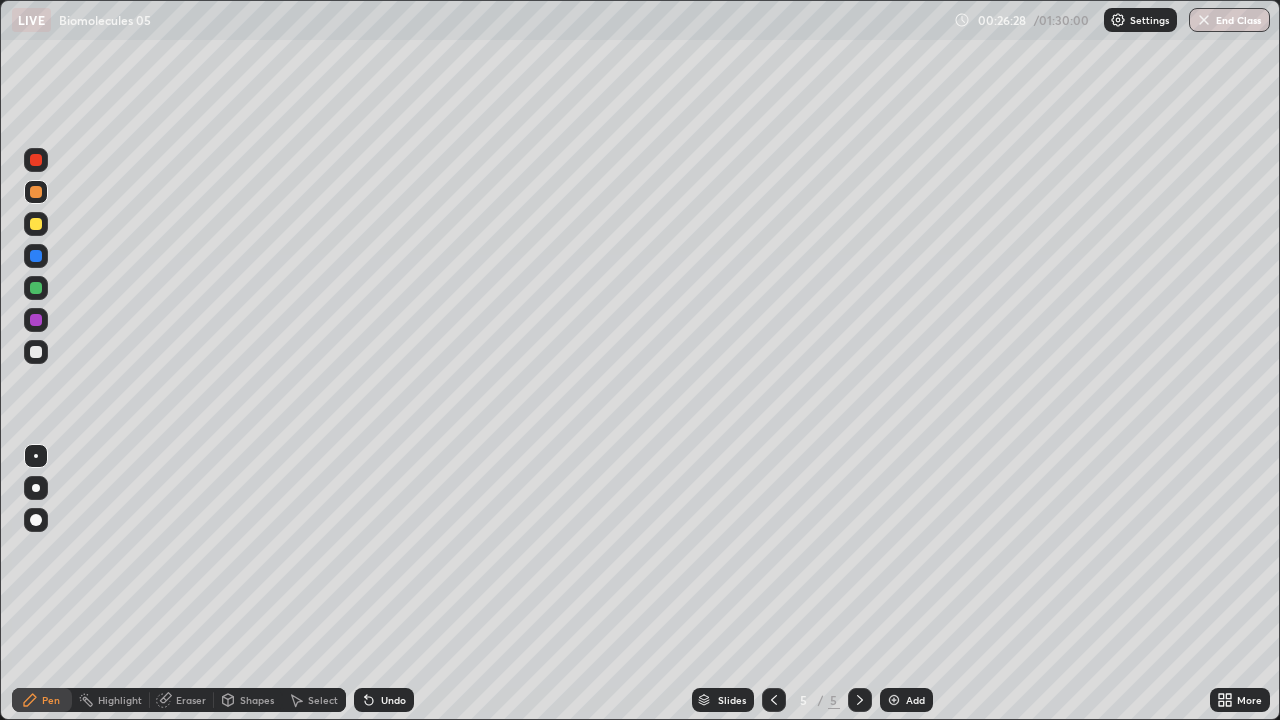 click at bounding box center (36, 160) 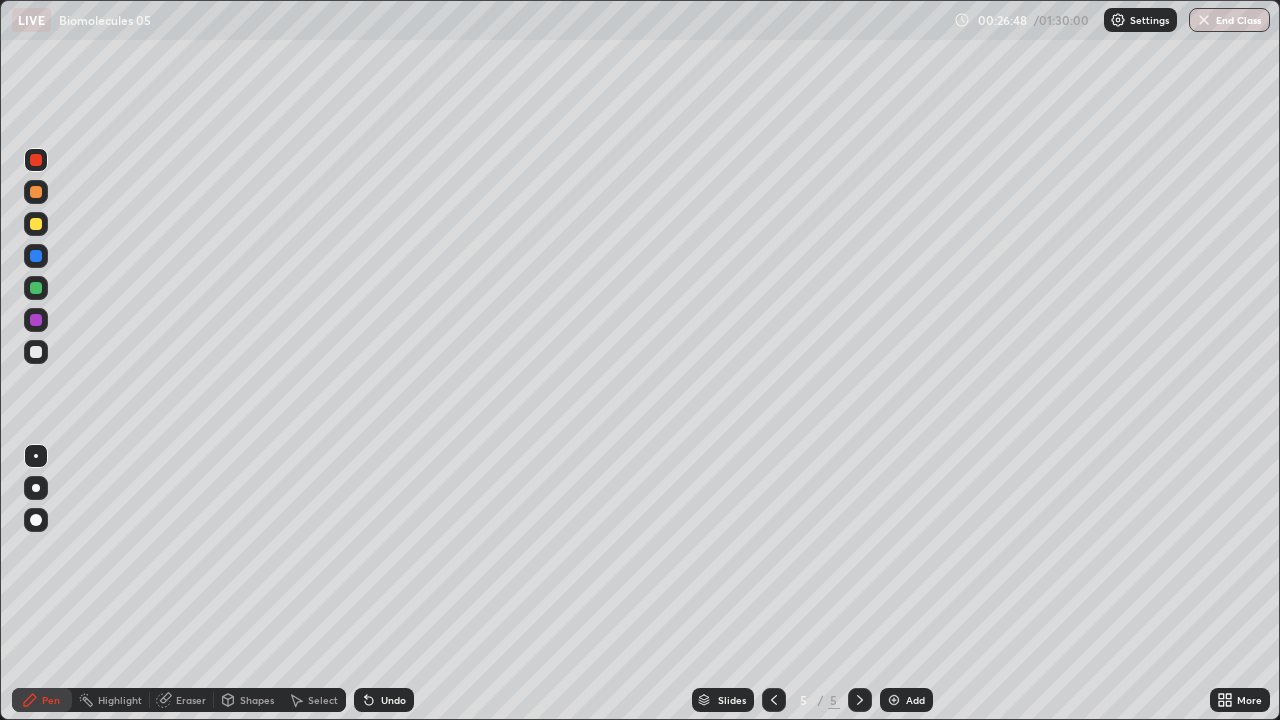 click at bounding box center [36, 352] 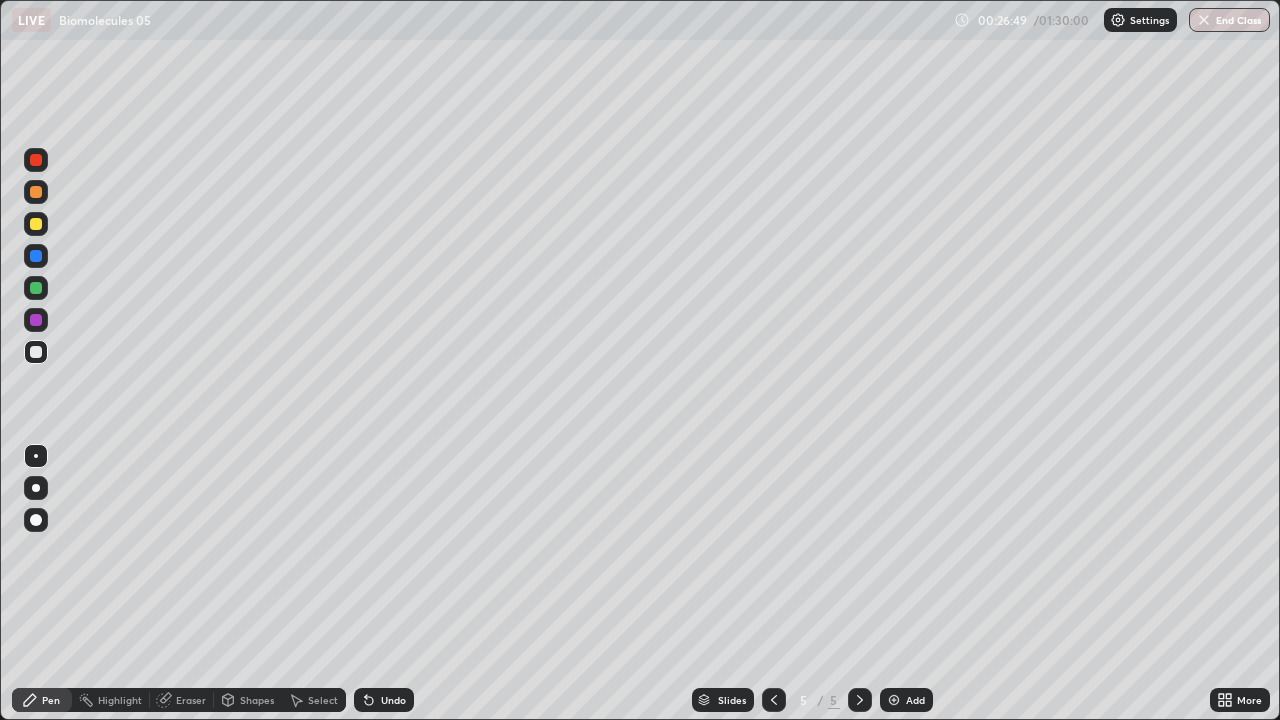 click at bounding box center (36, 160) 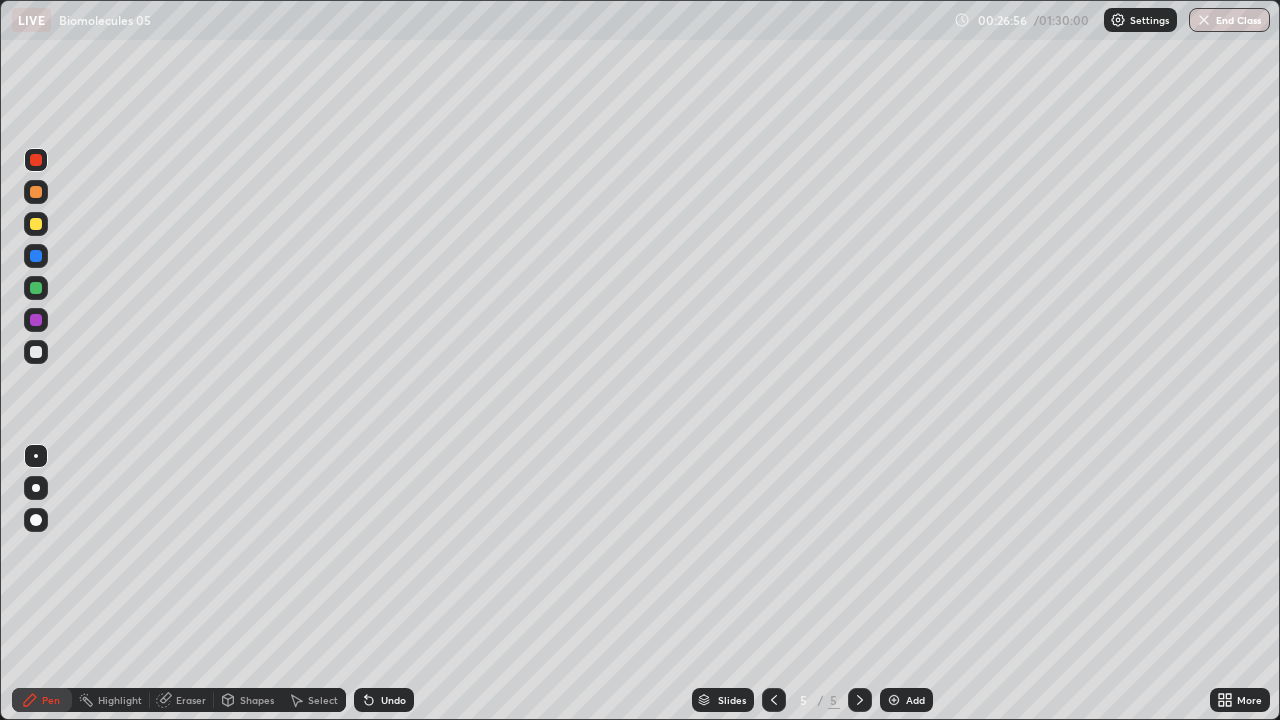 click at bounding box center [36, 352] 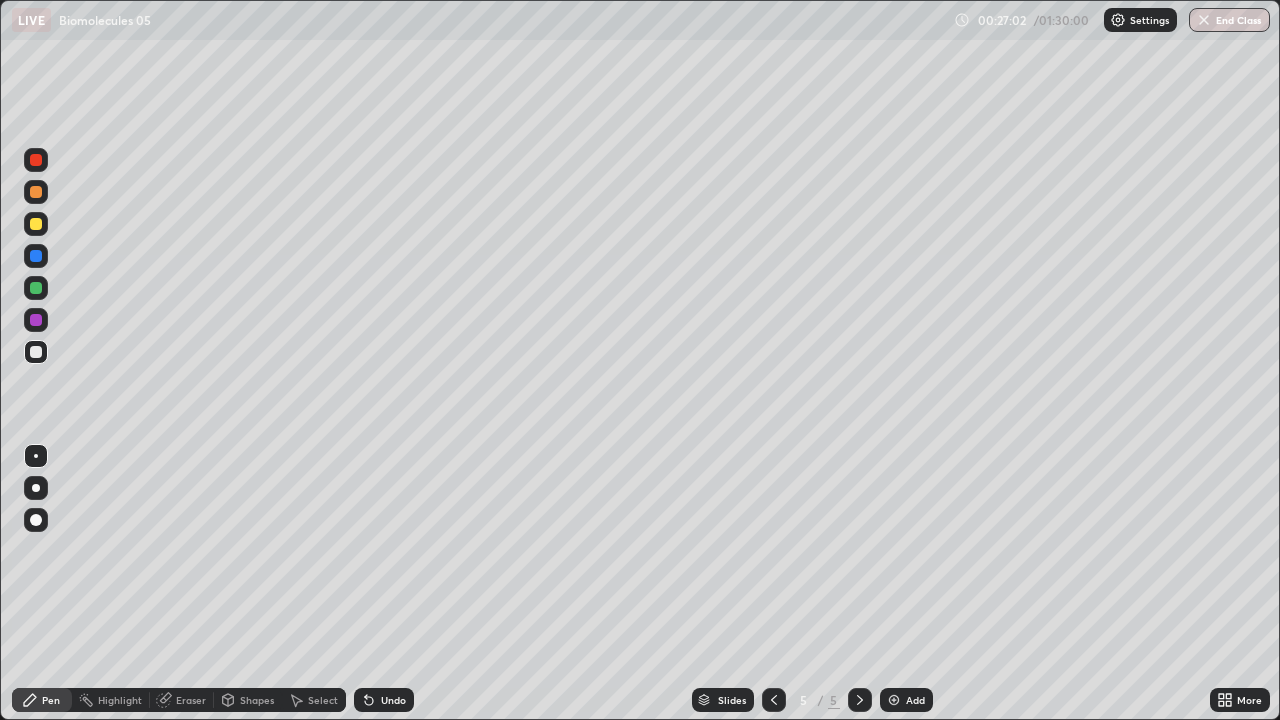 click at bounding box center (36, 192) 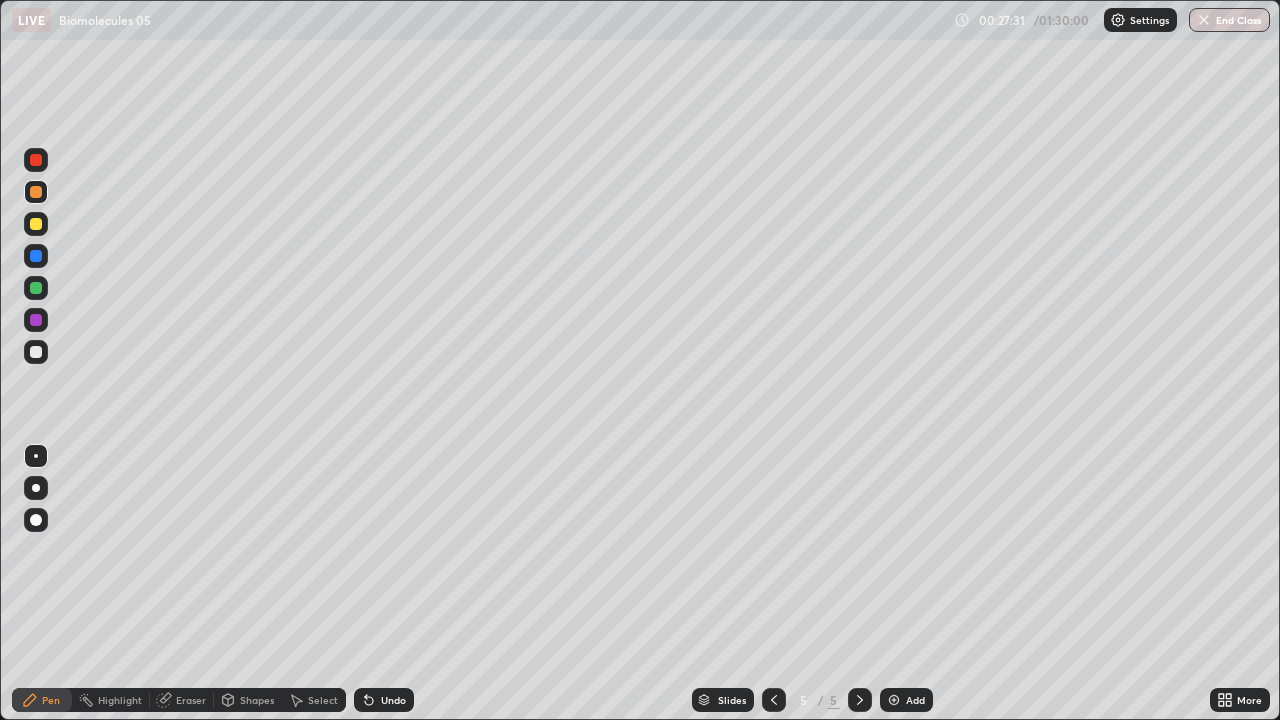 click at bounding box center (36, 288) 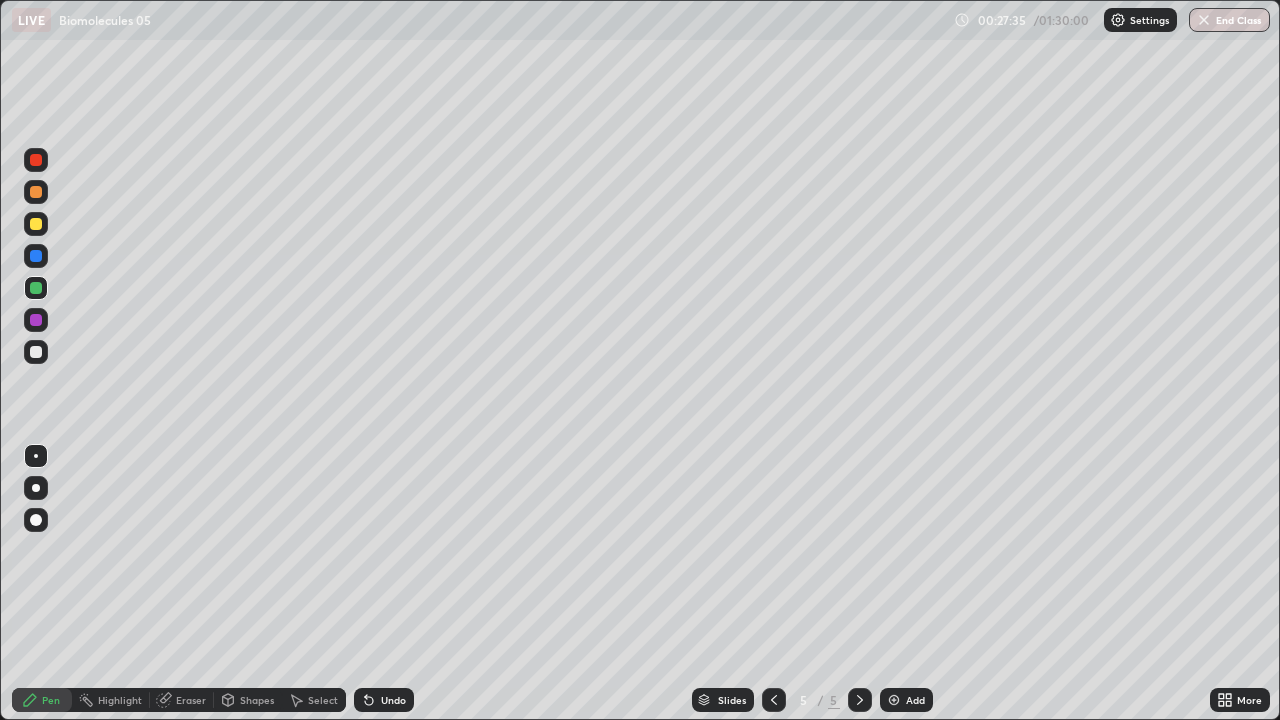 click at bounding box center (36, 160) 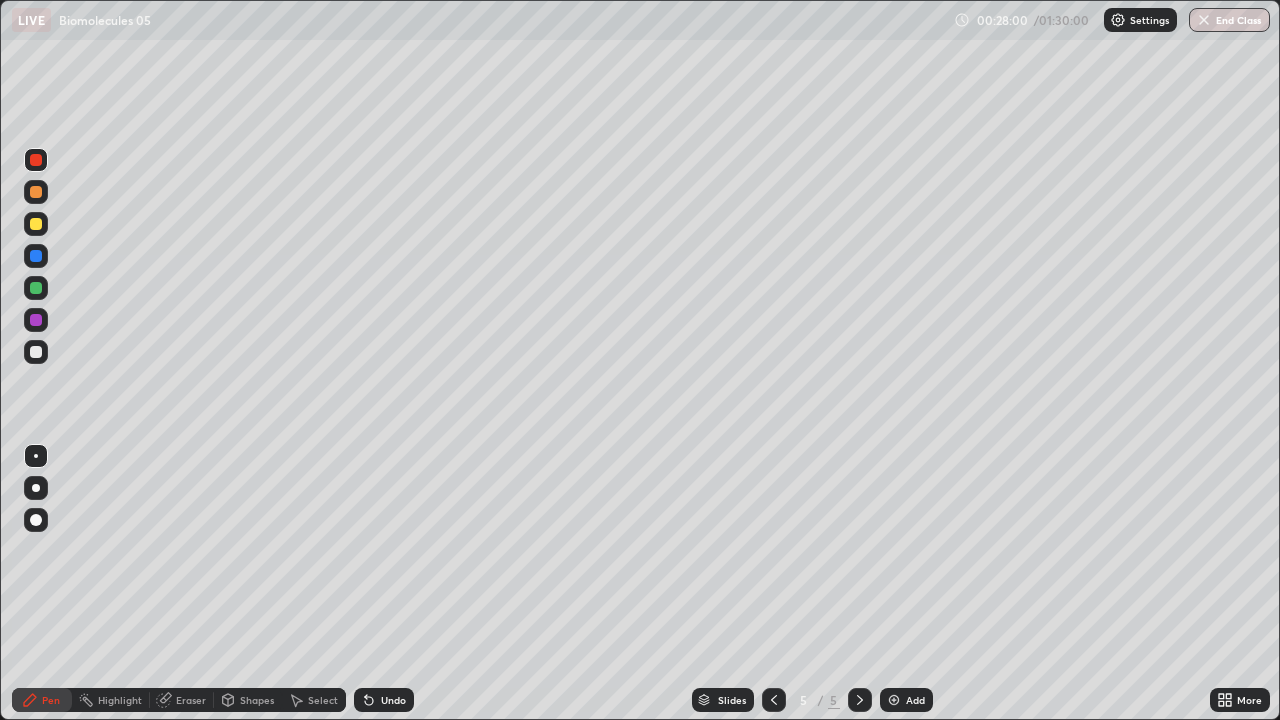 click at bounding box center (36, 288) 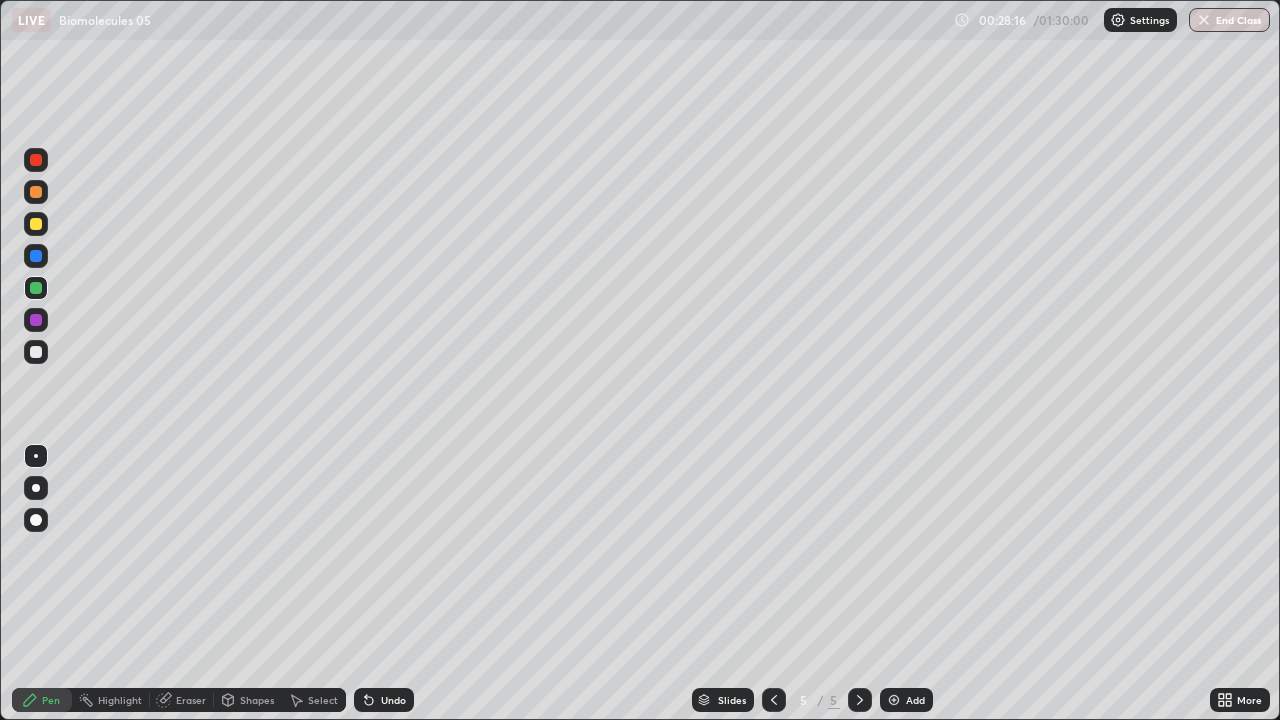 click at bounding box center [36, 224] 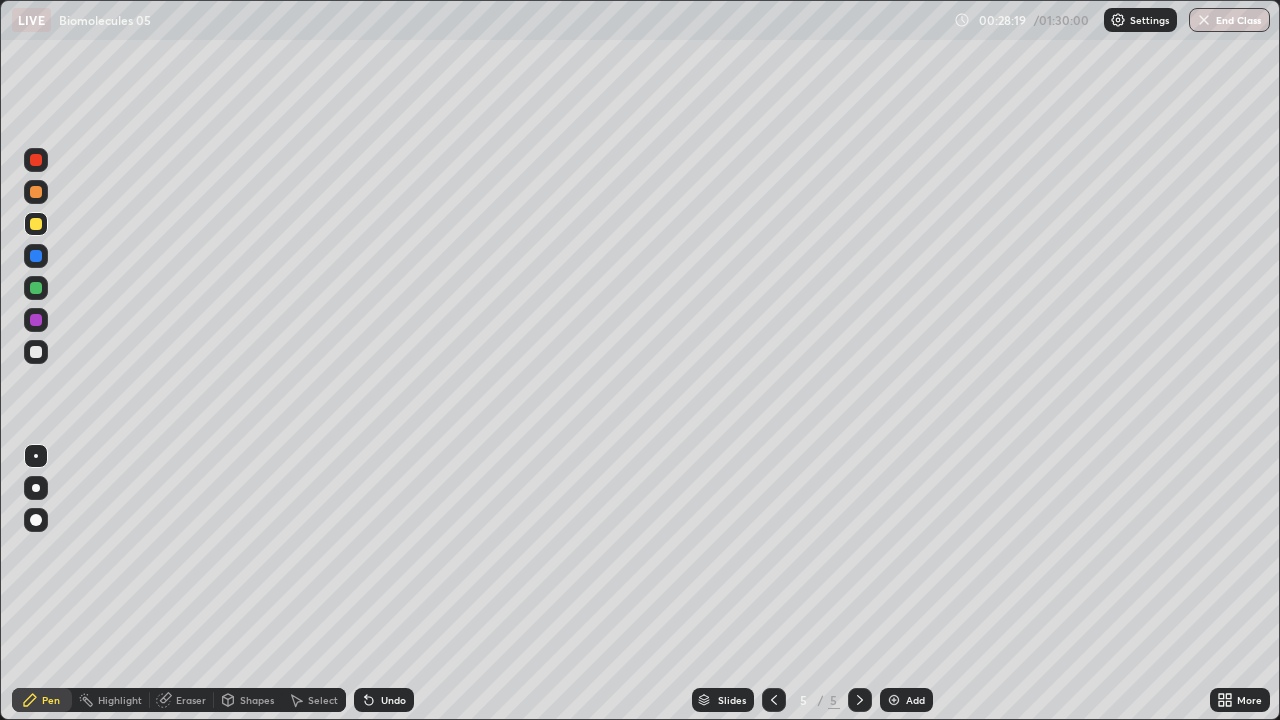 click on "Undo" at bounding box center [393, 700] 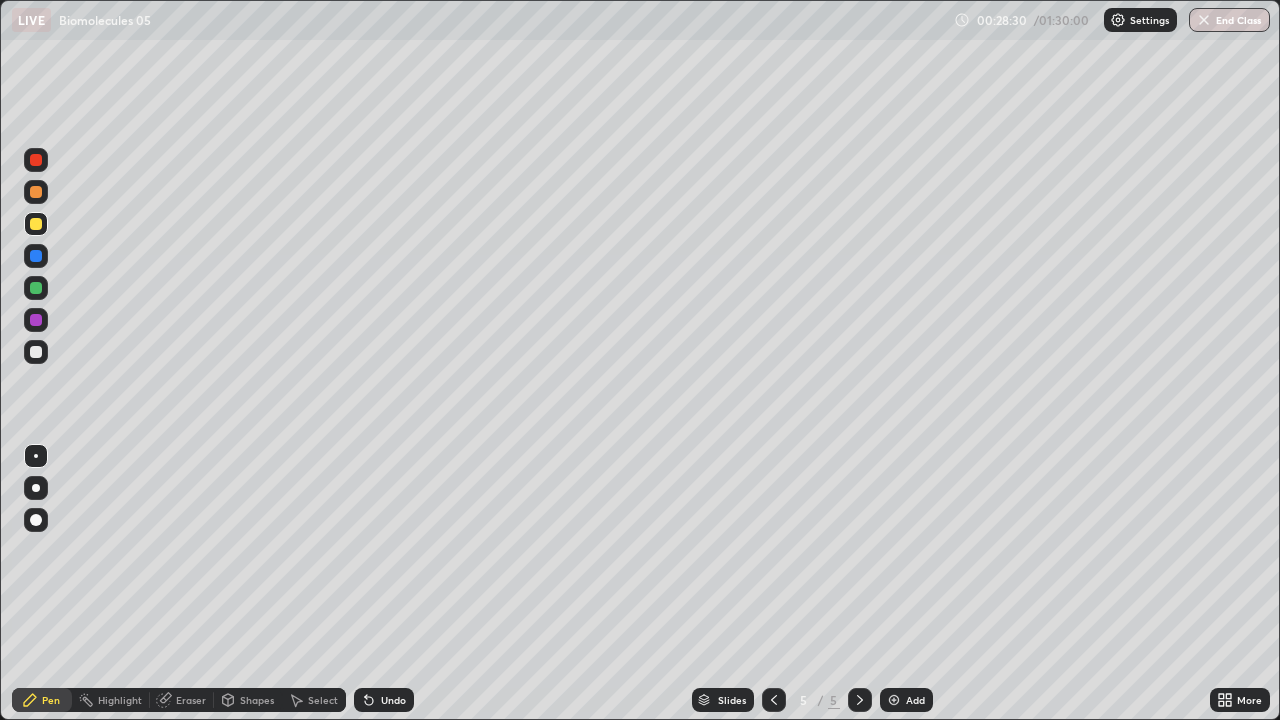 click at bounding box center (36, 160) 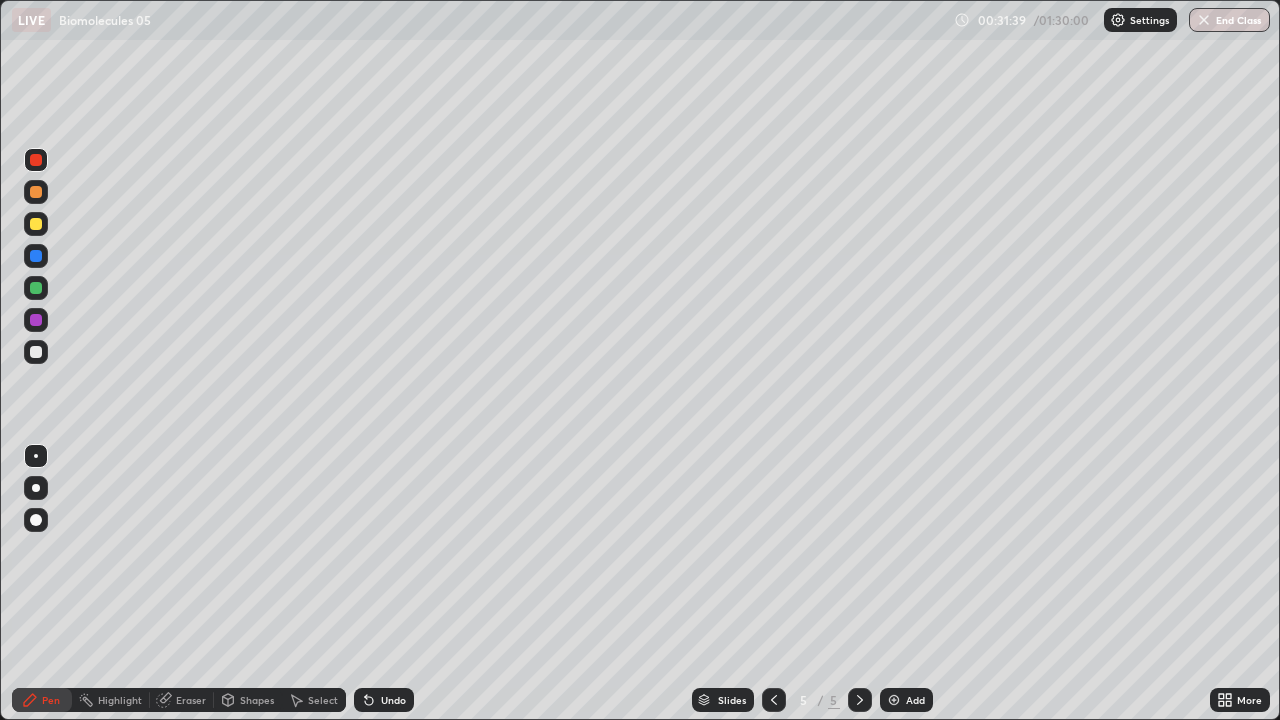 click on "Add" at bounding box center [915, 700] 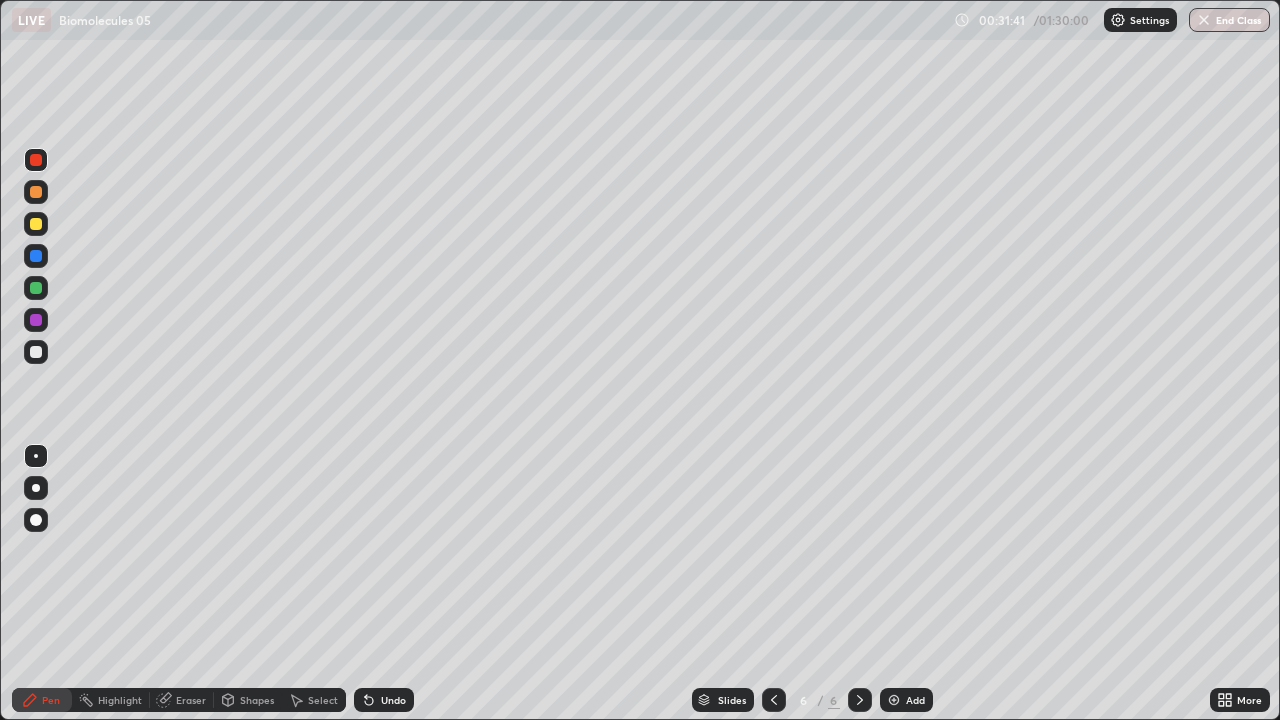 click at bounding box center [36, 256] 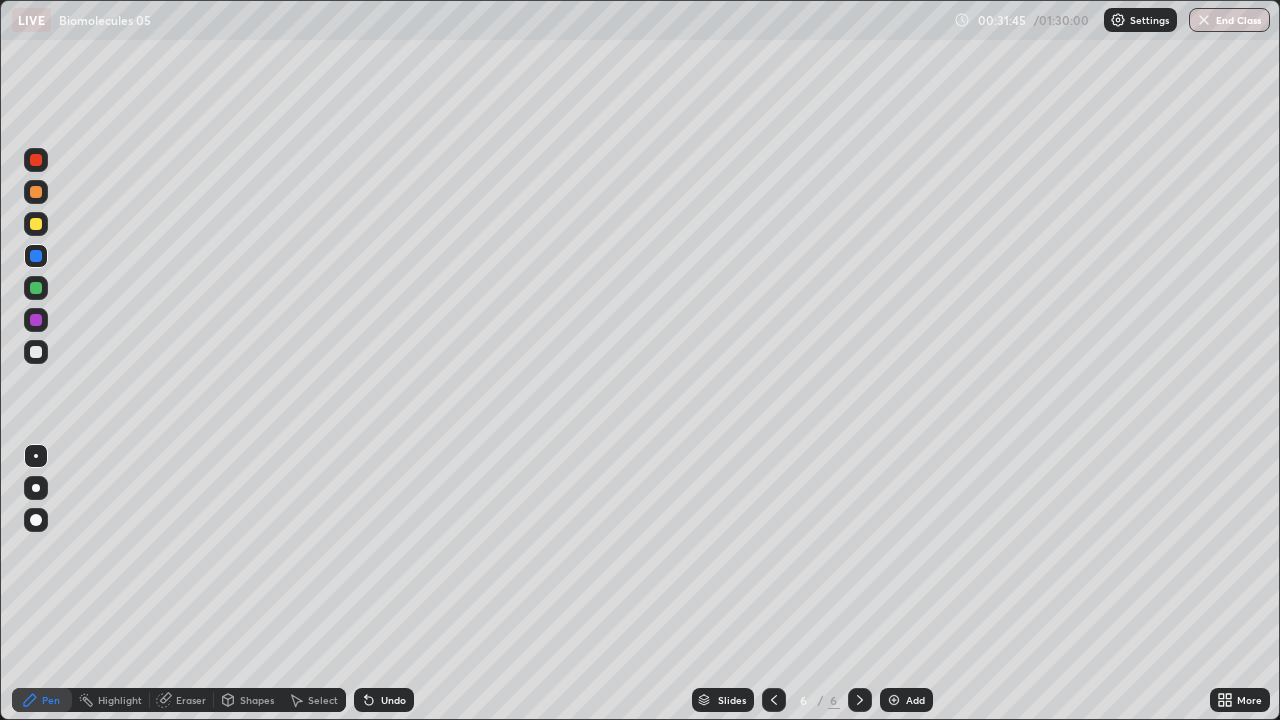 click on "Undo" at bounding box center (393, 700) 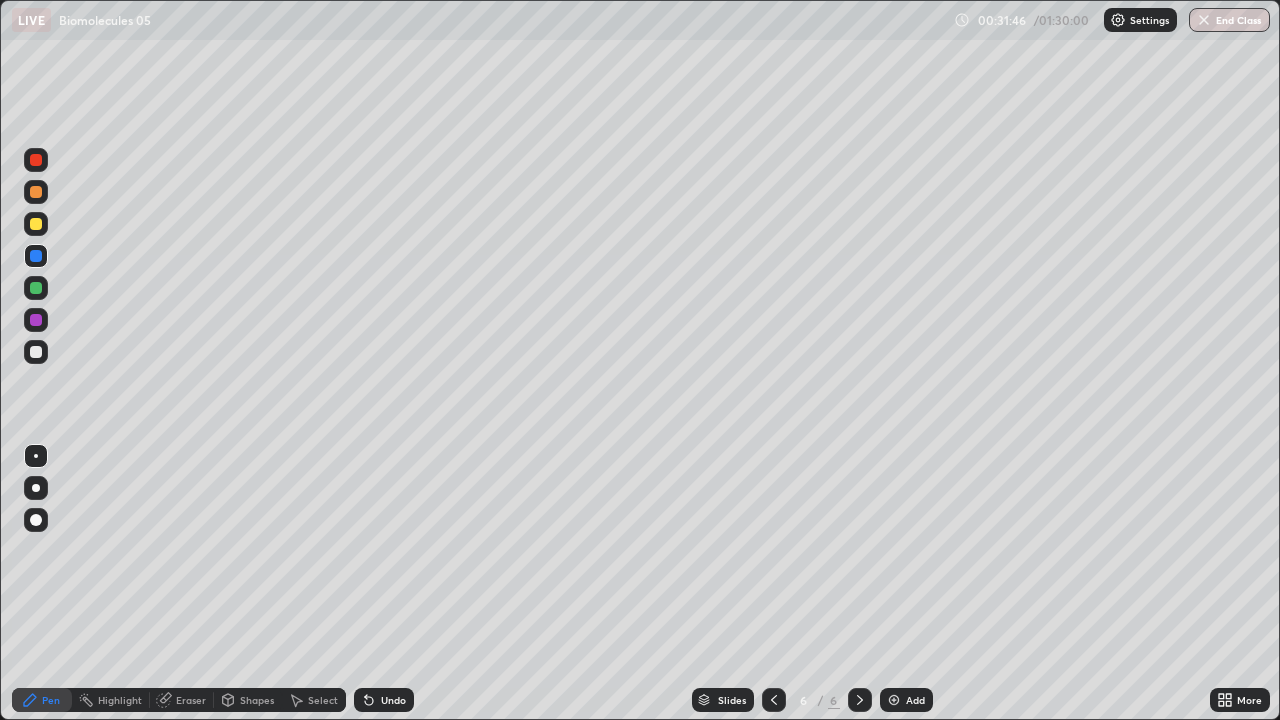 click 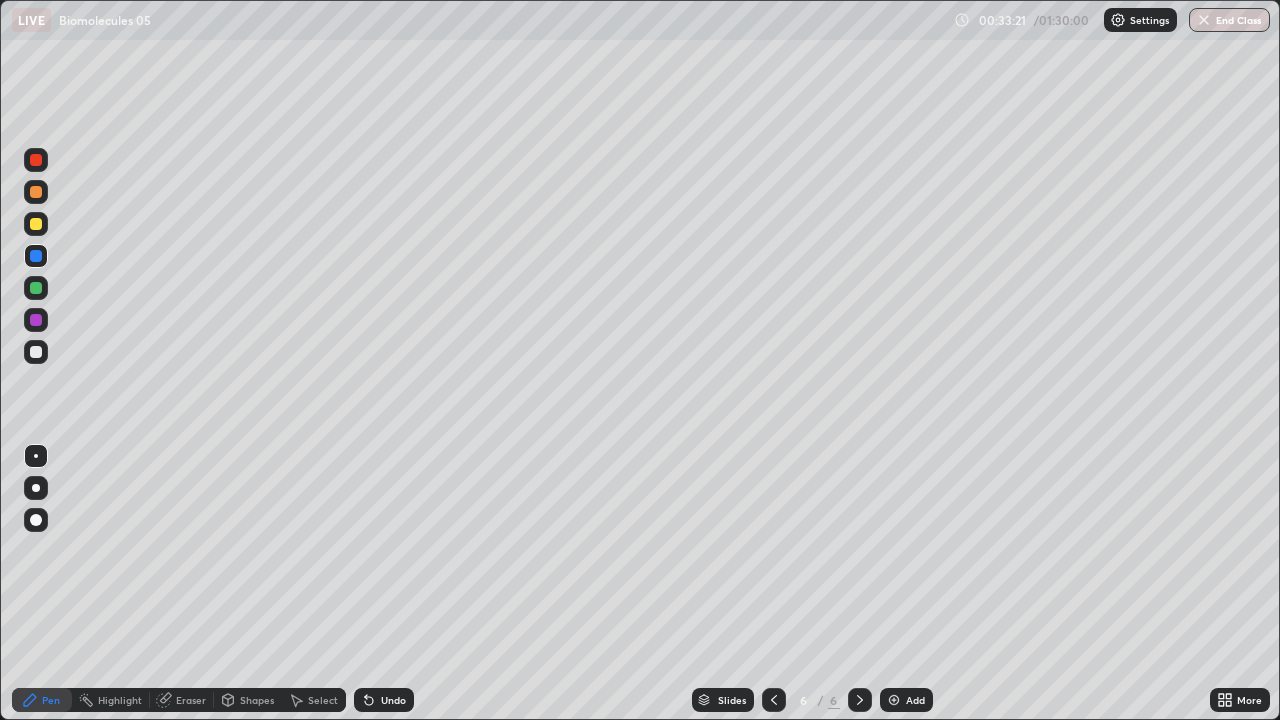 click at bounding box center (36, 288) 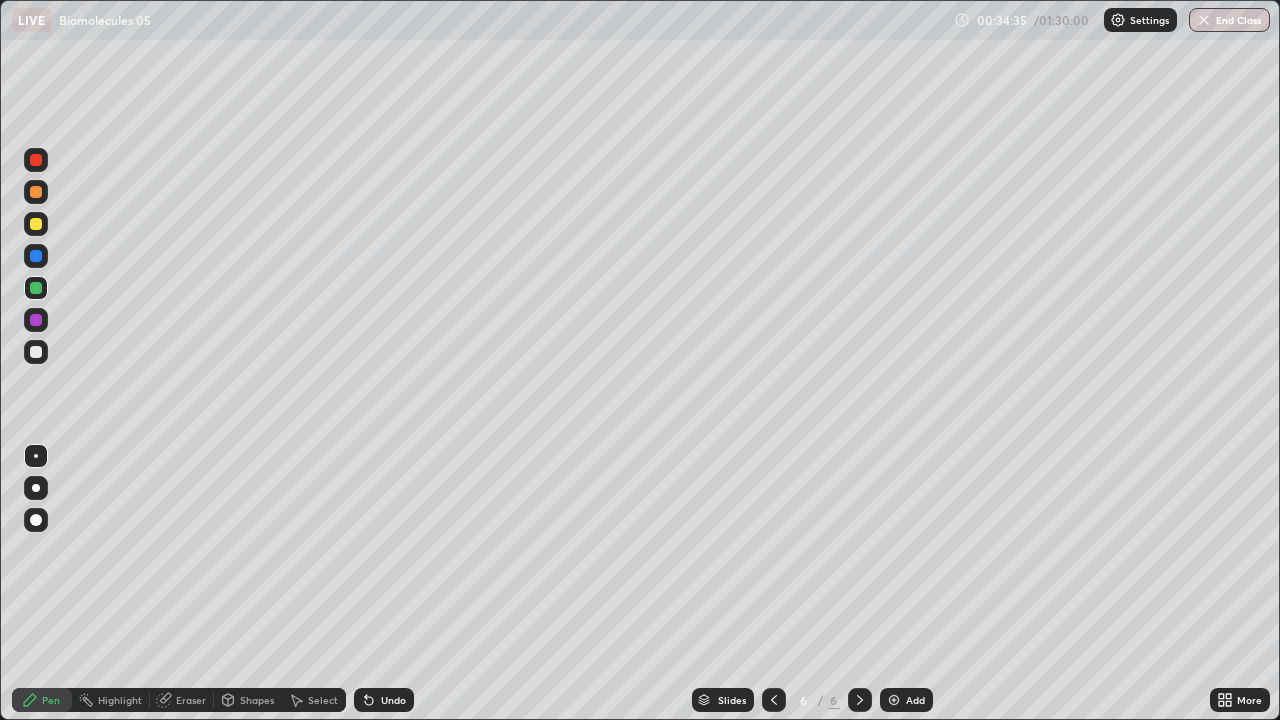 click at bounding box center (36, 192) 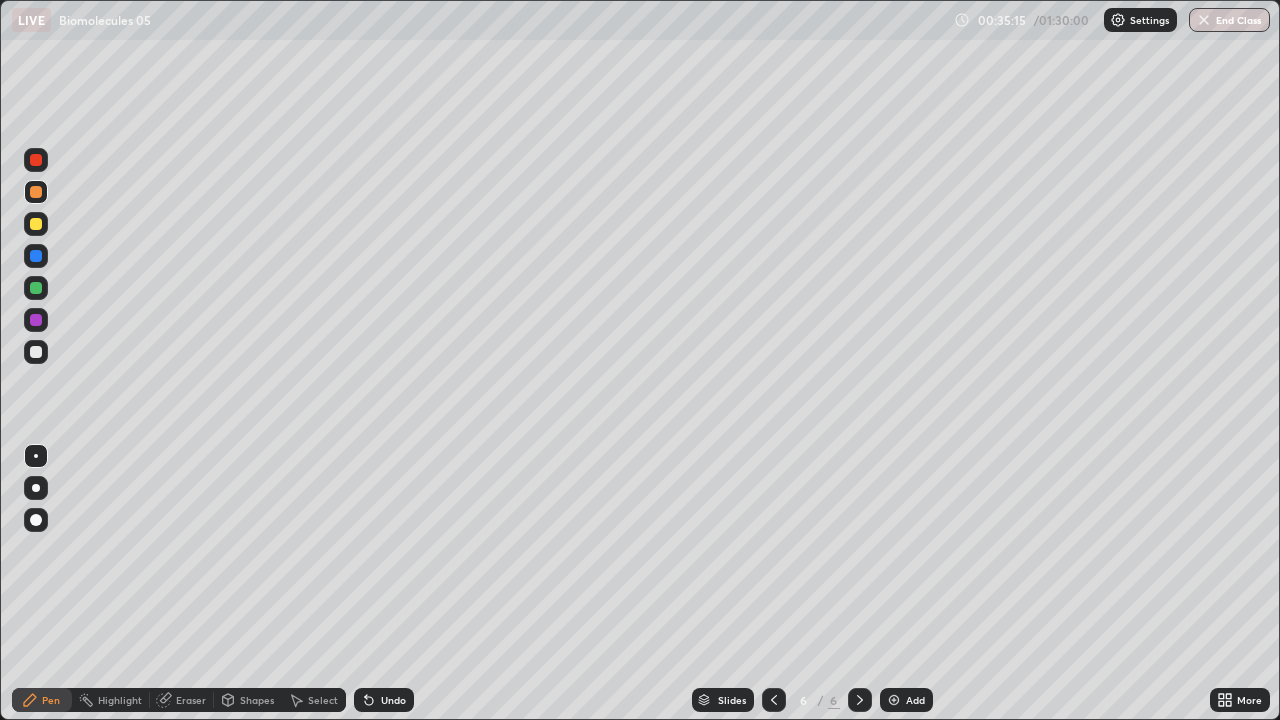 click at bounding box center (36, 352) 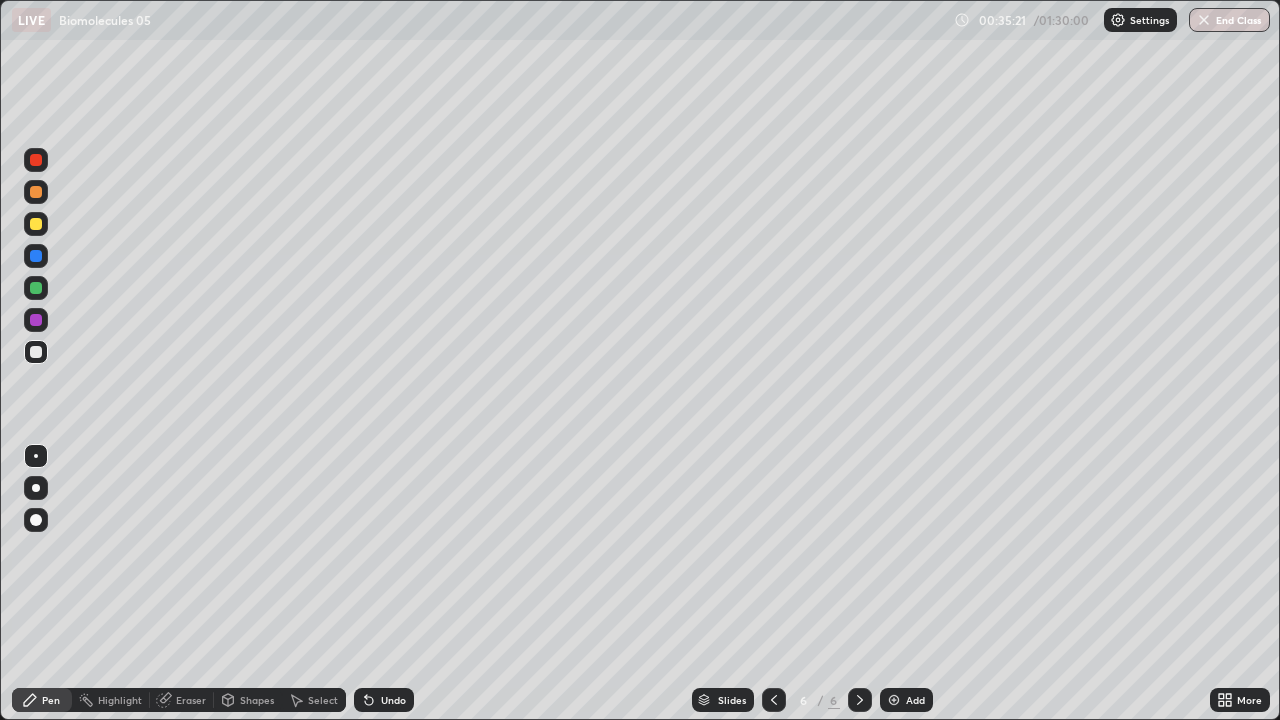 click at bounding box center (36, 352) 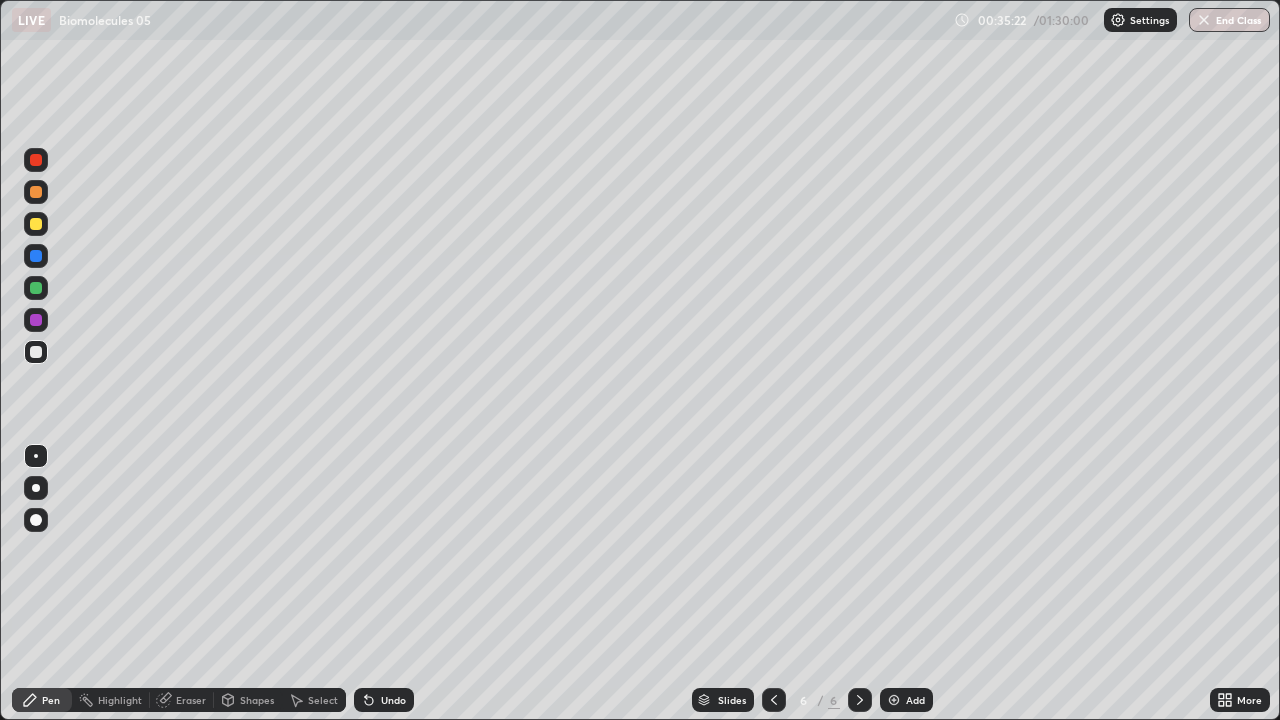 click at bounding box center [36, 256] 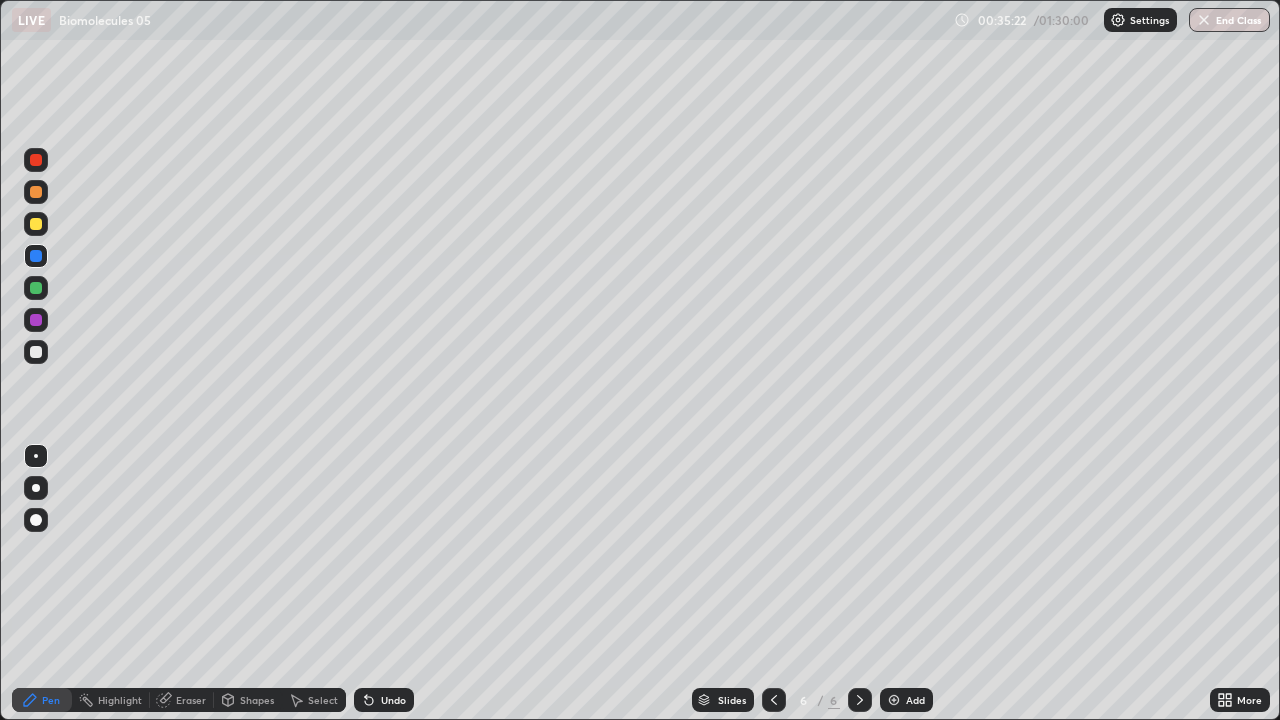 click at bounding box center [36, 288] 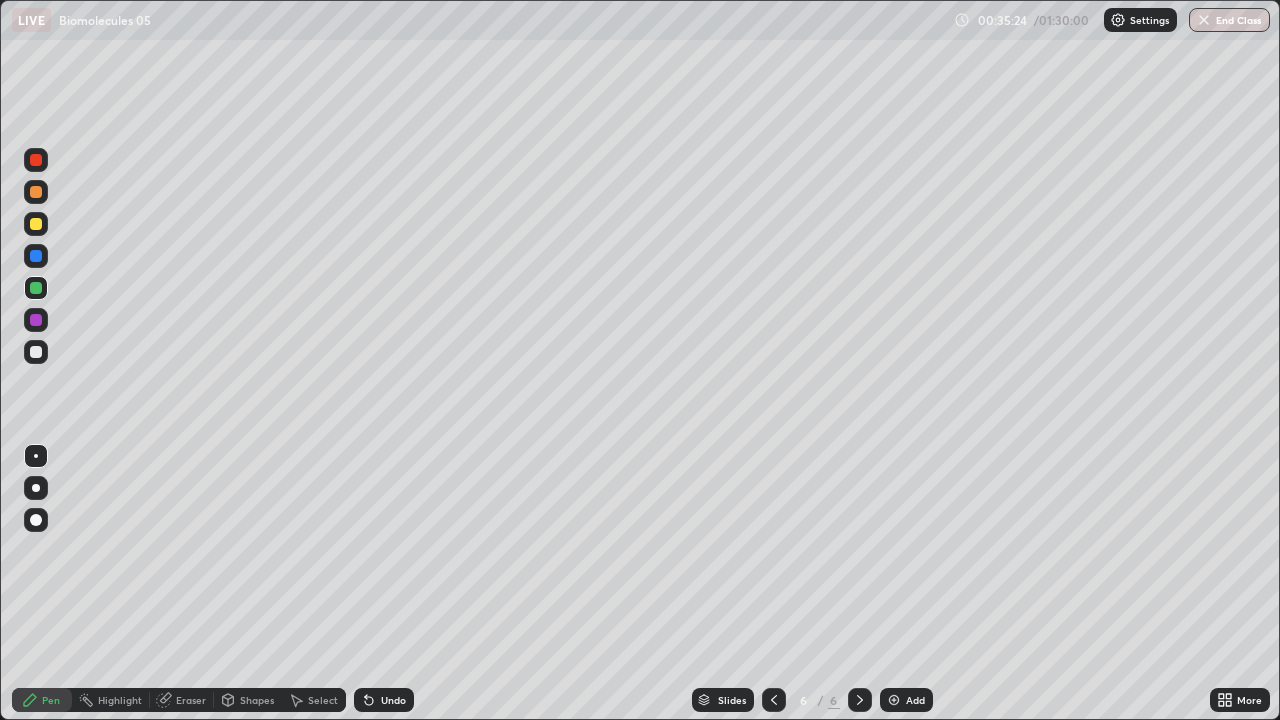 click at bounding box center [36, 224] 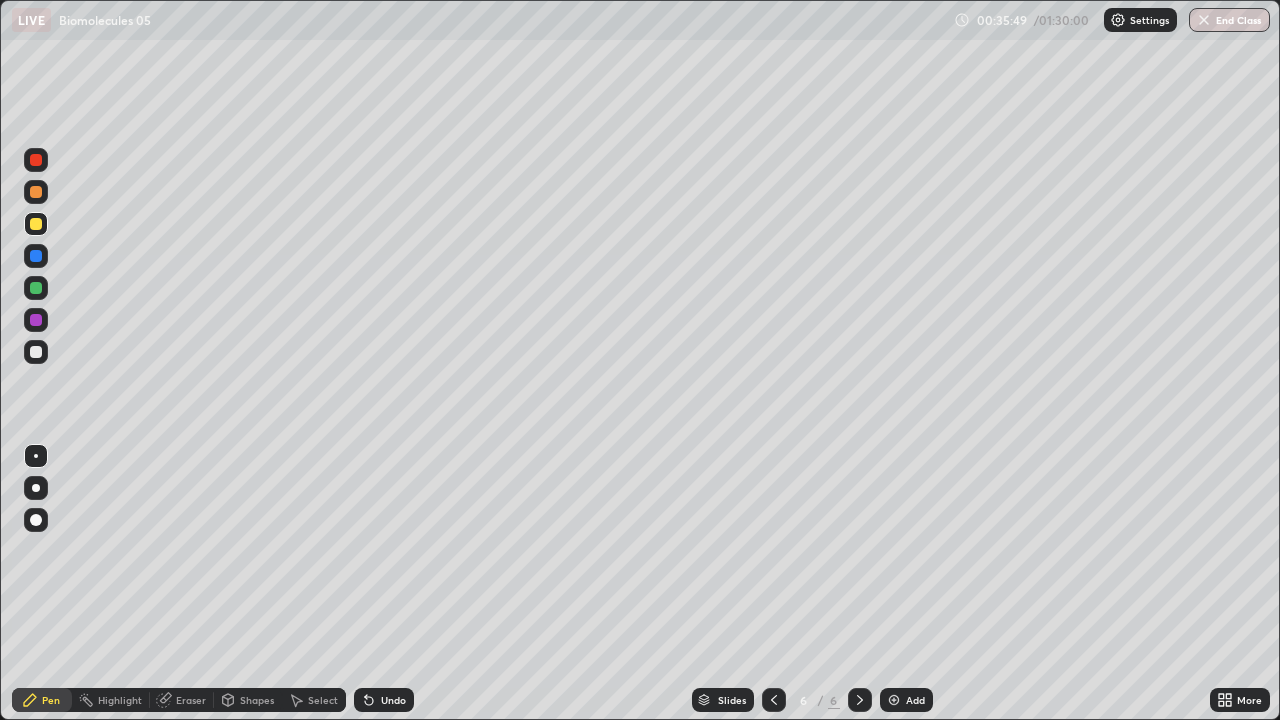 click on "Undo" at bounding box center (393, 700) 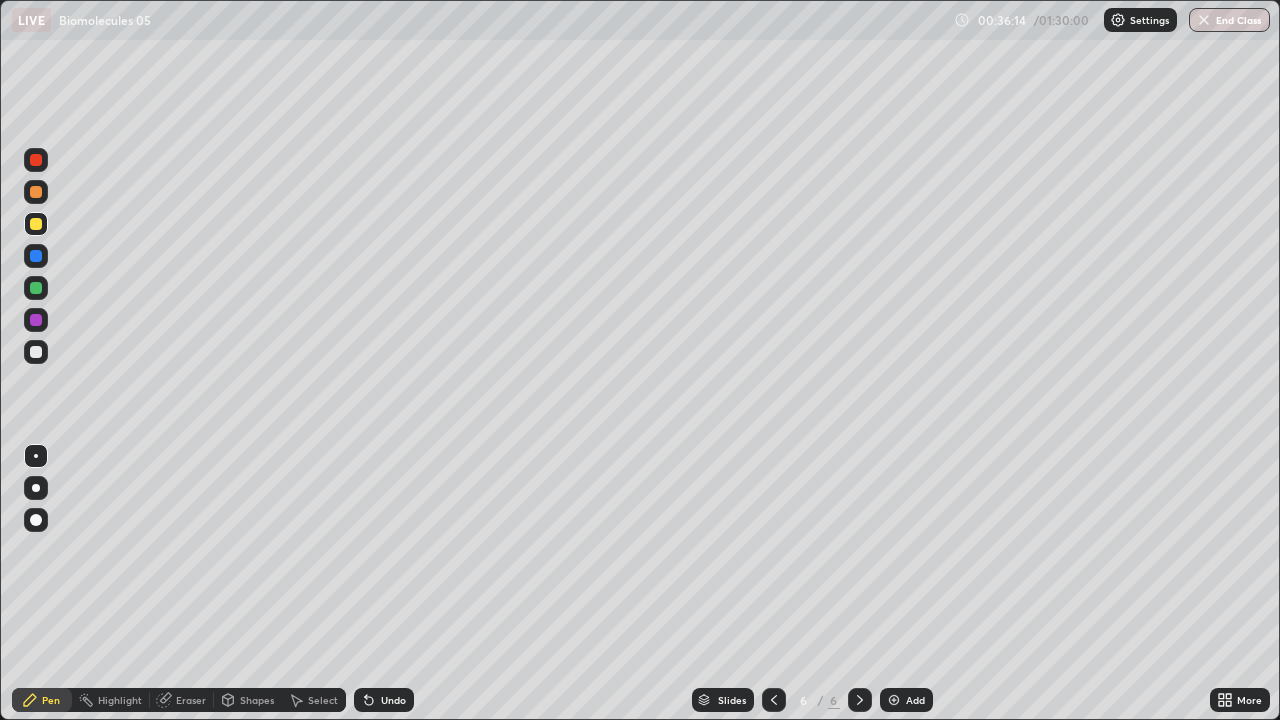 click at bounding box center [36, 160] 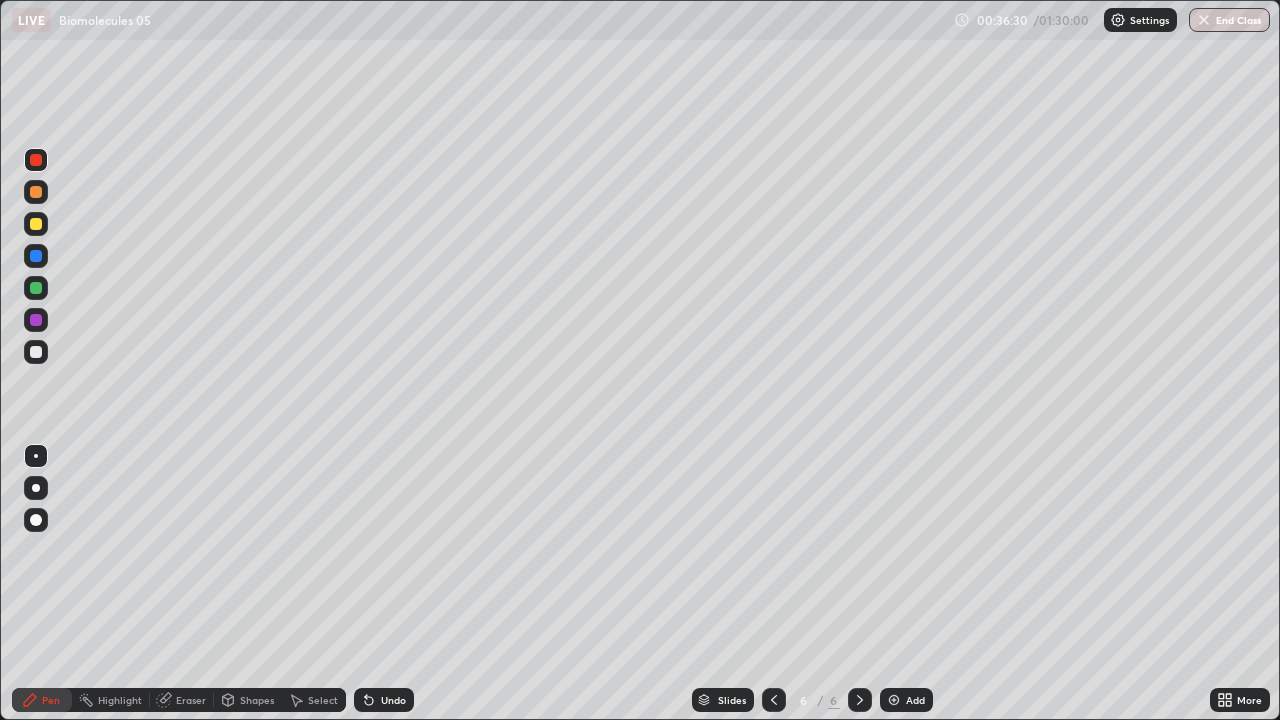 click at bounding box center (36, 352) 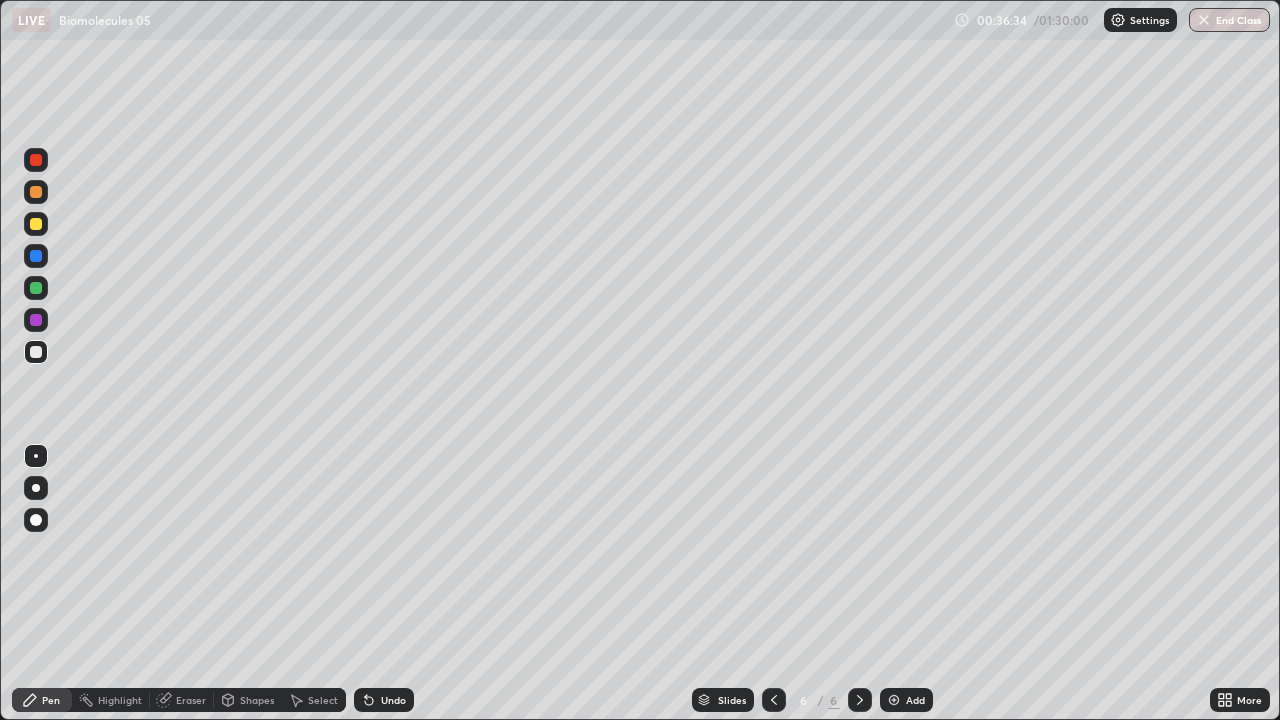 click at bounding box center [36, 192] 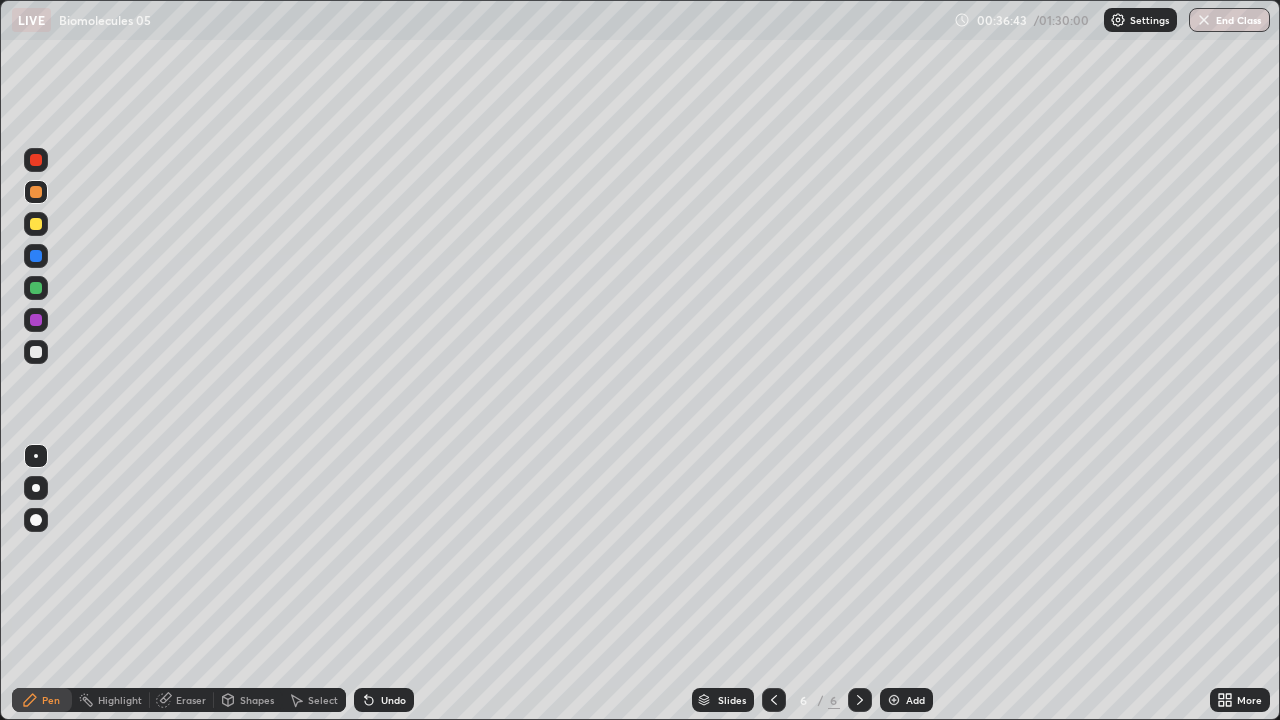 click on "Undo" at bounding box center (384, 700) 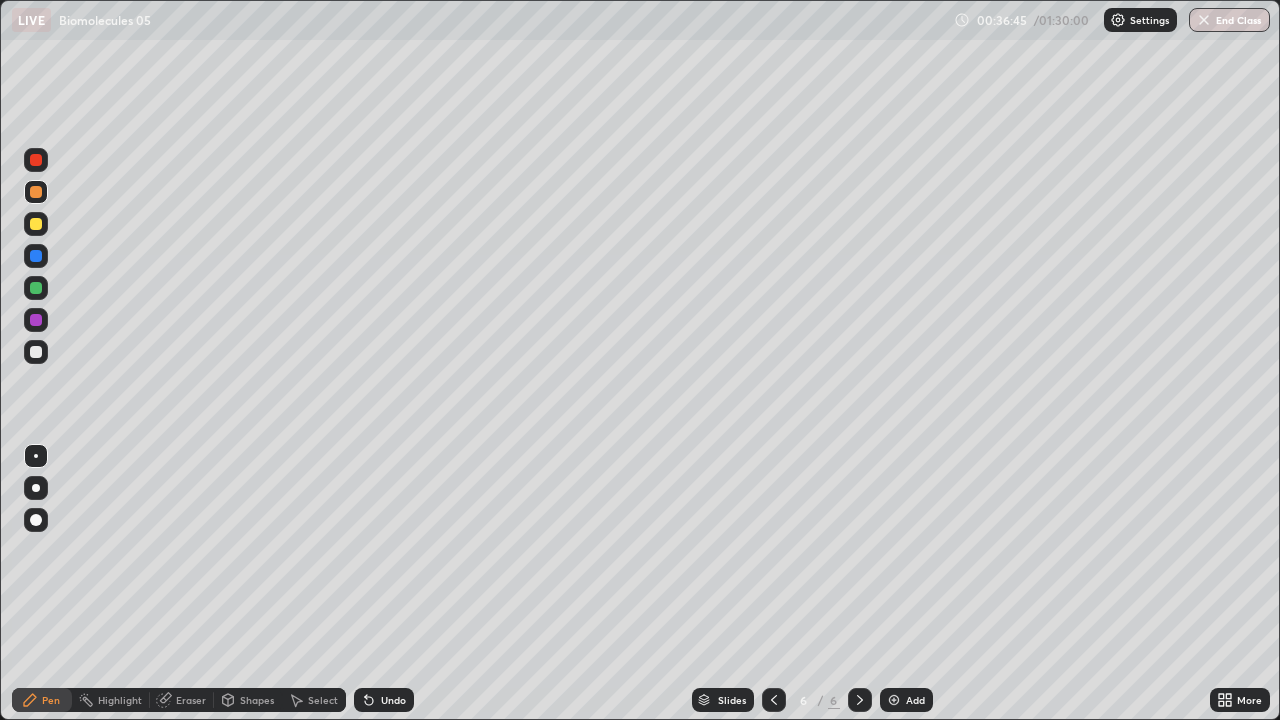 click on "Undo" at bounding box center (393, 700) 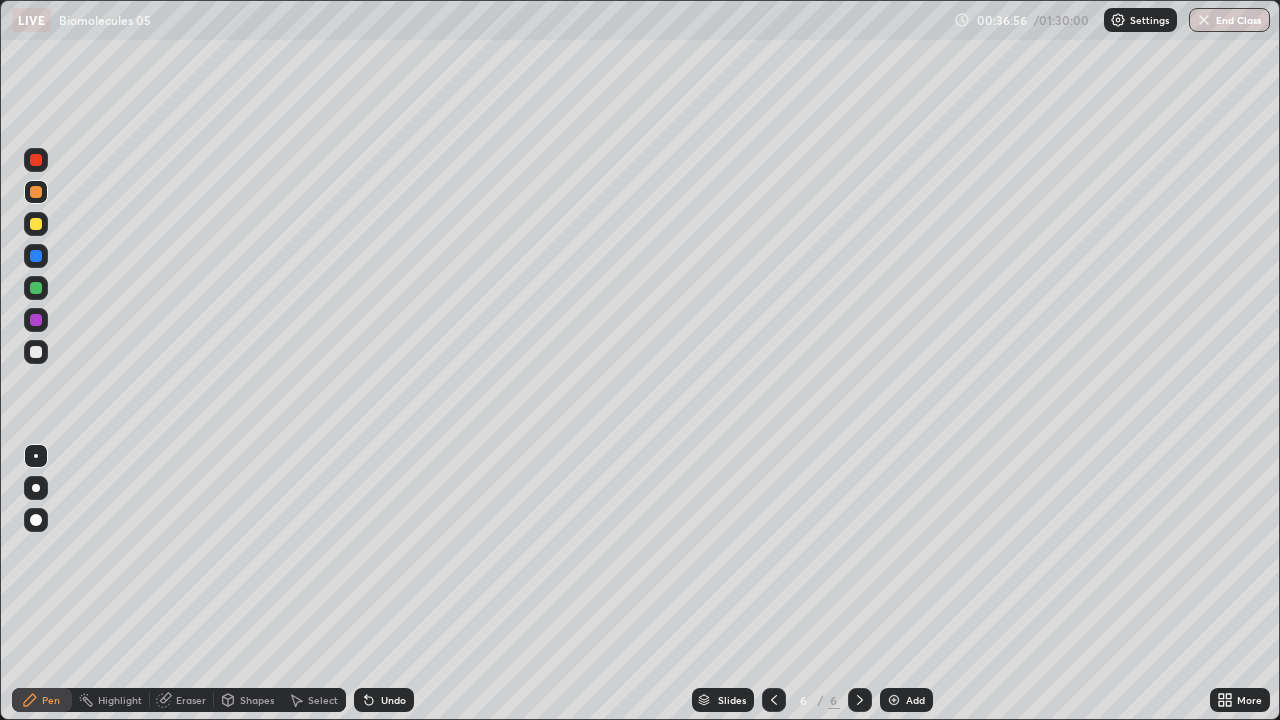 click 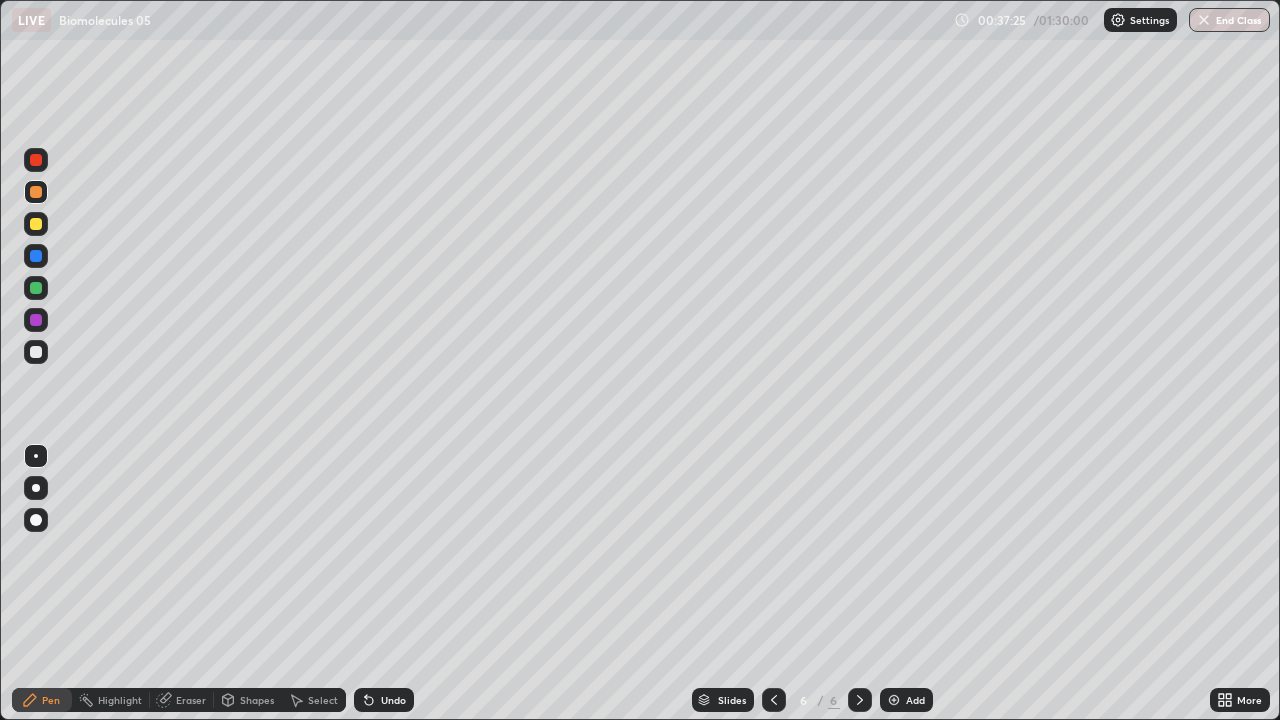 click at bounding box center [36, 160] 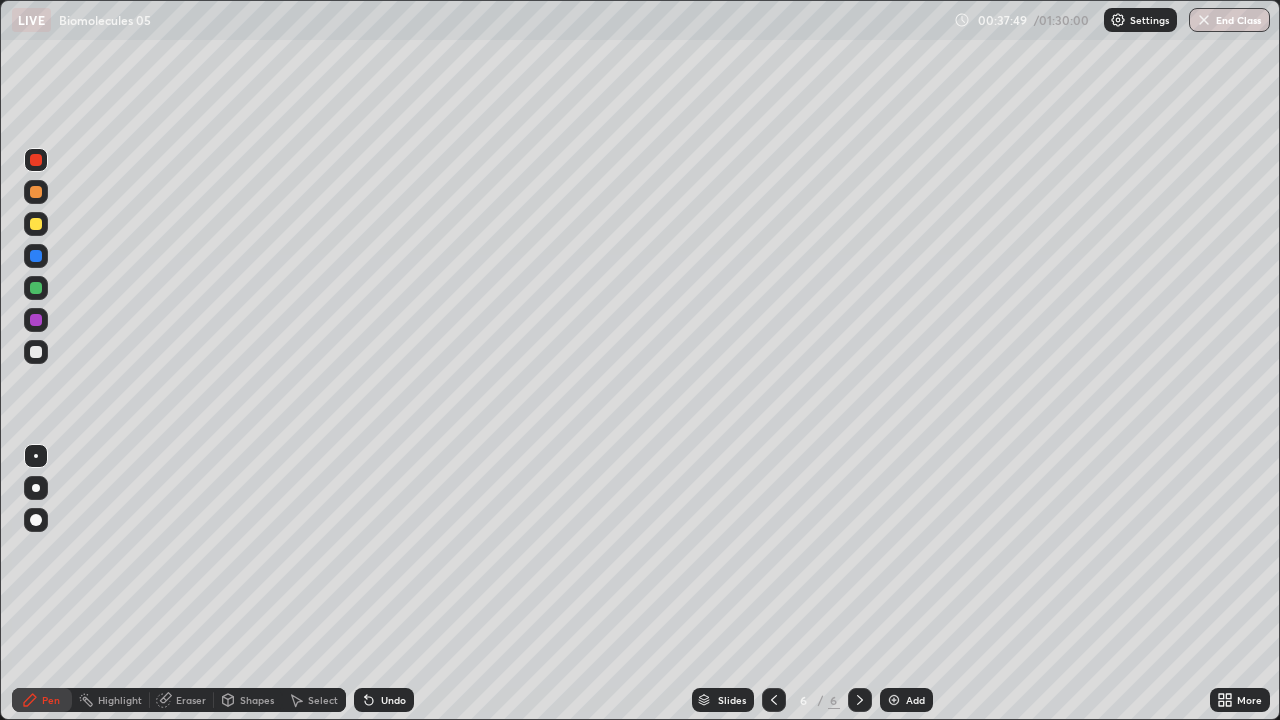 click at bounding box center [36, 320] 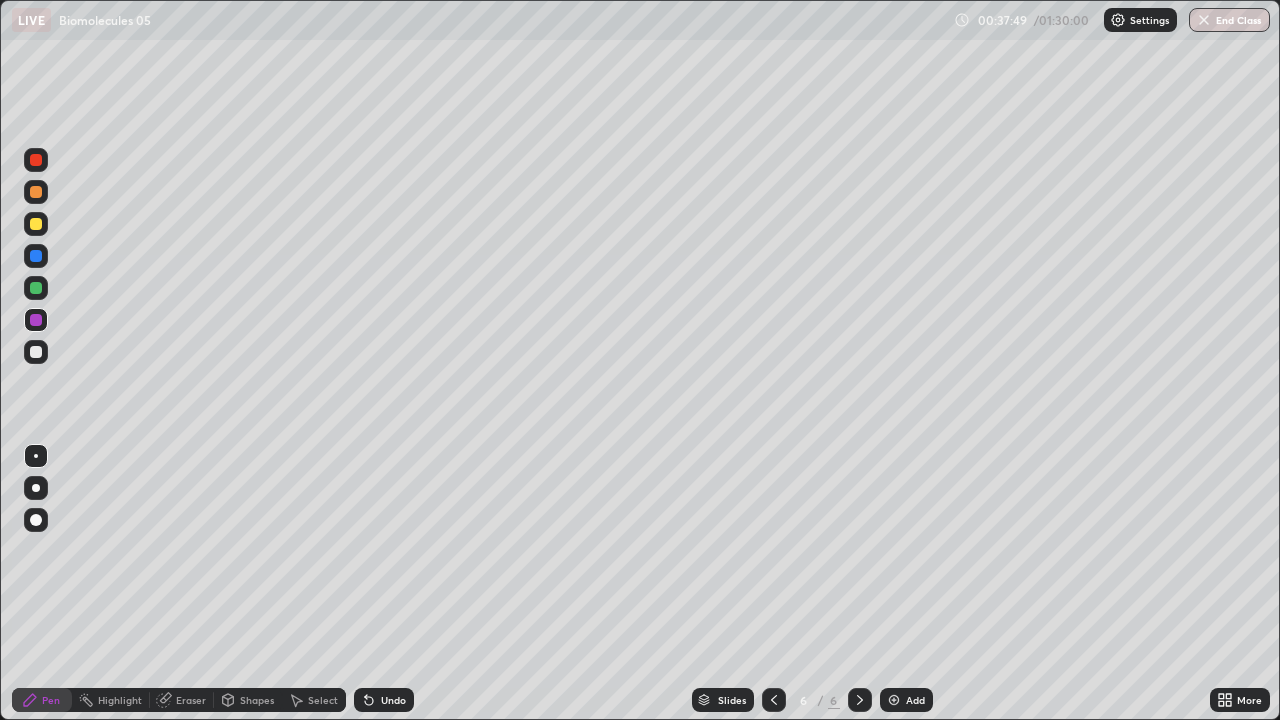 click at bounding box center [36, 192] 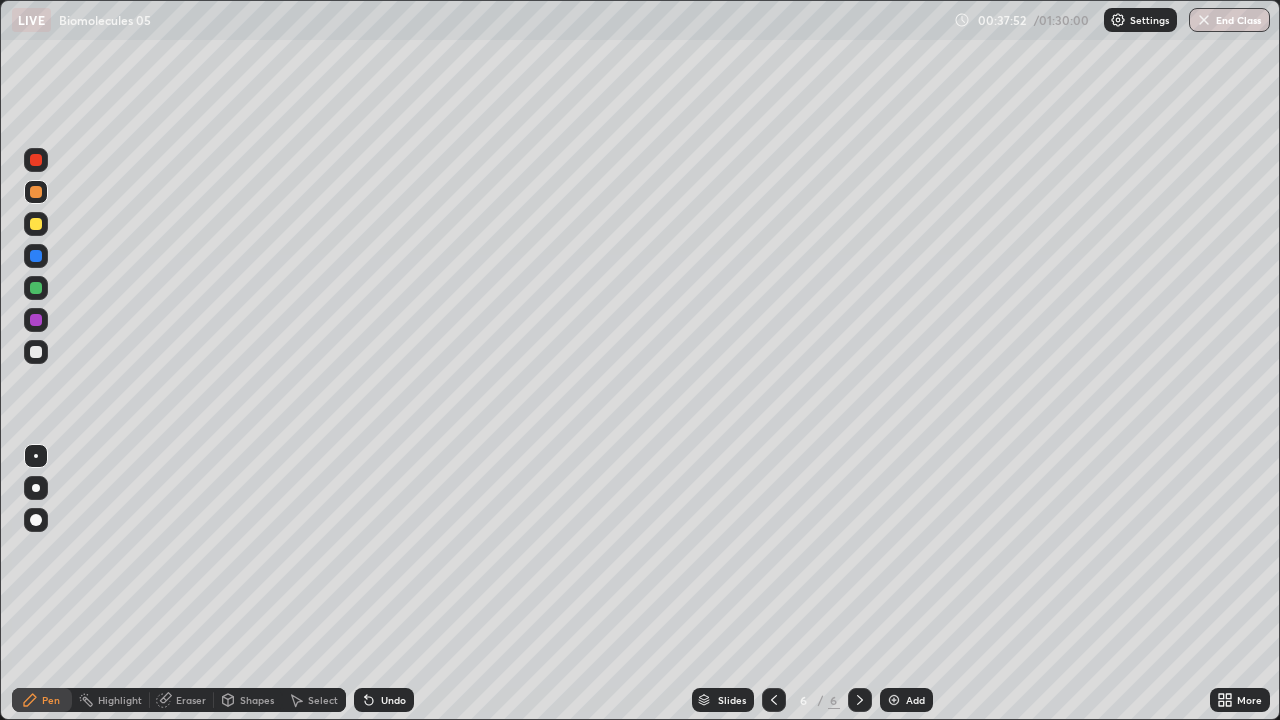 click at bounding box center (36, 288) 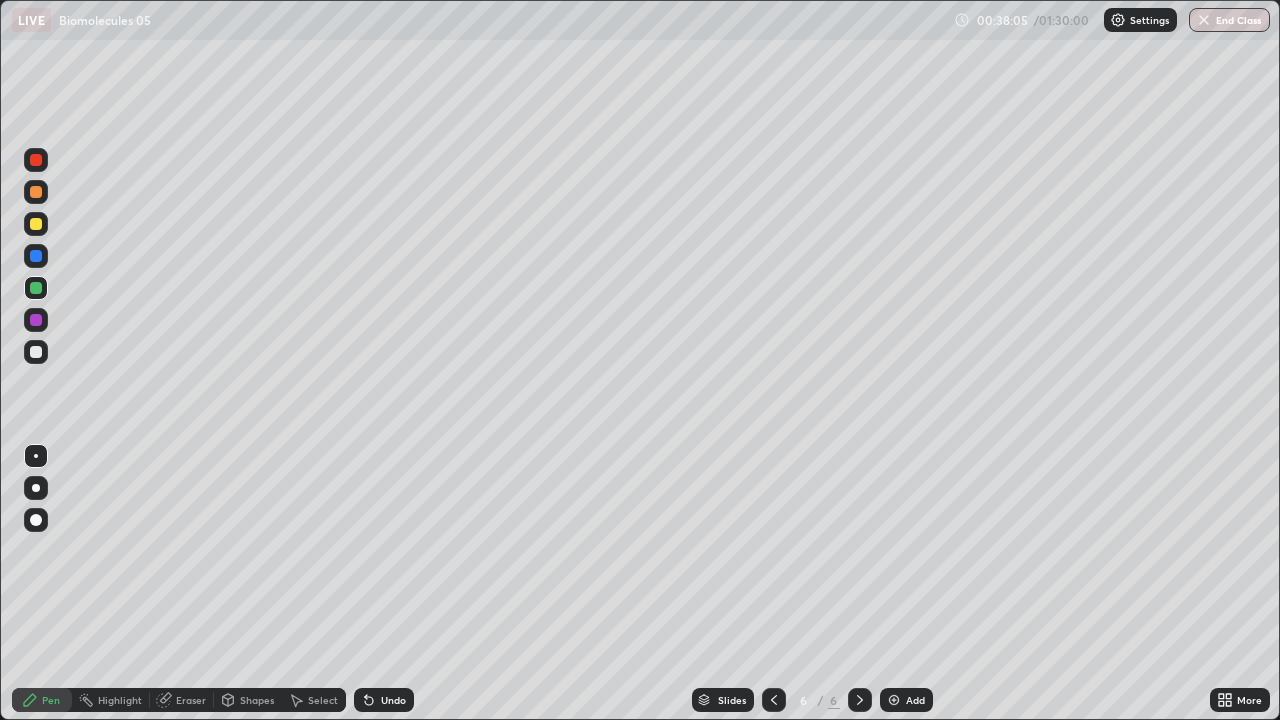 click at bounding box center [36, 256] 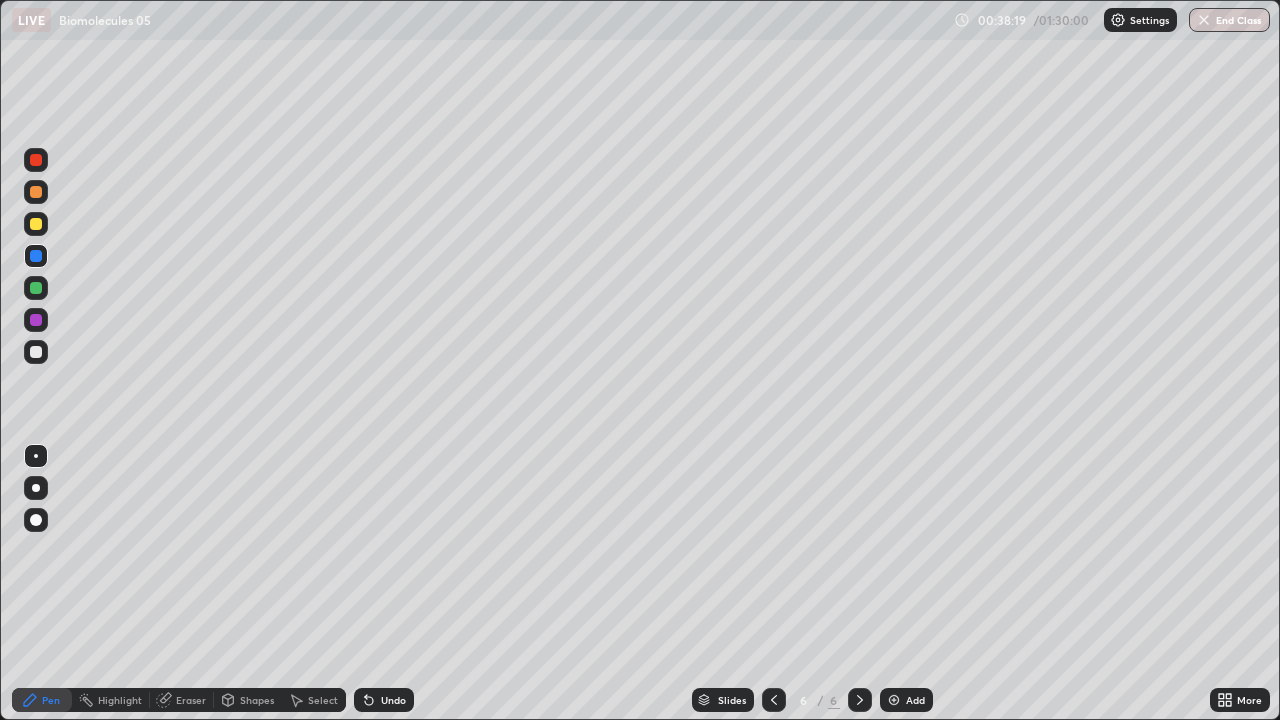 click 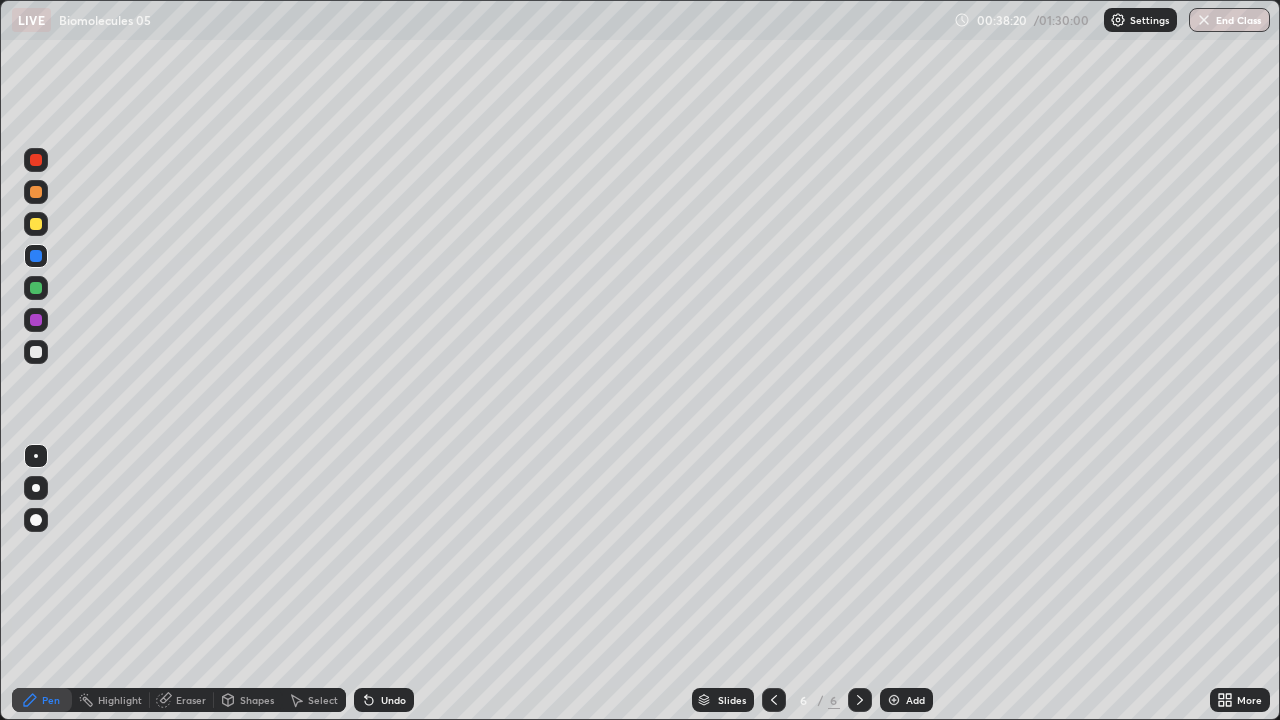 click 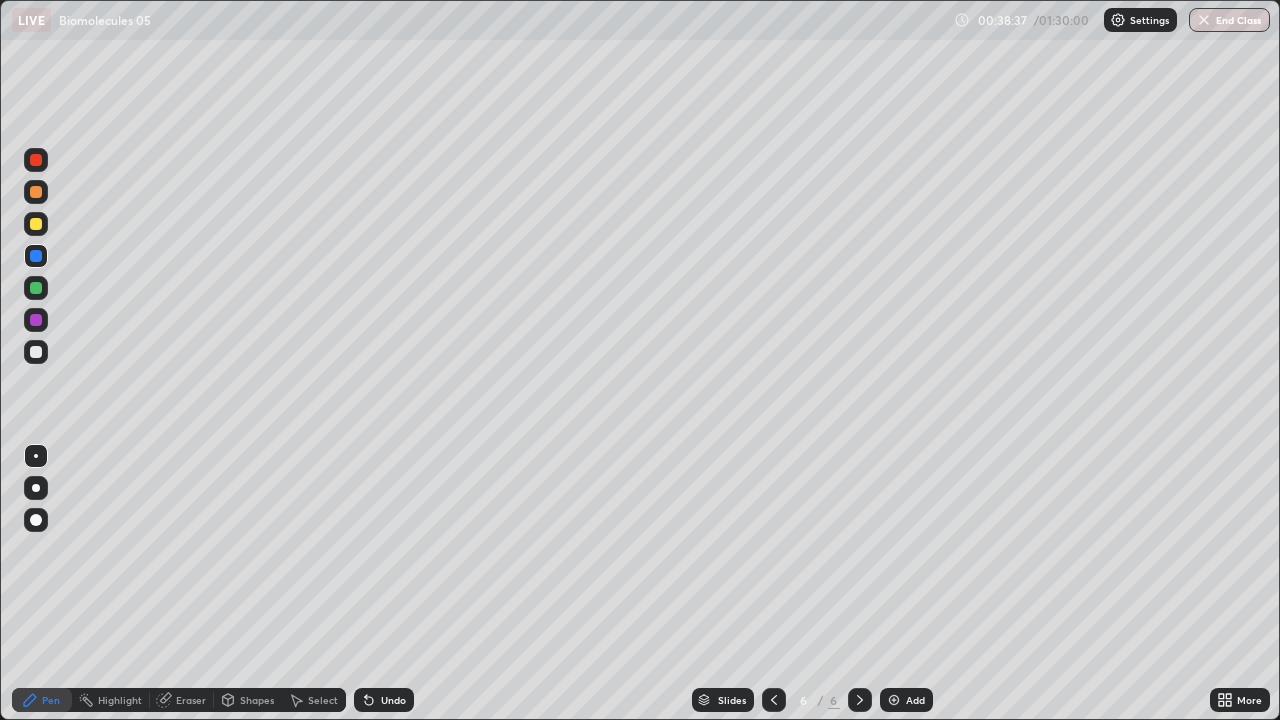 click at bounding box center [36, 288] 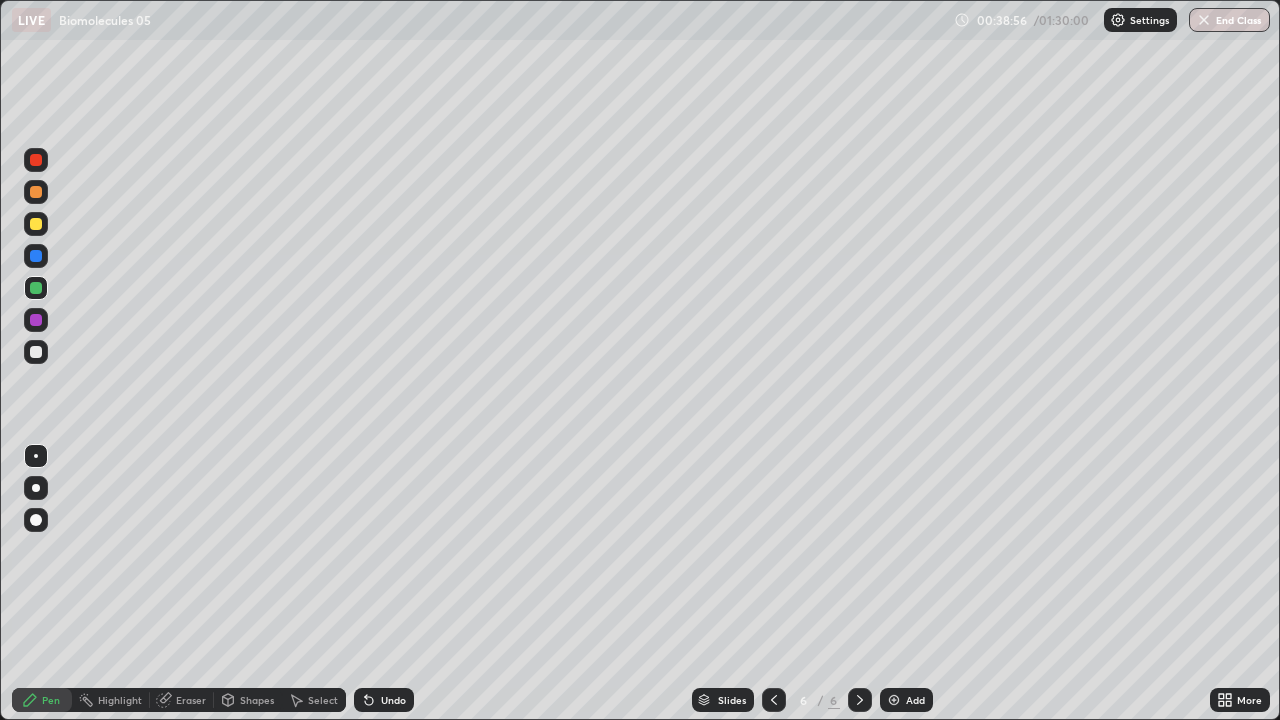 click at bounding box center [36, 192] 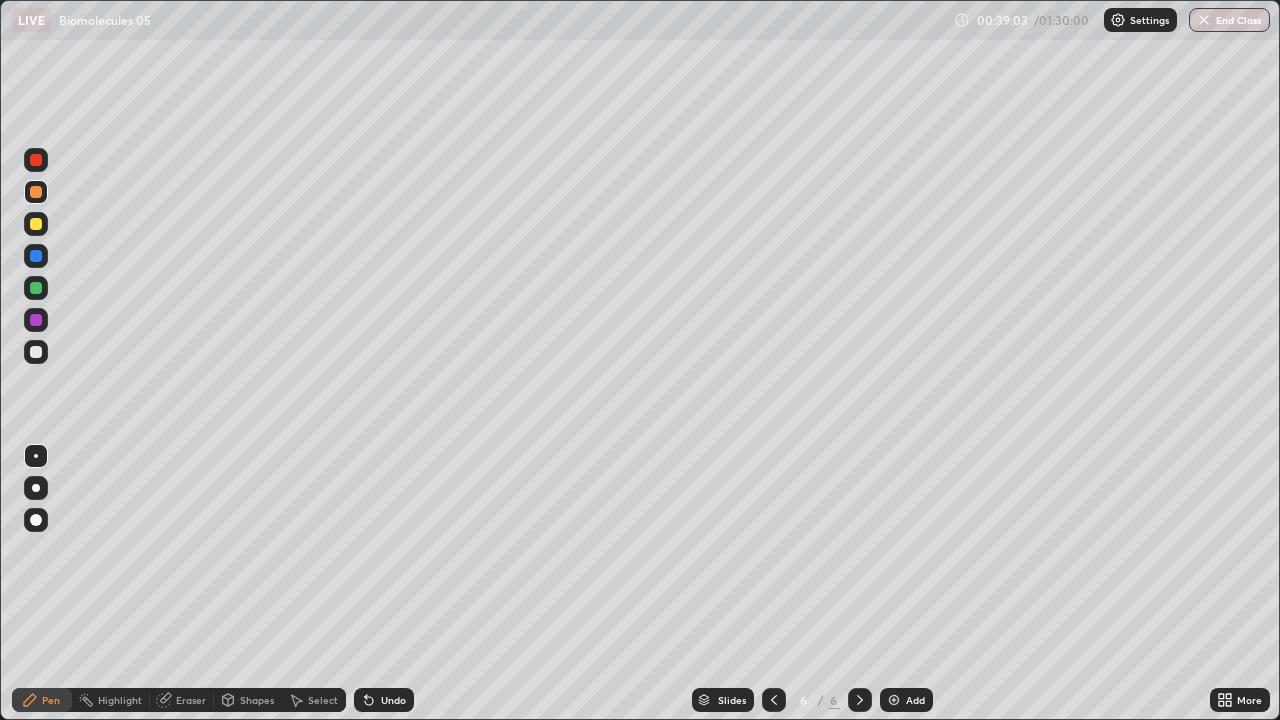 click 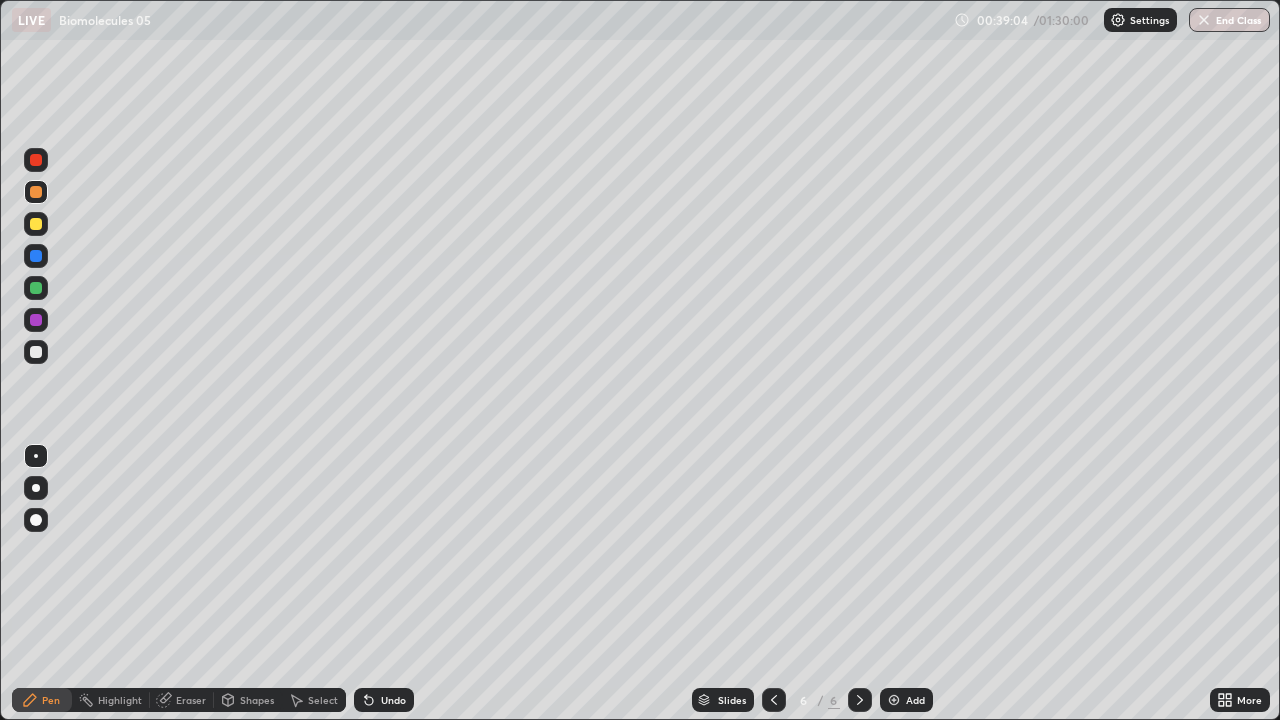 click 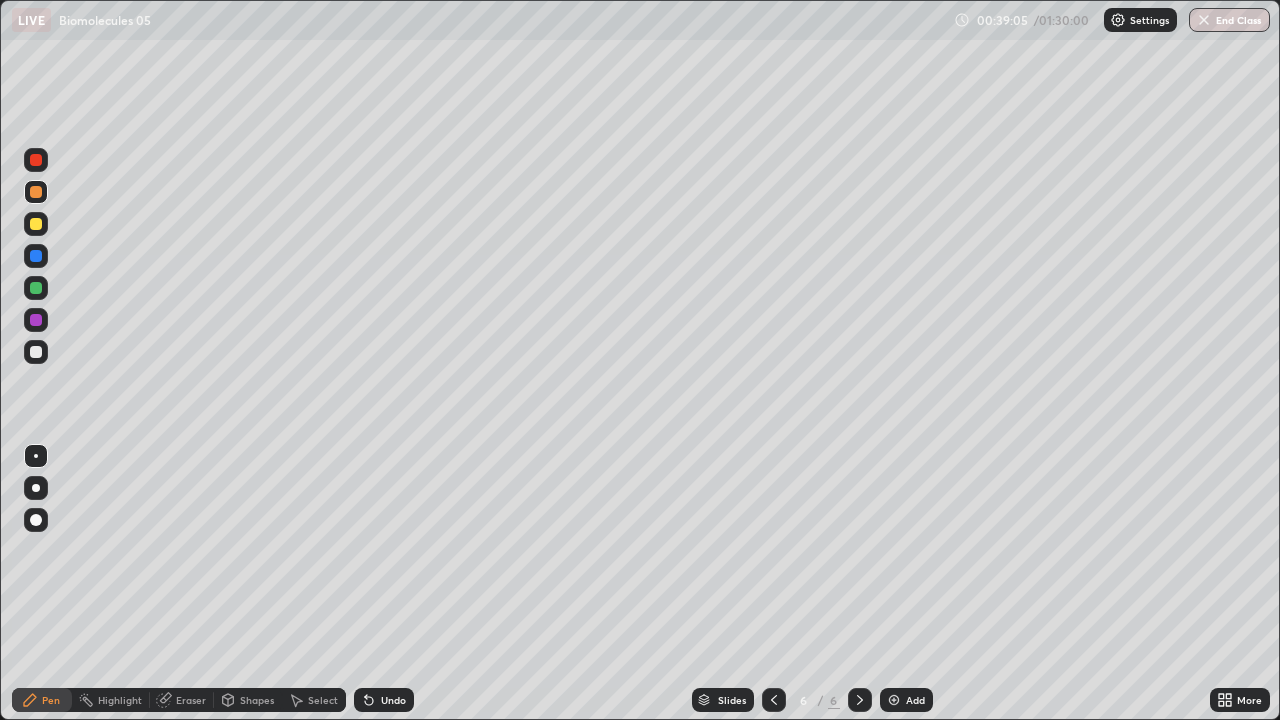 click on "Undo" at bounding box center (393, 700) 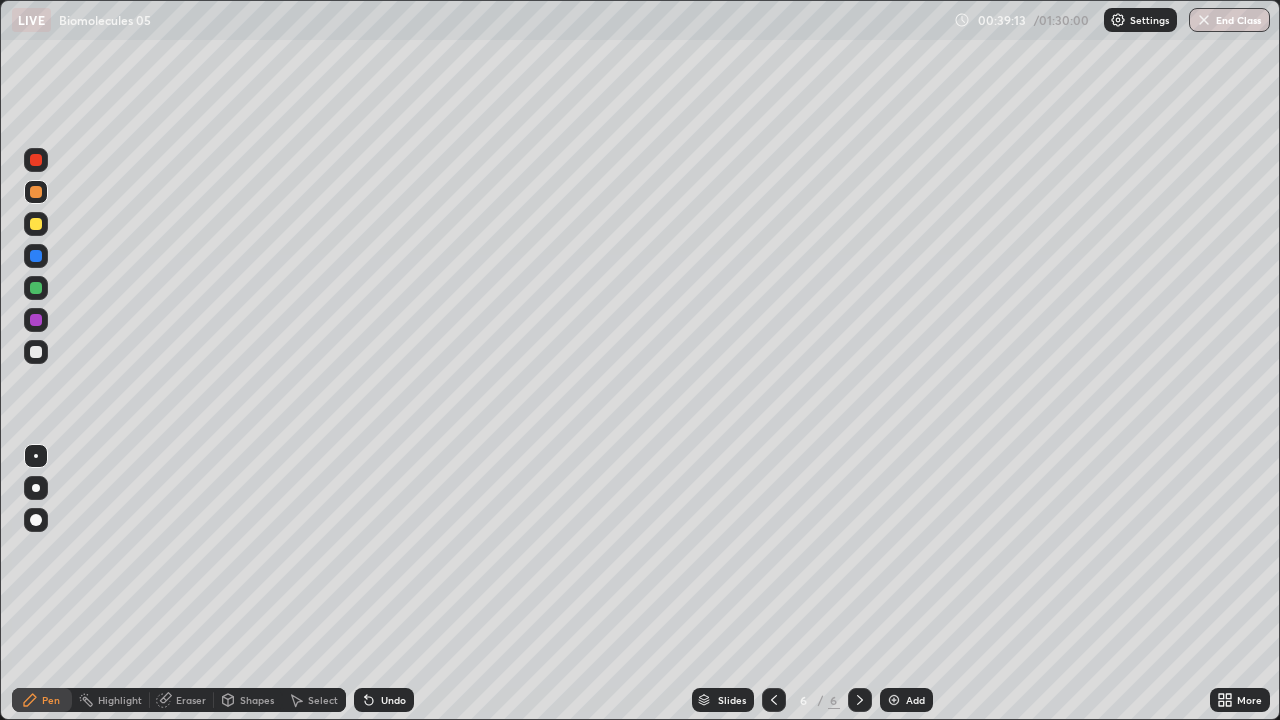 click 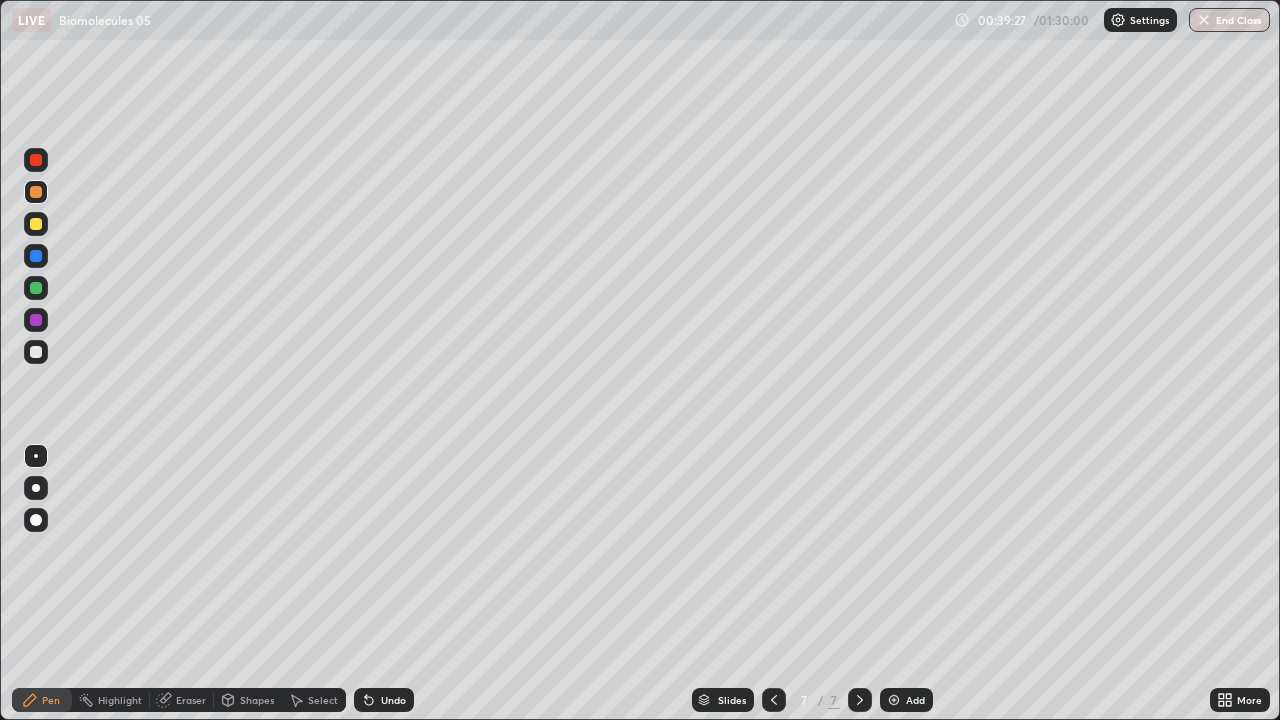 click 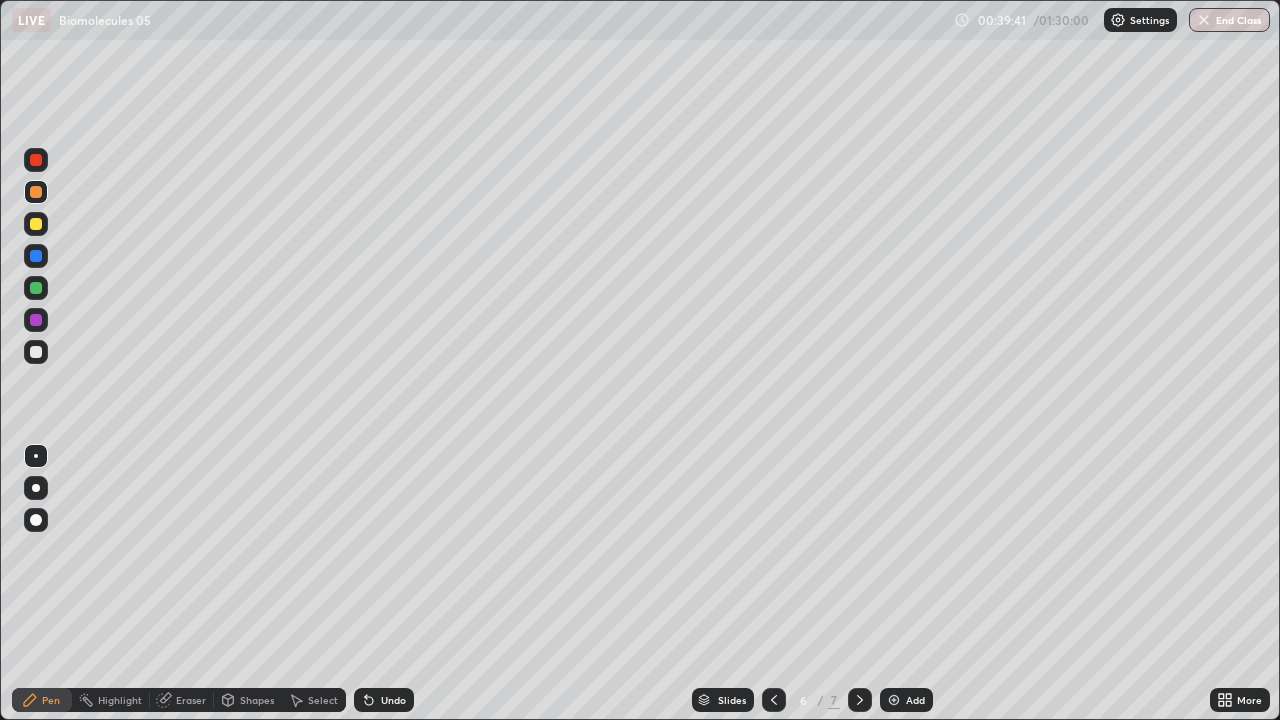 click on "Undo" at bounding box center (393, 700) 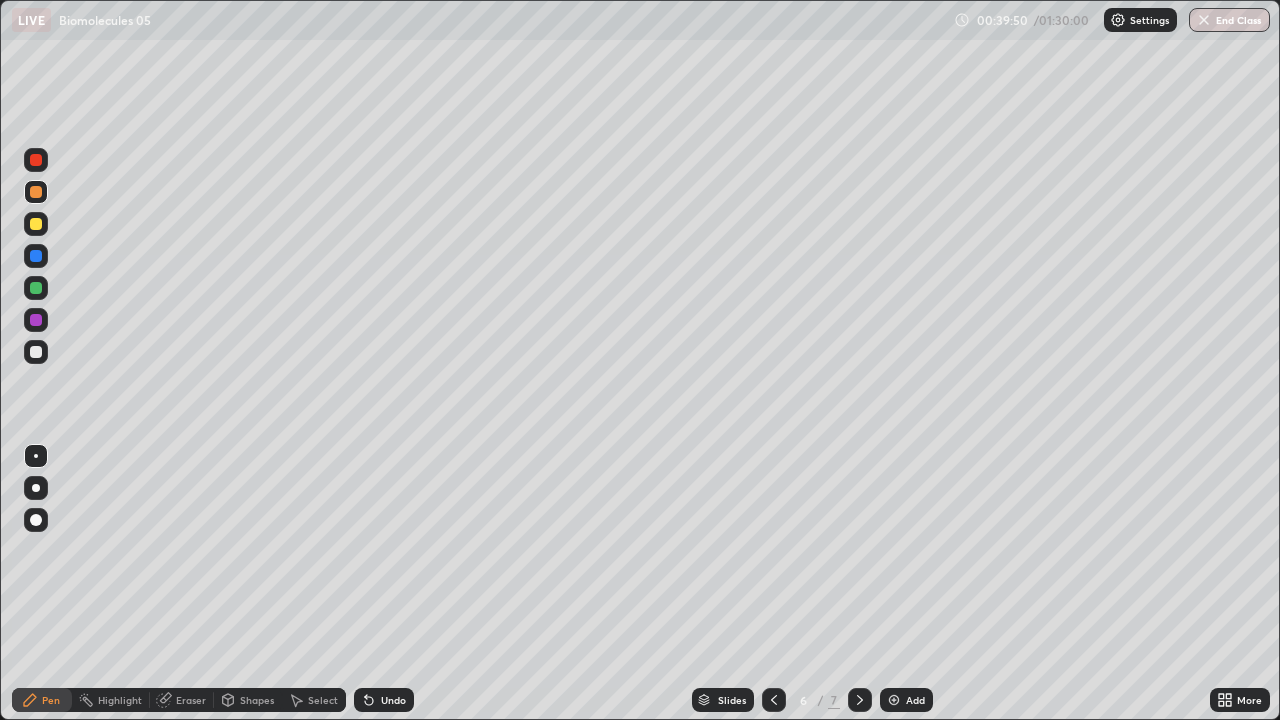 click 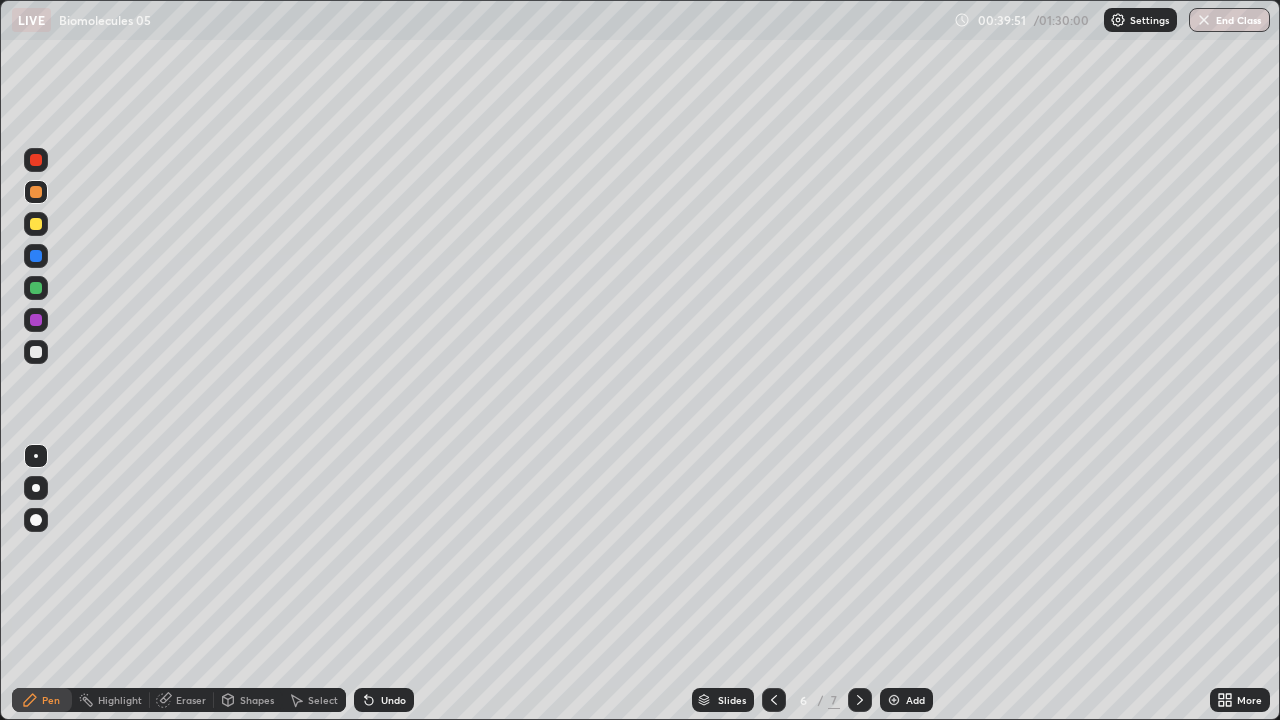 click 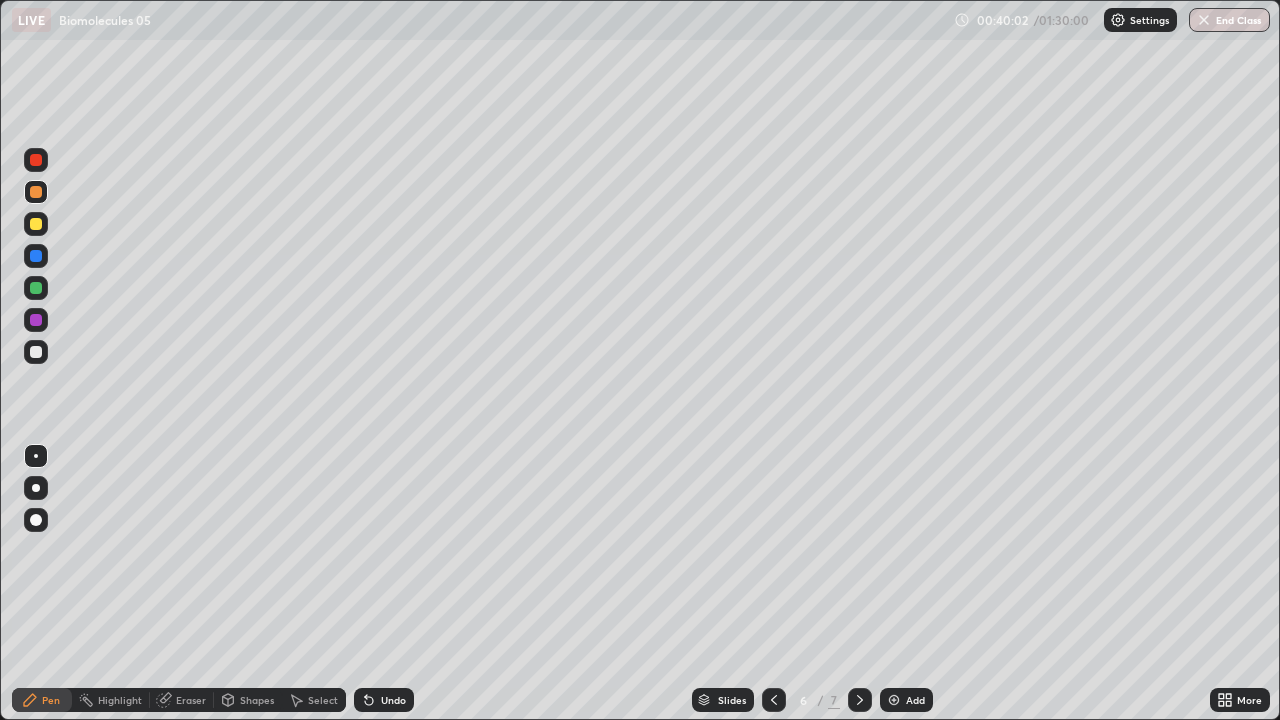 click 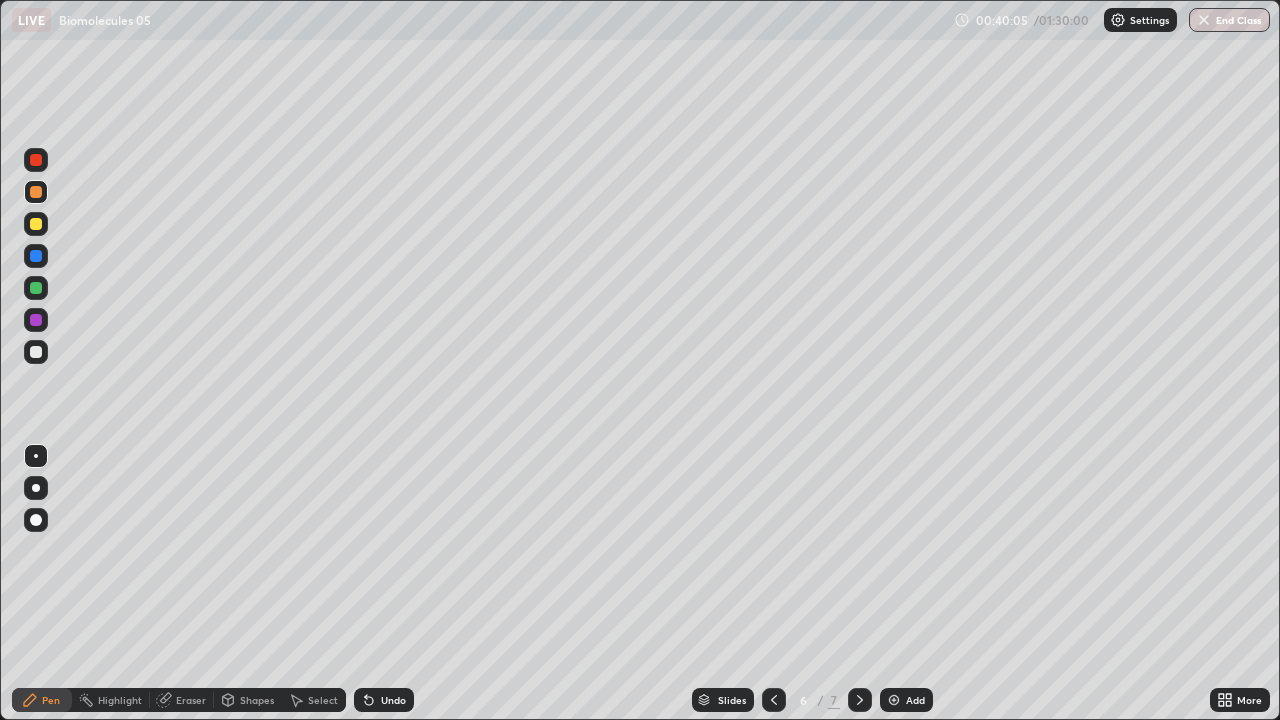 click on "Eraser" at bounding box center (191, 700) 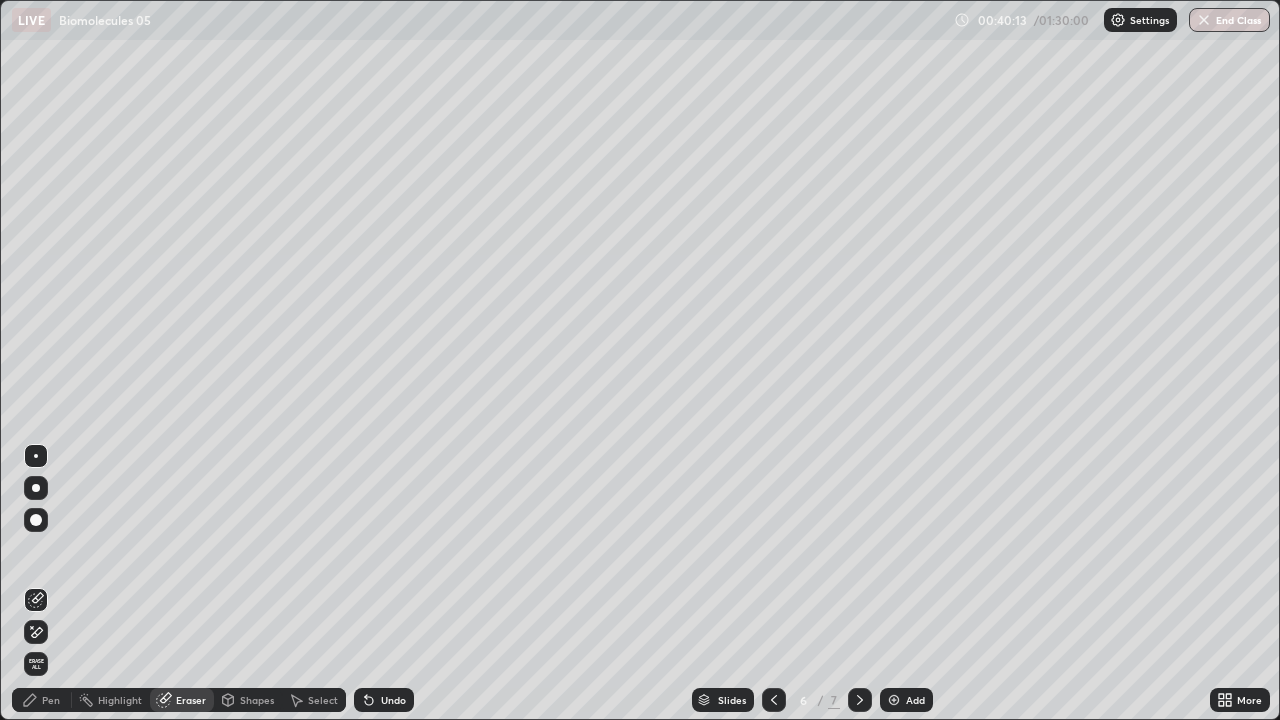 click on "Pen" at bounding box center [42, 700] 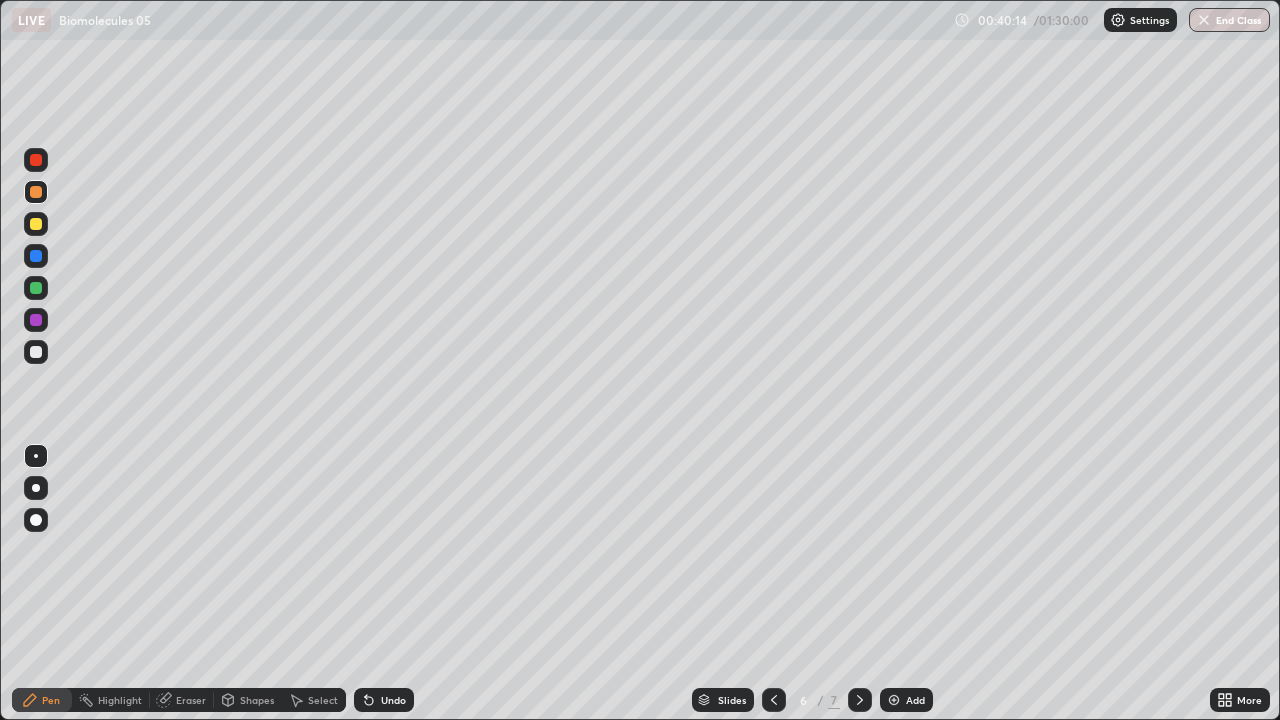 click at bounding box center [36, 224] 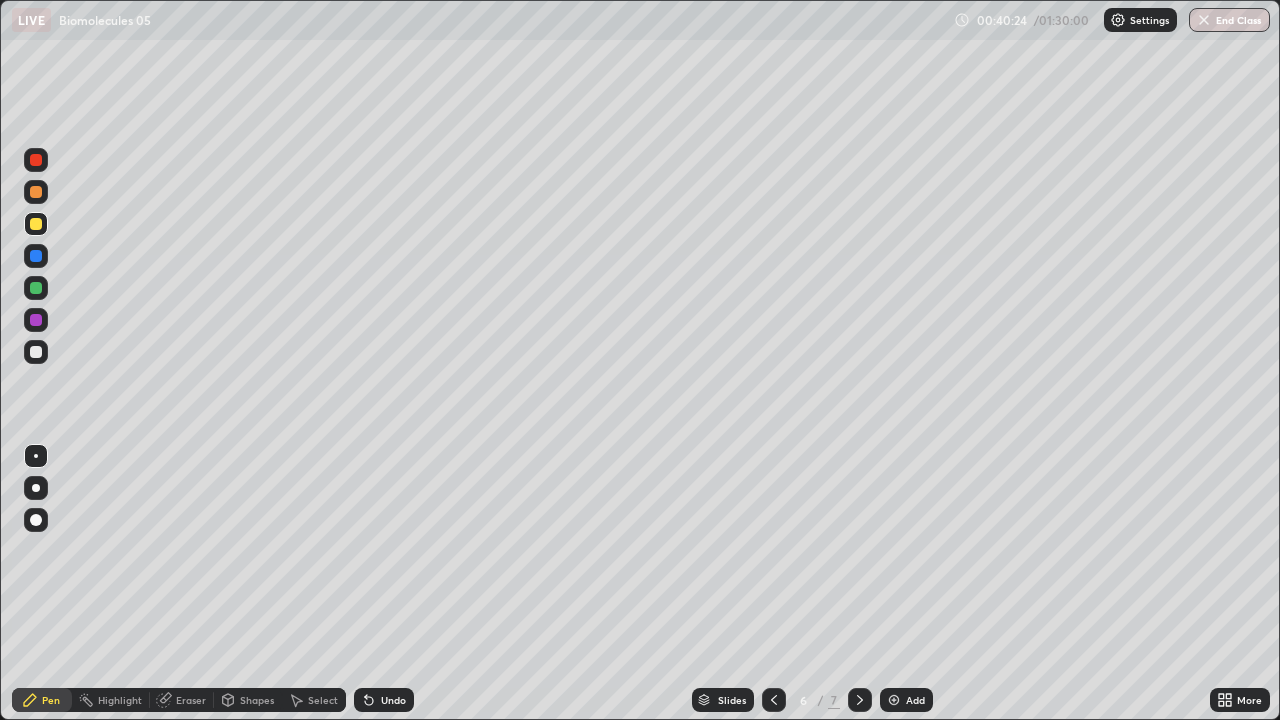 click at bounding box center (36, 192) 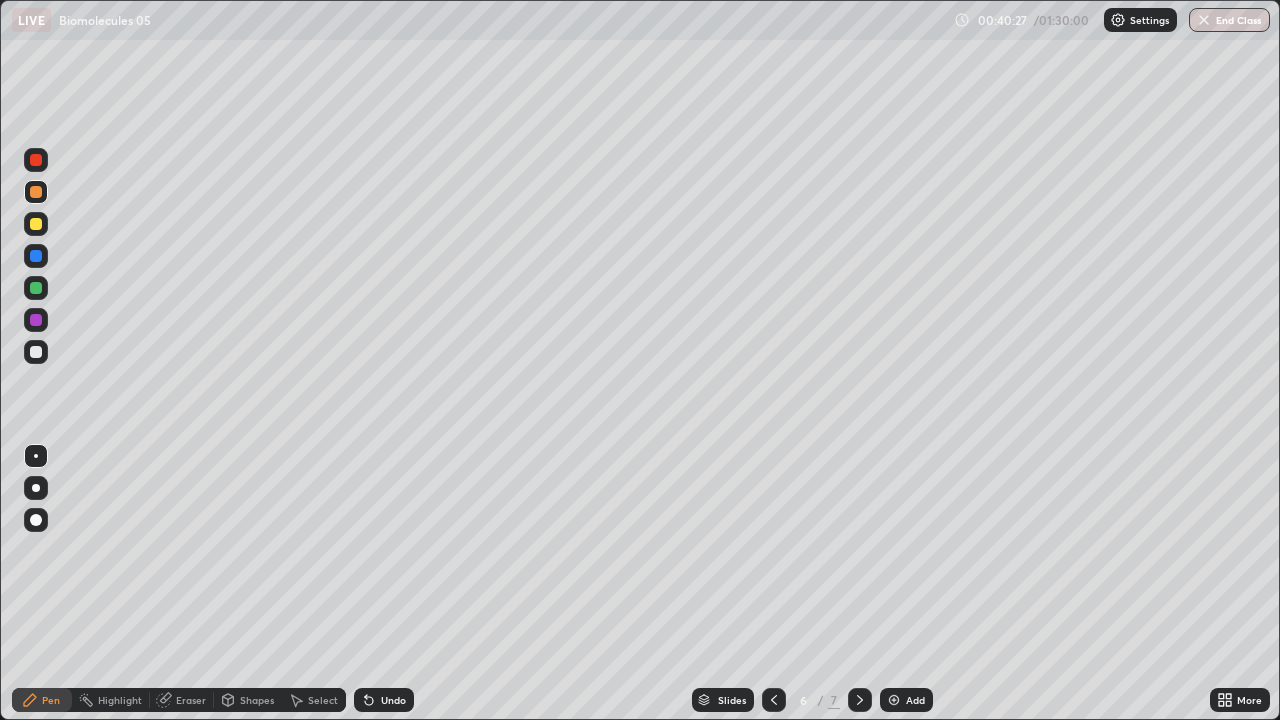 click on "Eraser" at bounding box center [191, 700] 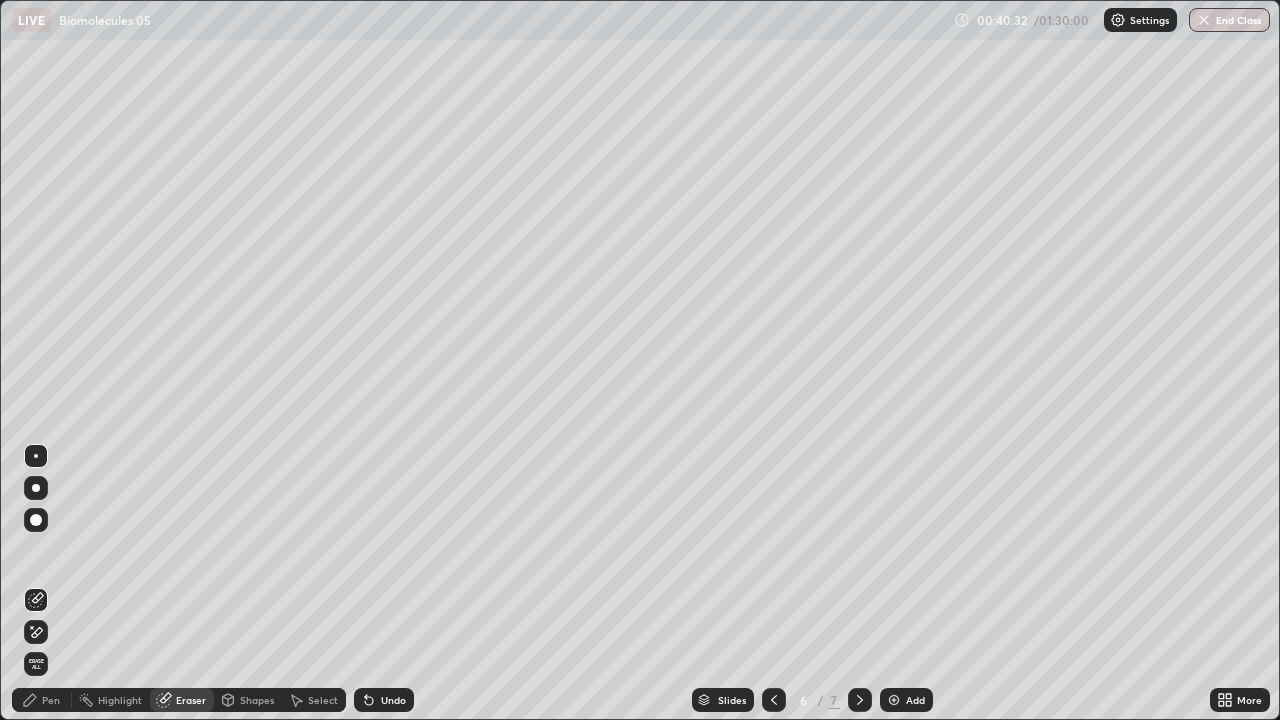 click 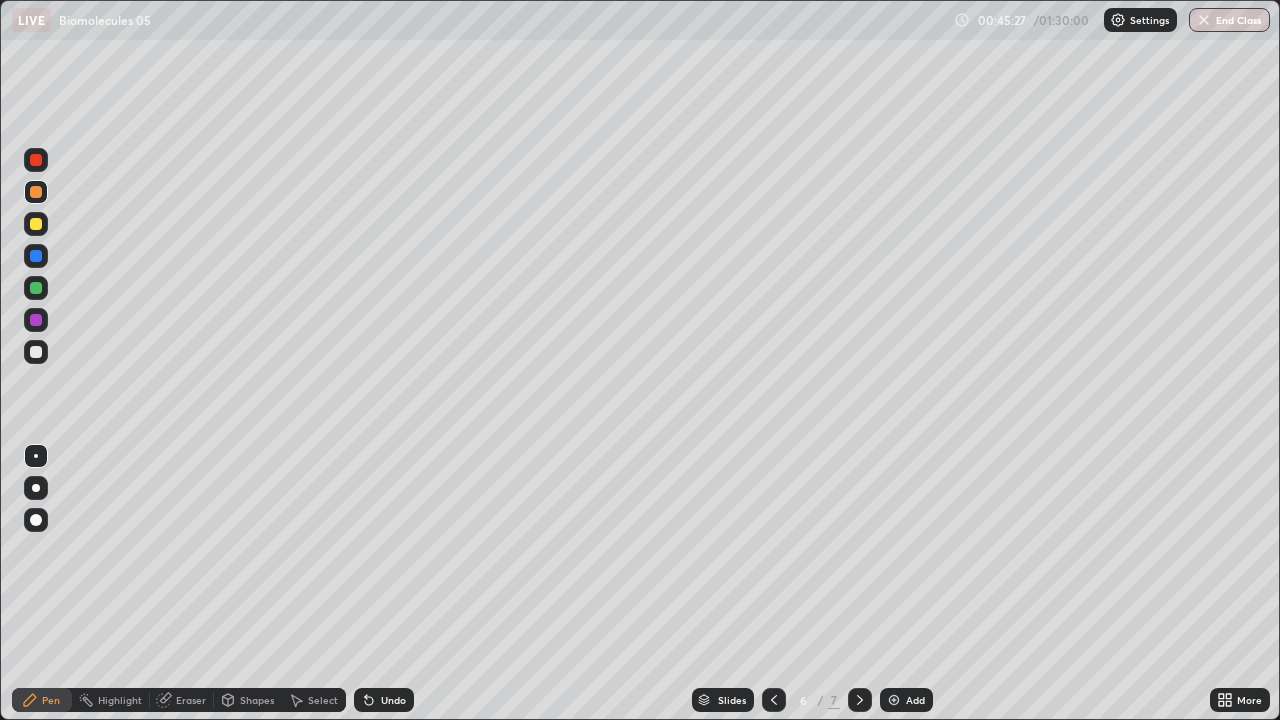 click 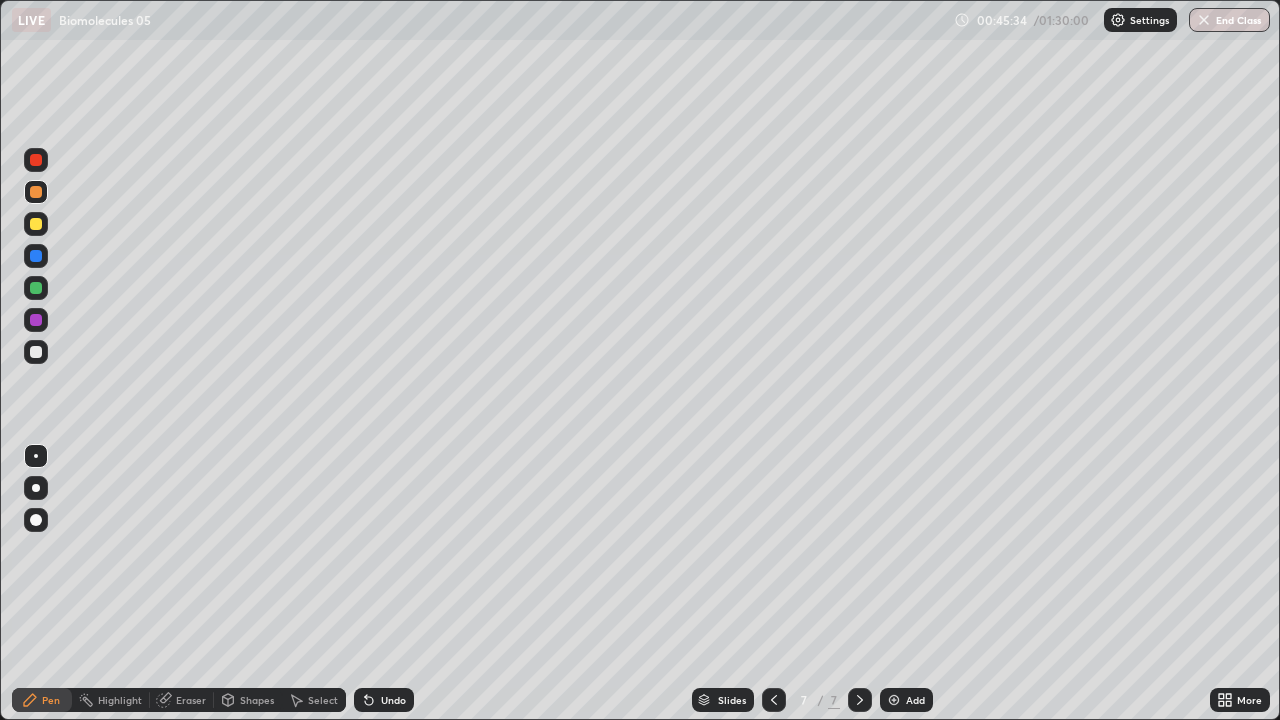 click on "Undo" at bounding box center [384, 700] 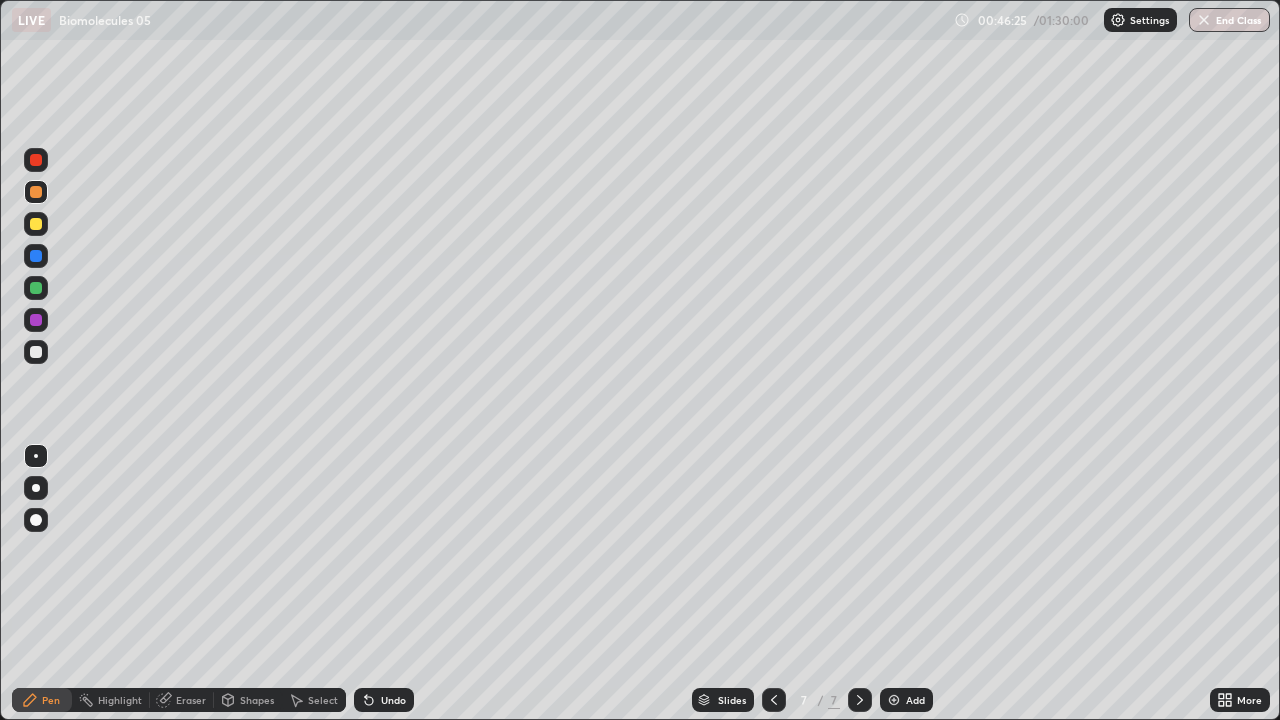 click 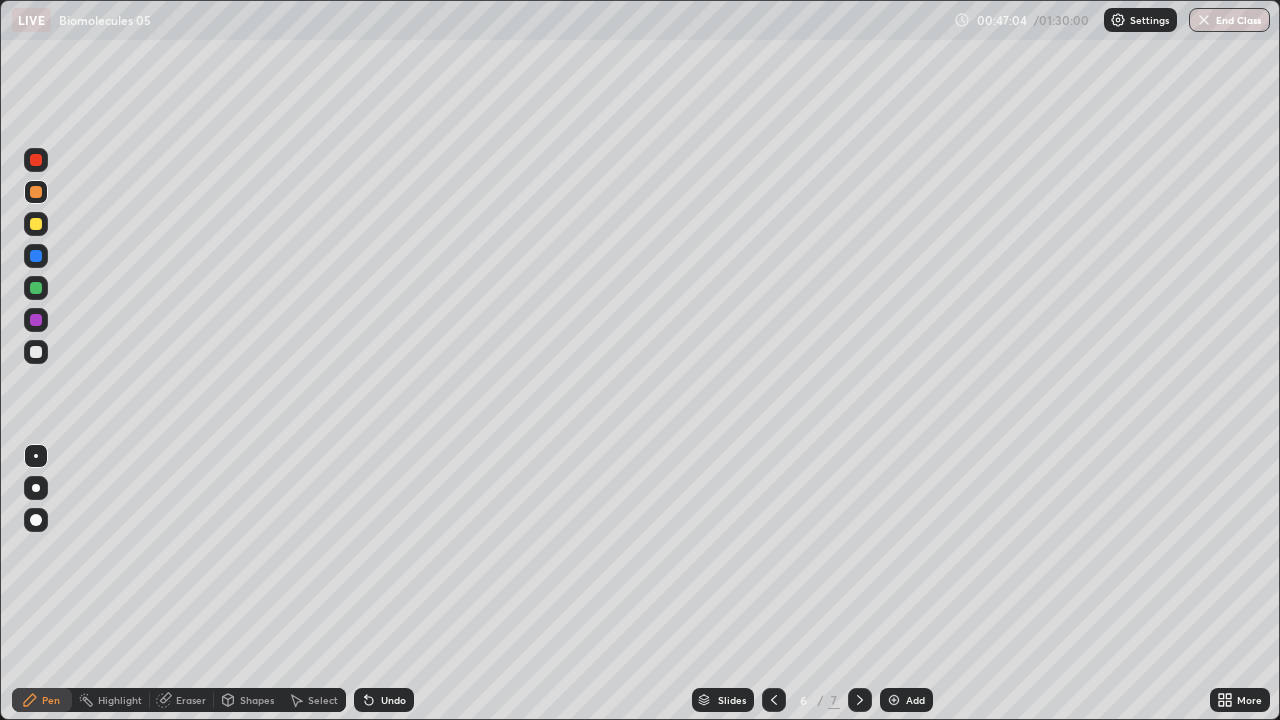 click at bounding box center [860, 700] 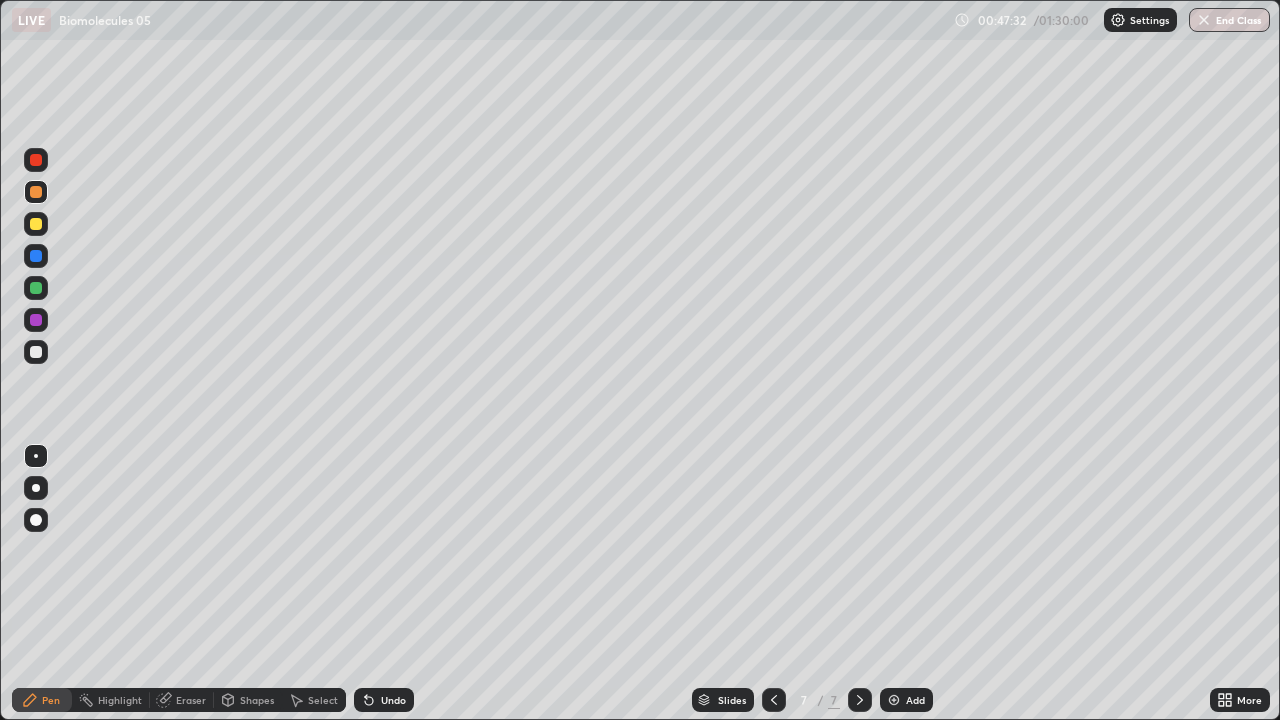 click 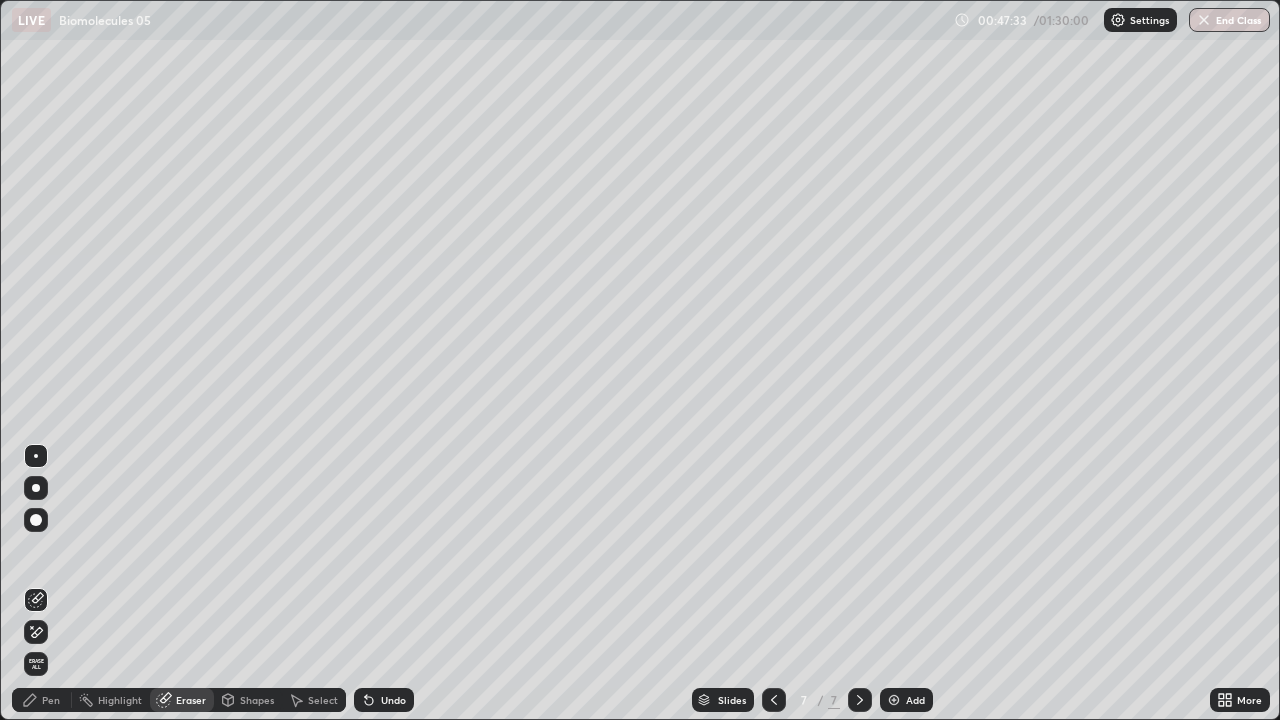click 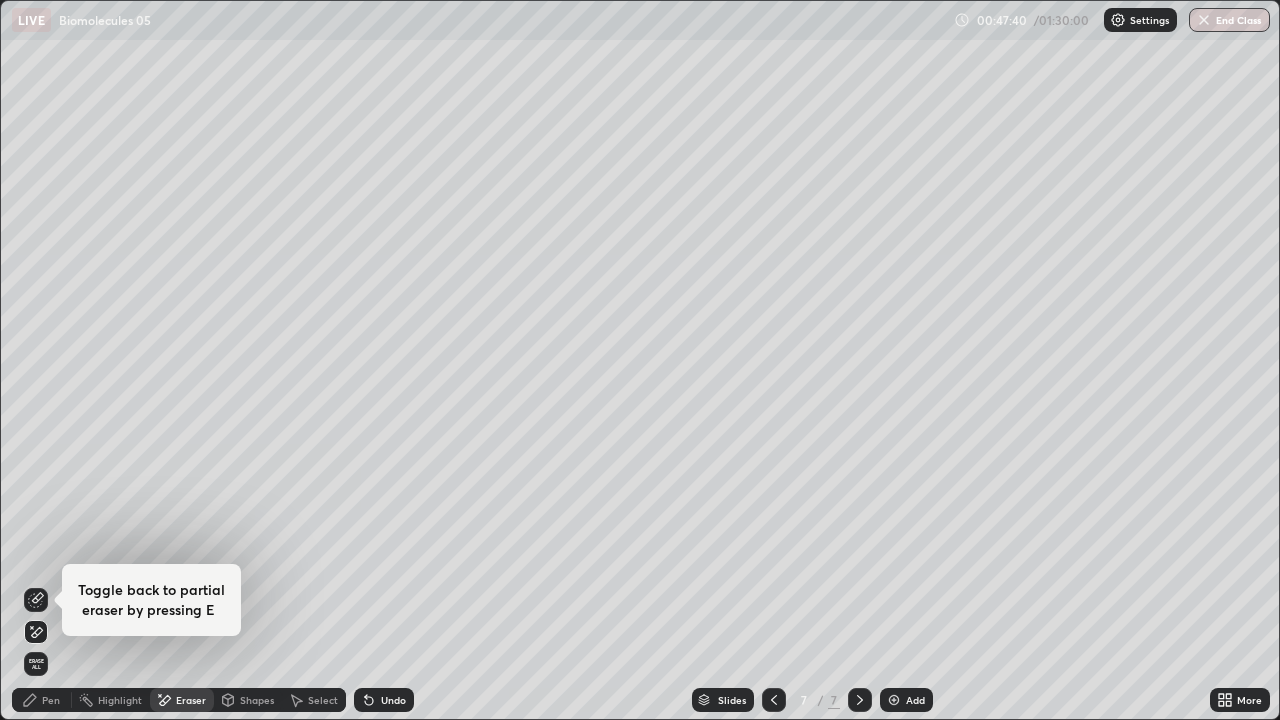 click on "Pen" at bounding box center [42, 700] 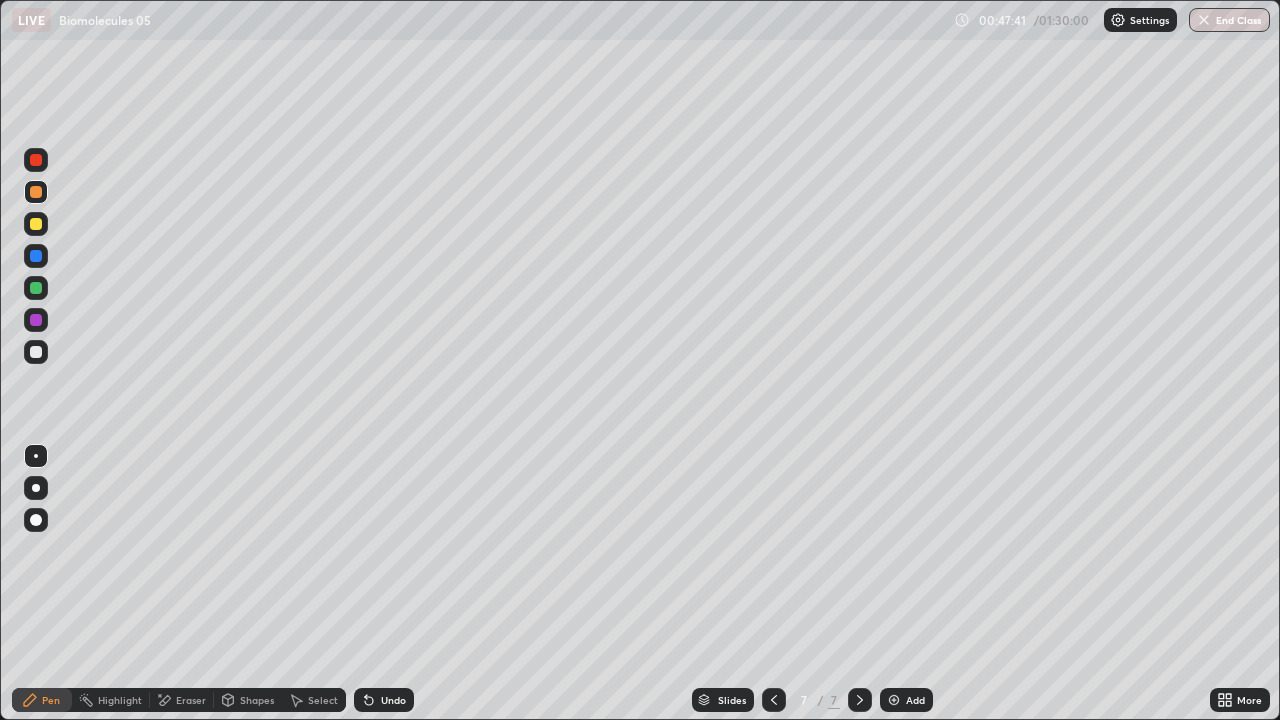 click at bounding box center (36, 352) 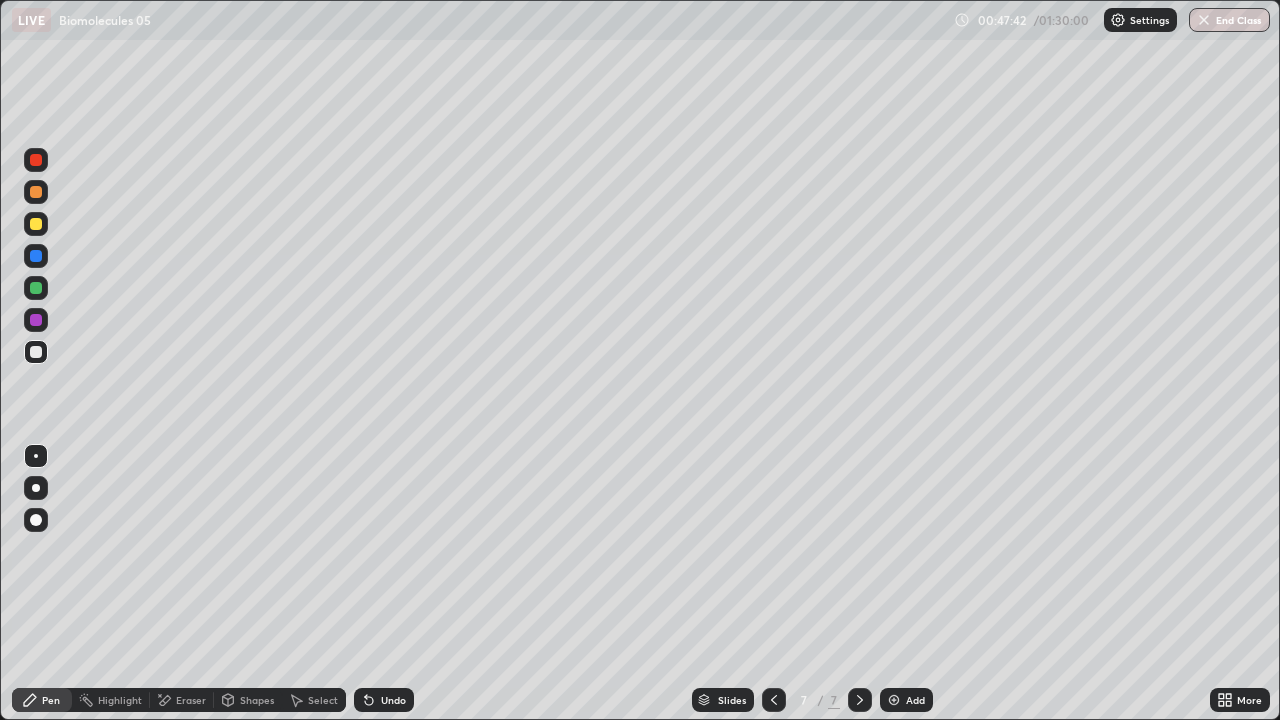click at bounding box center [36, 488] 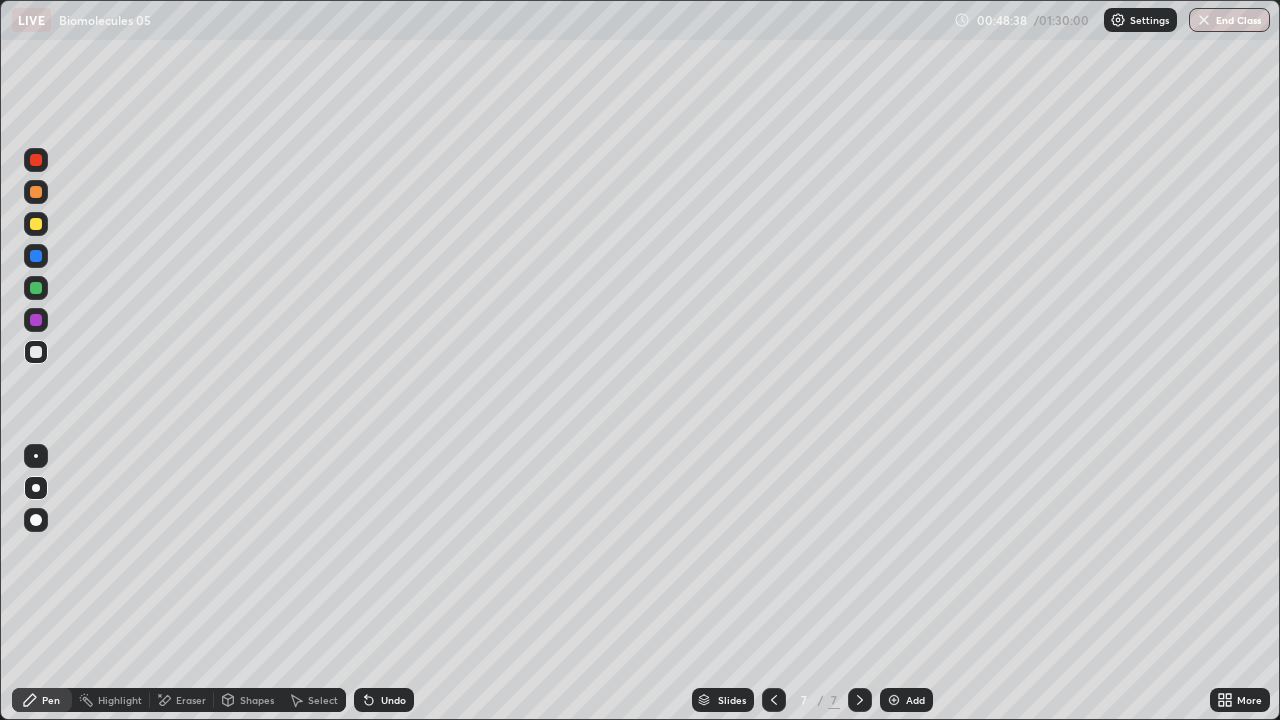 click at bounding box center [36, 456] 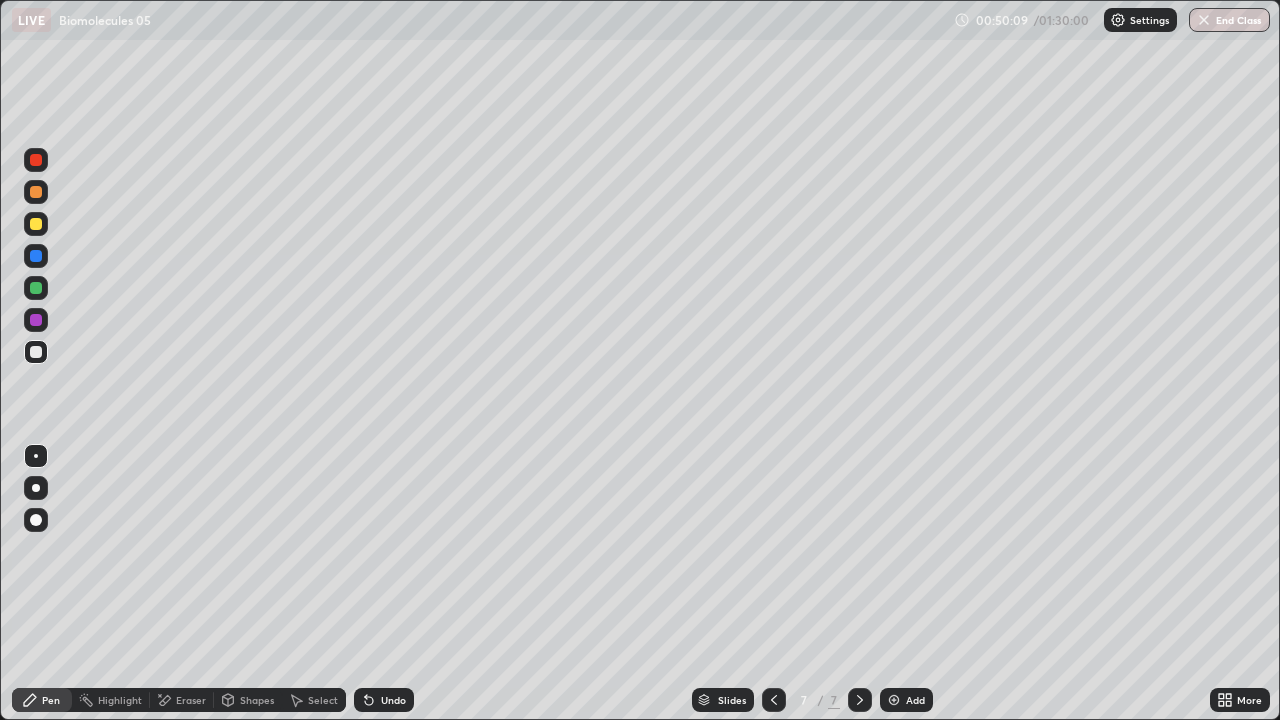 click at bounding box center [36, 352] 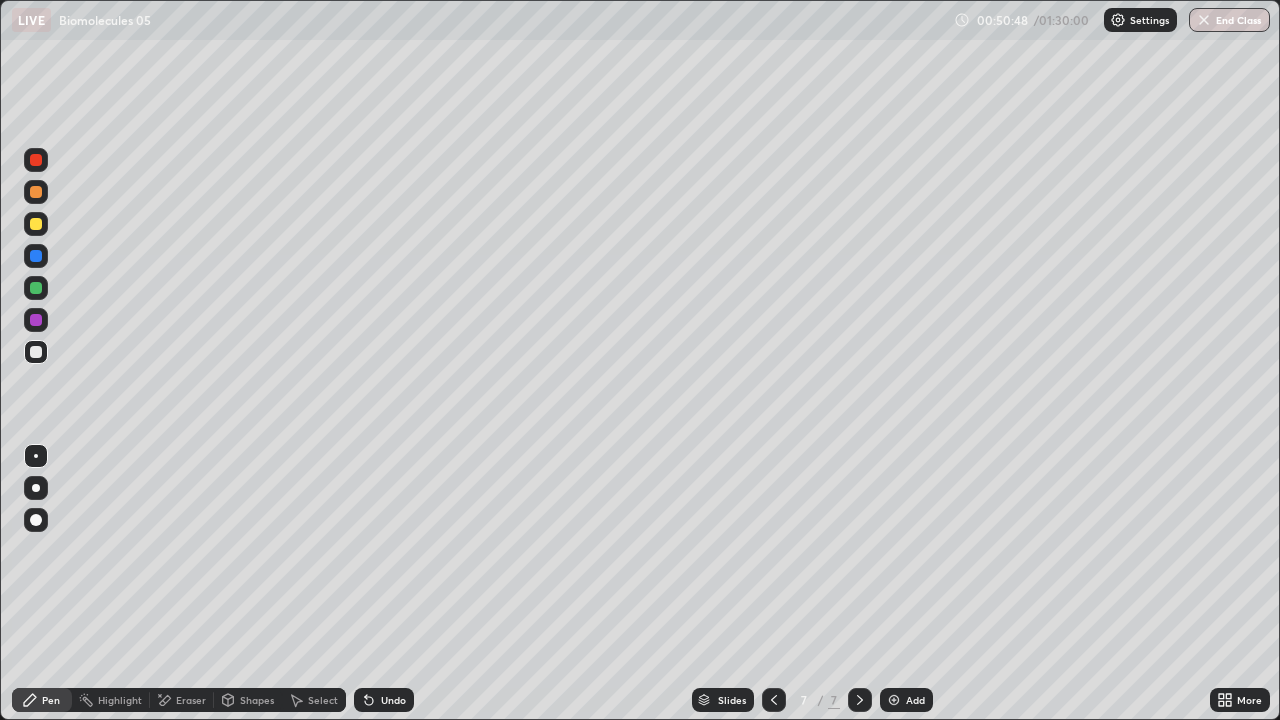 click at bounding box center (36, 288) 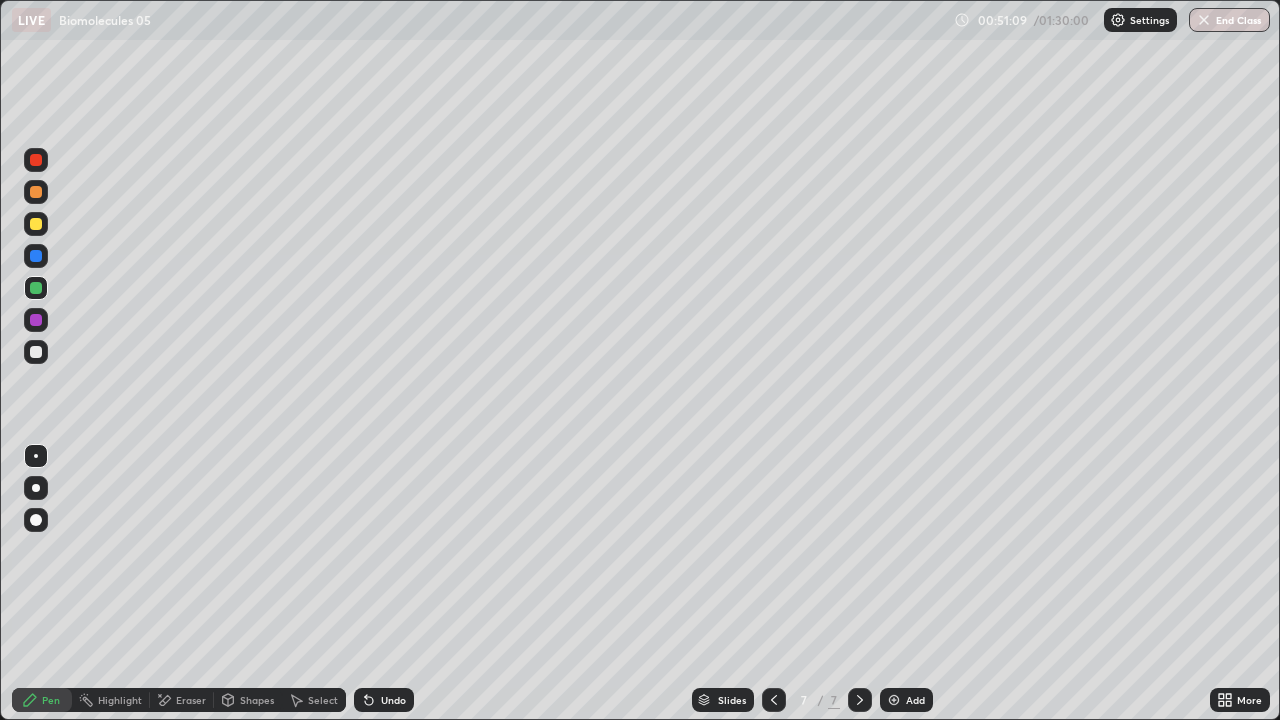 click 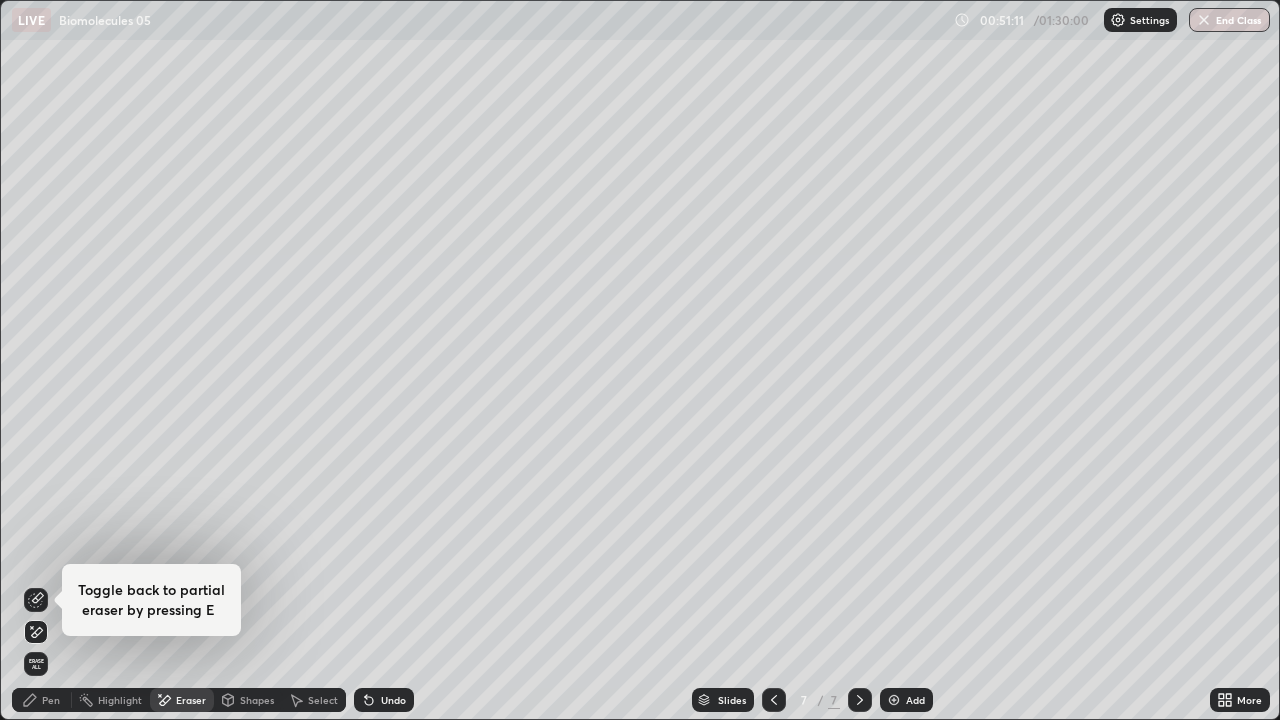 click 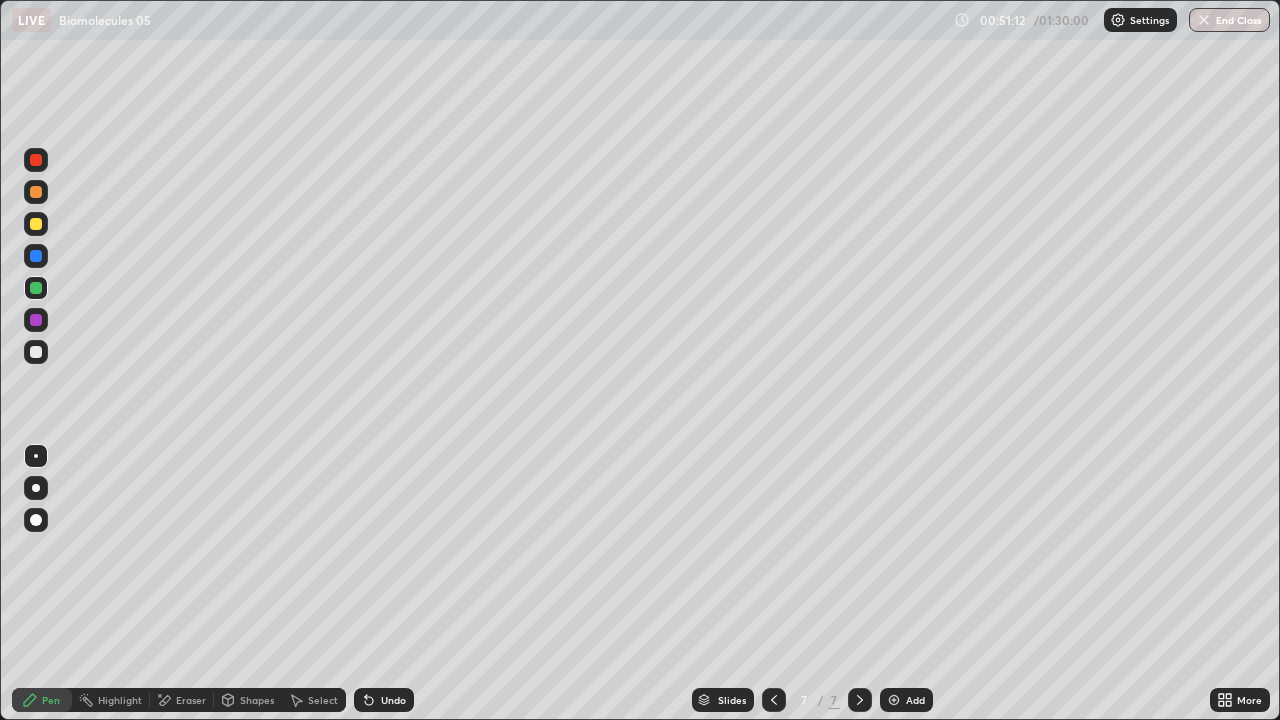 click at bounding box center (36, 320) 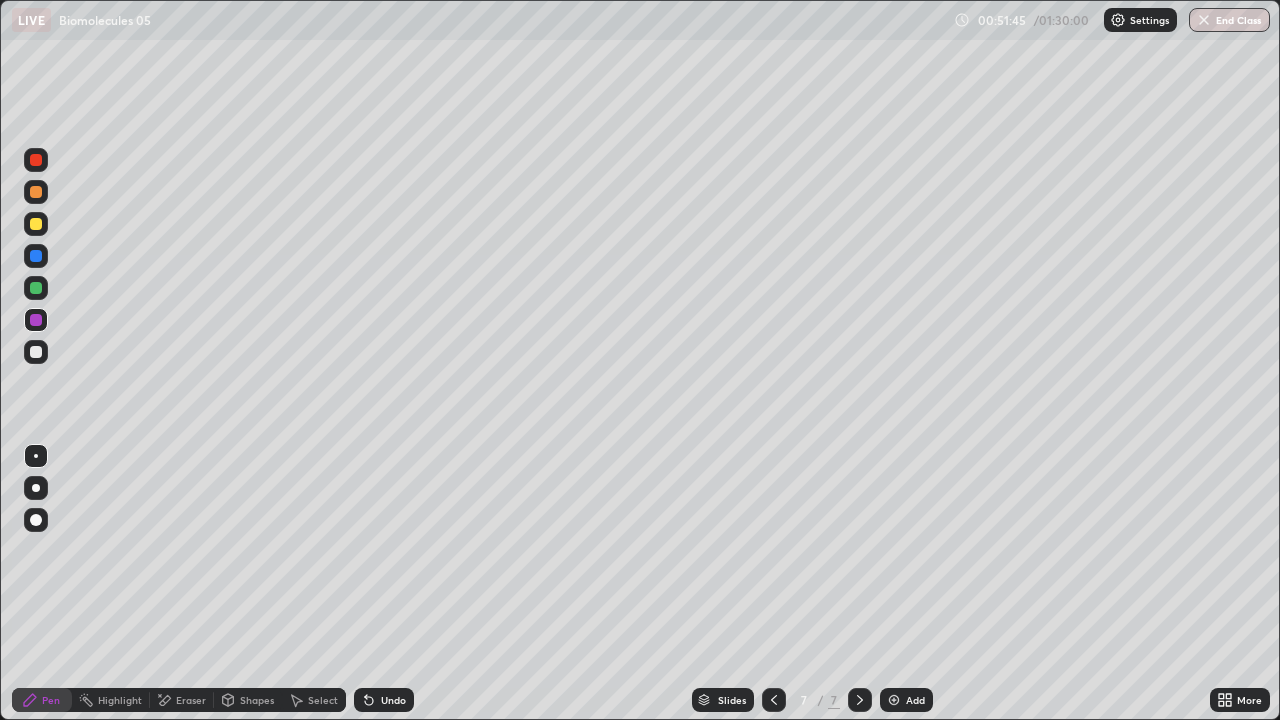 click at bounding box center [36, 224] 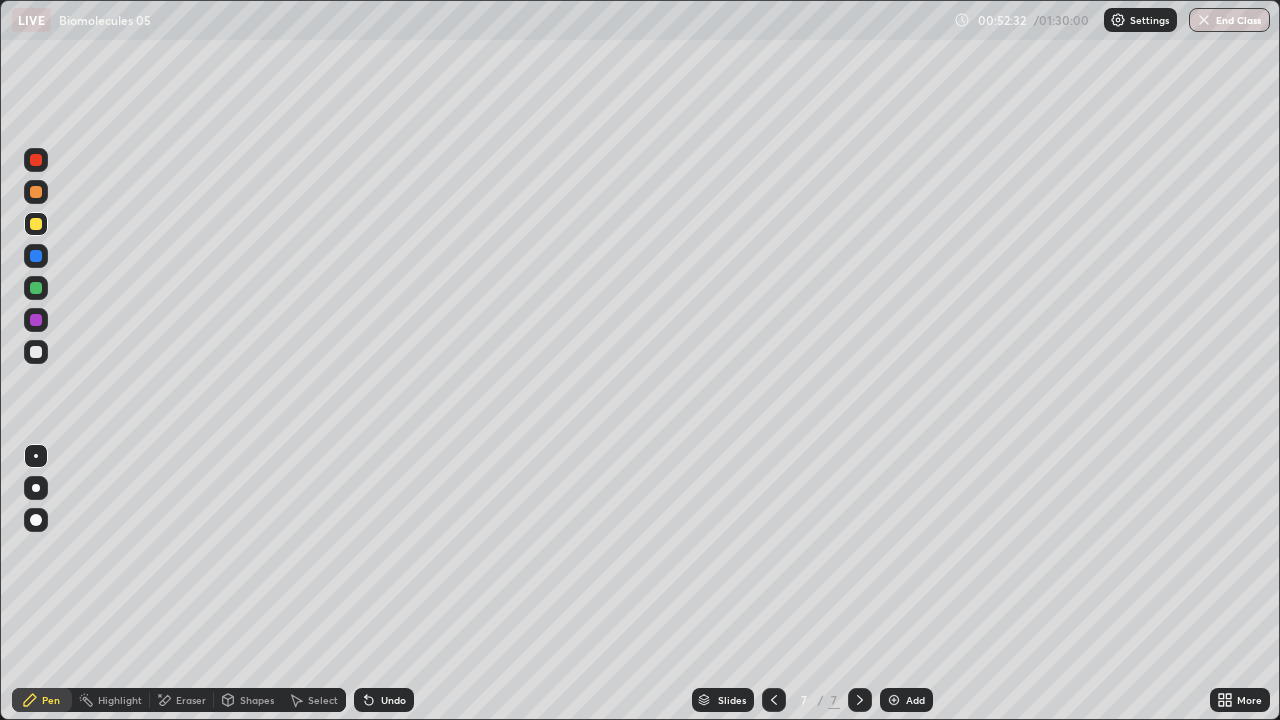 click at bounding box center [36, 160] 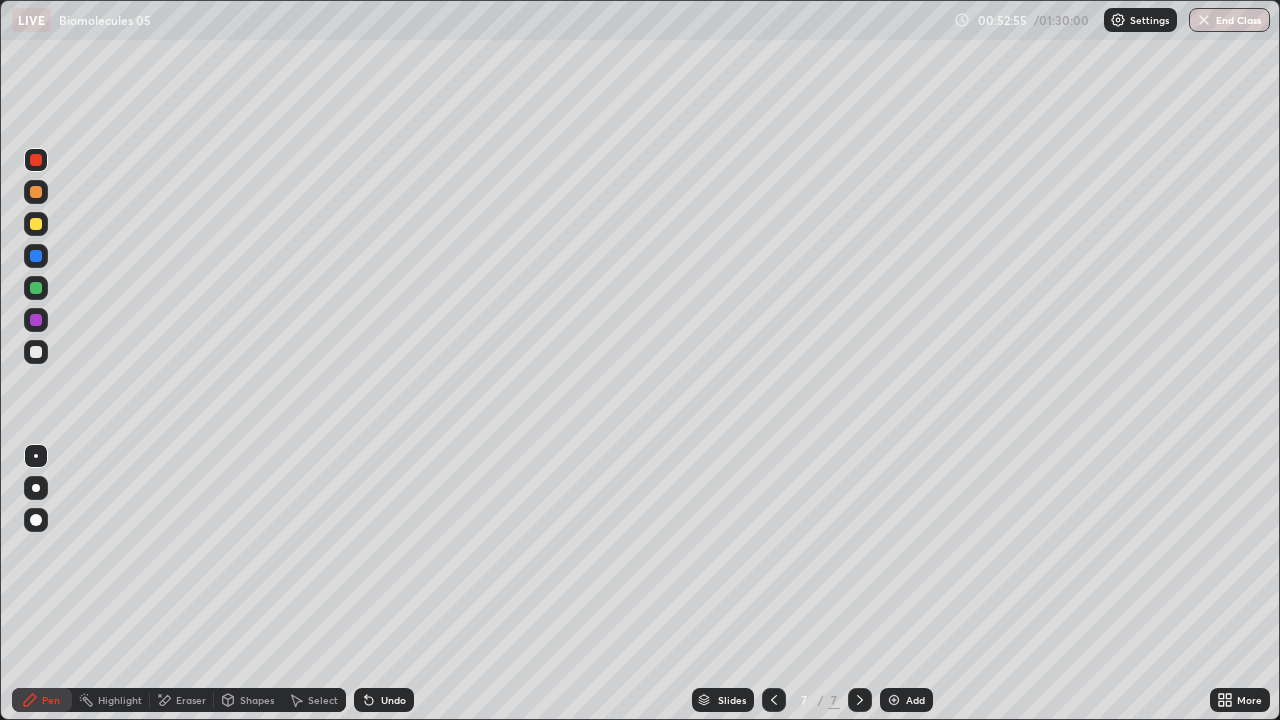 click at bounding box center (36, 192) 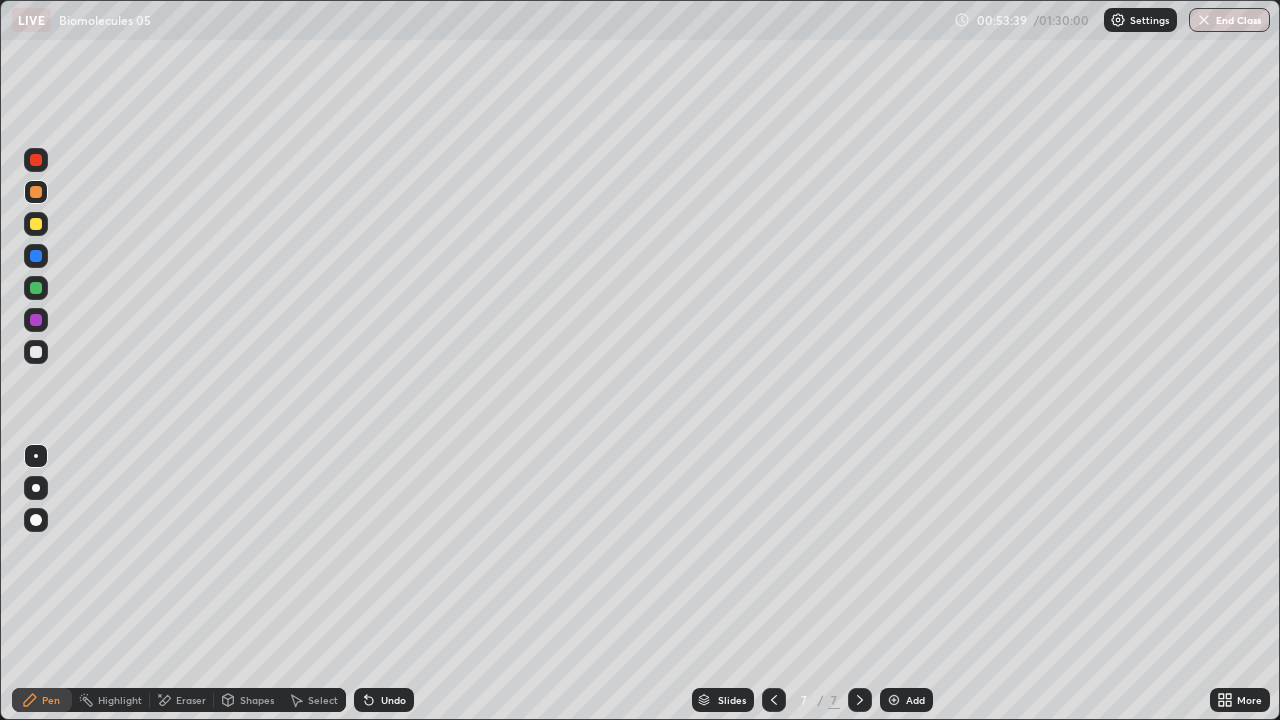 click at bounding box center (36, 352) 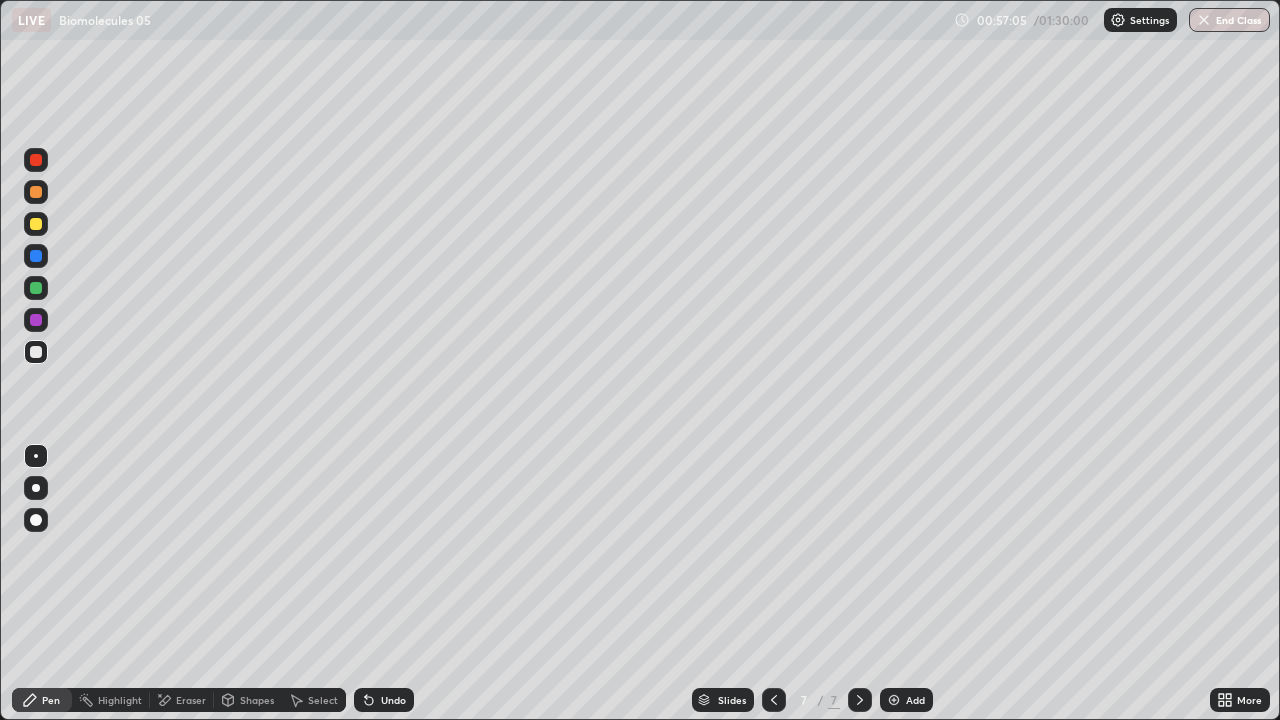 click on "Add" at bounding box center [906, 700] 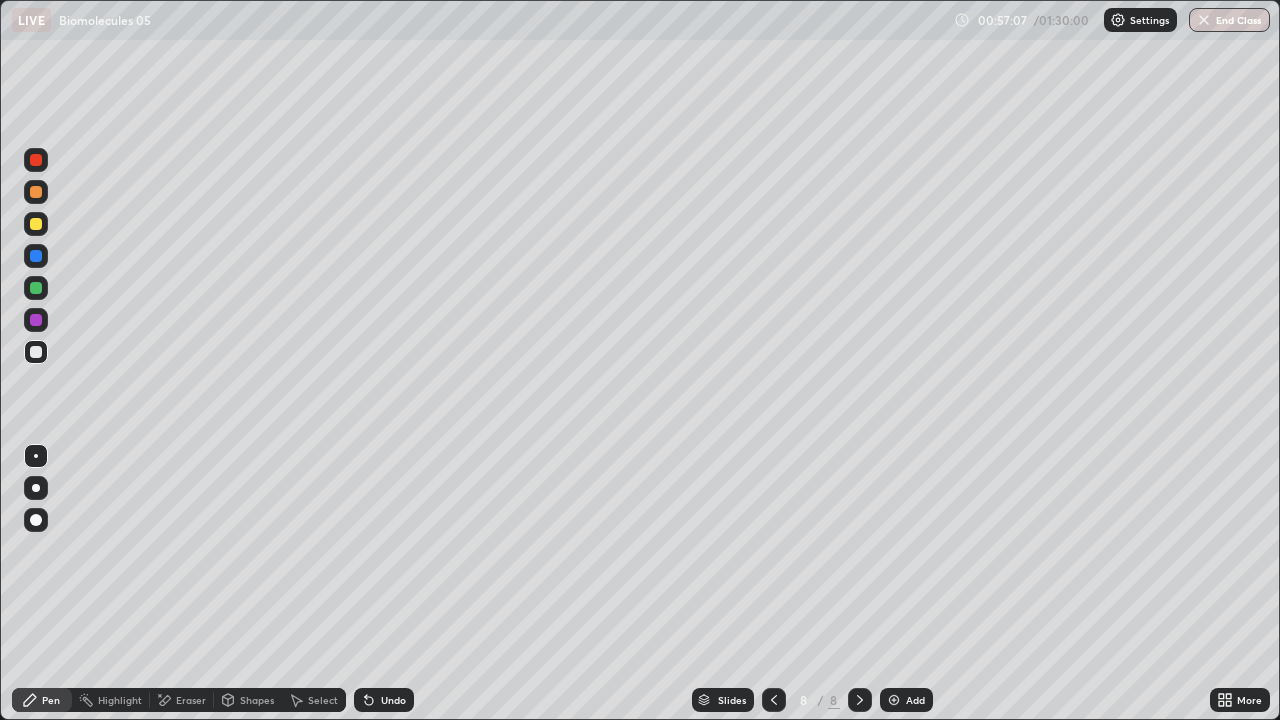 click at bounding box center [36, 488] 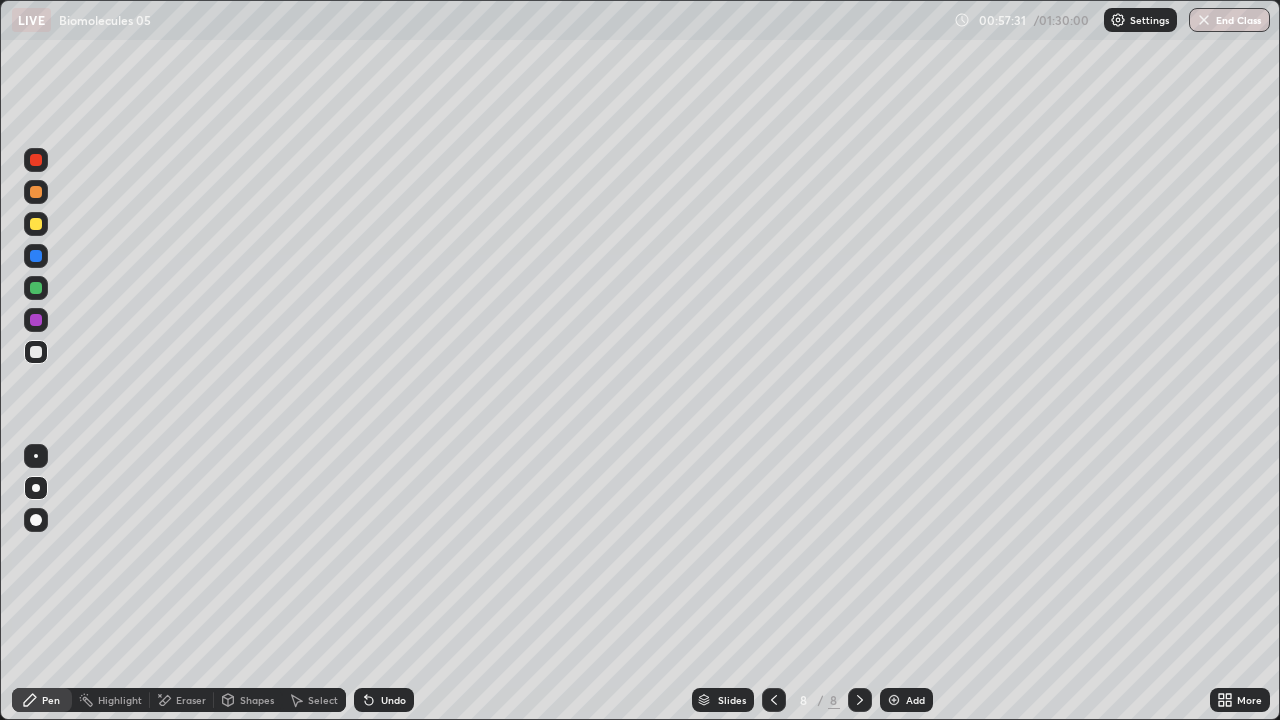 click at bounding box center (36, 320) 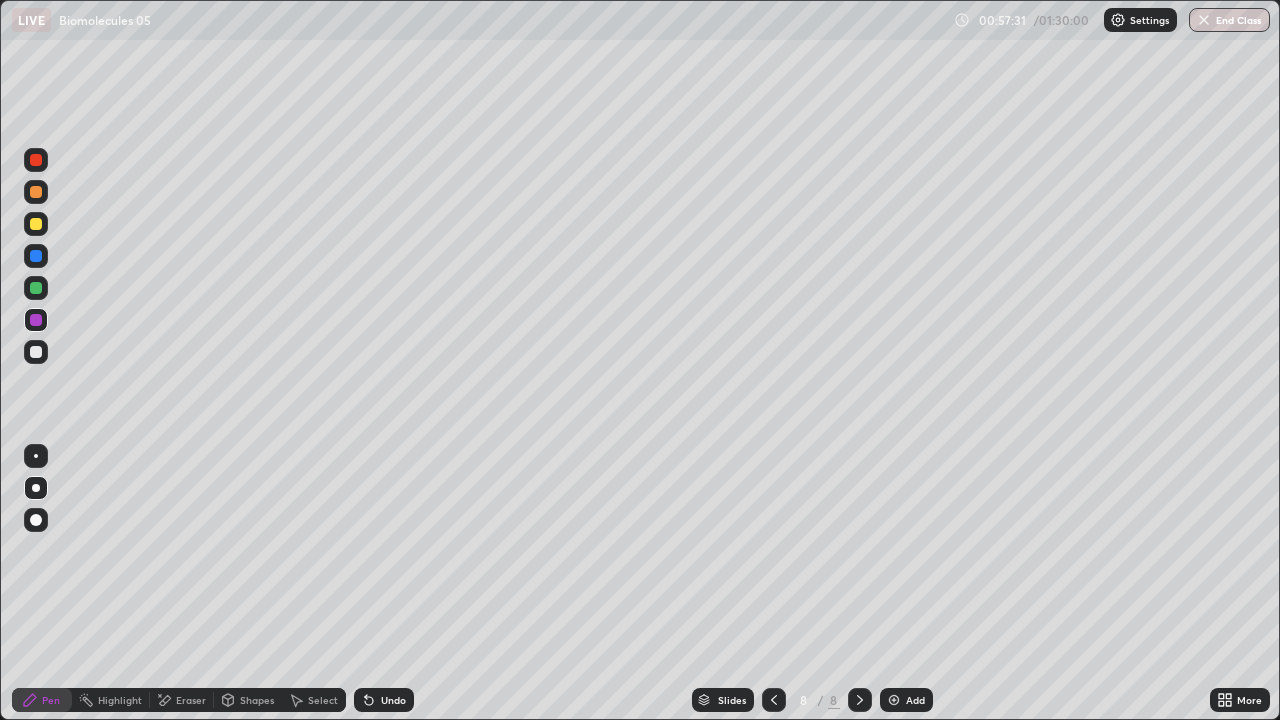 click at bounding box center [36, 456] 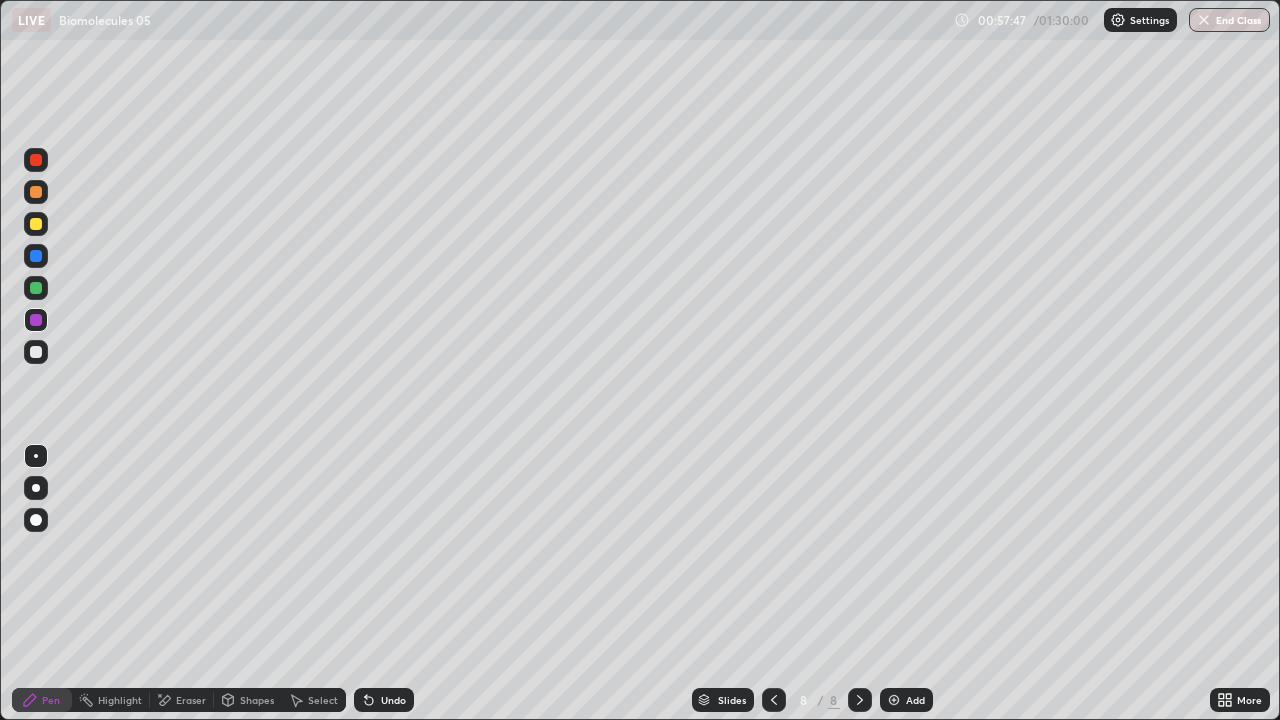 click 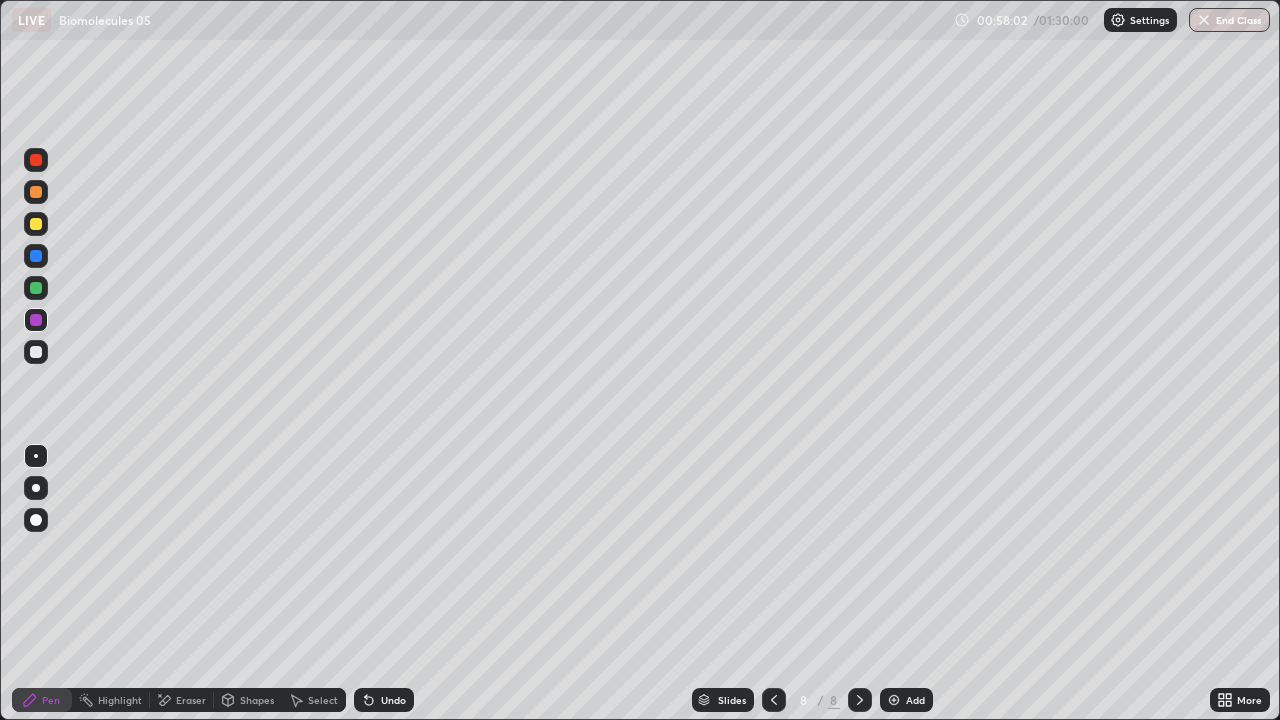 click at bounding box center [36, 224] 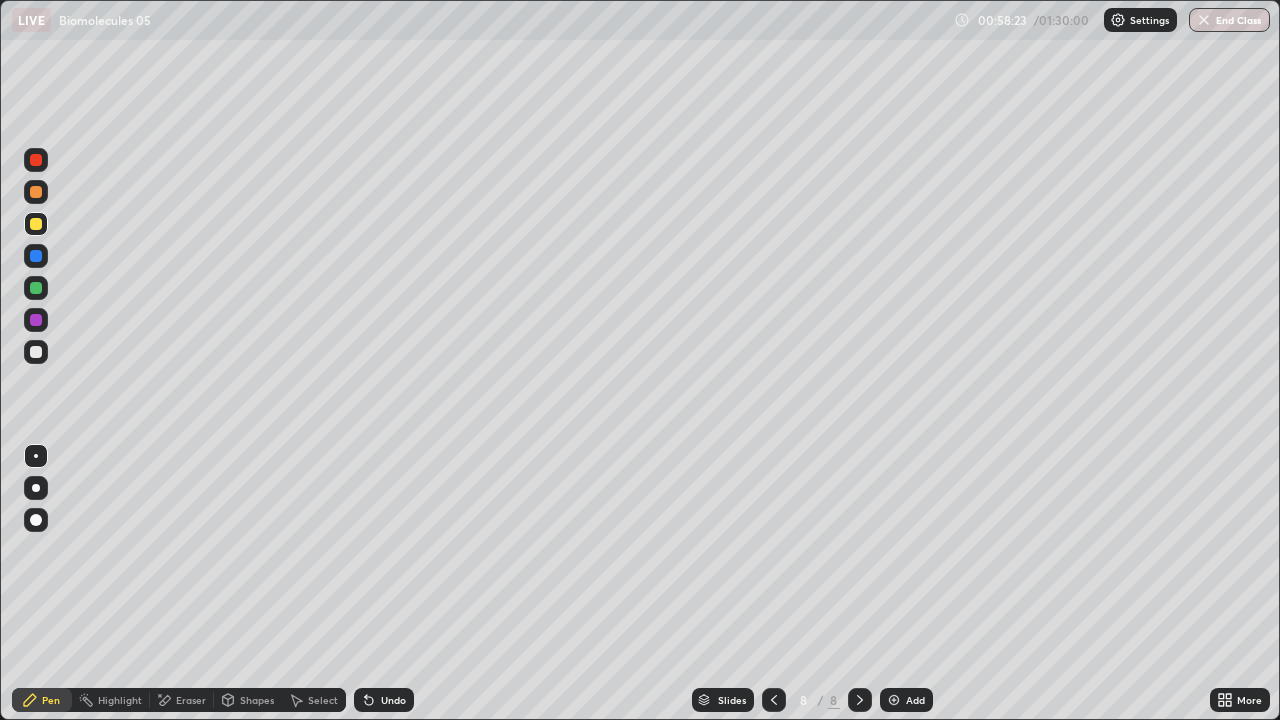click at bounding box center [36, 256] 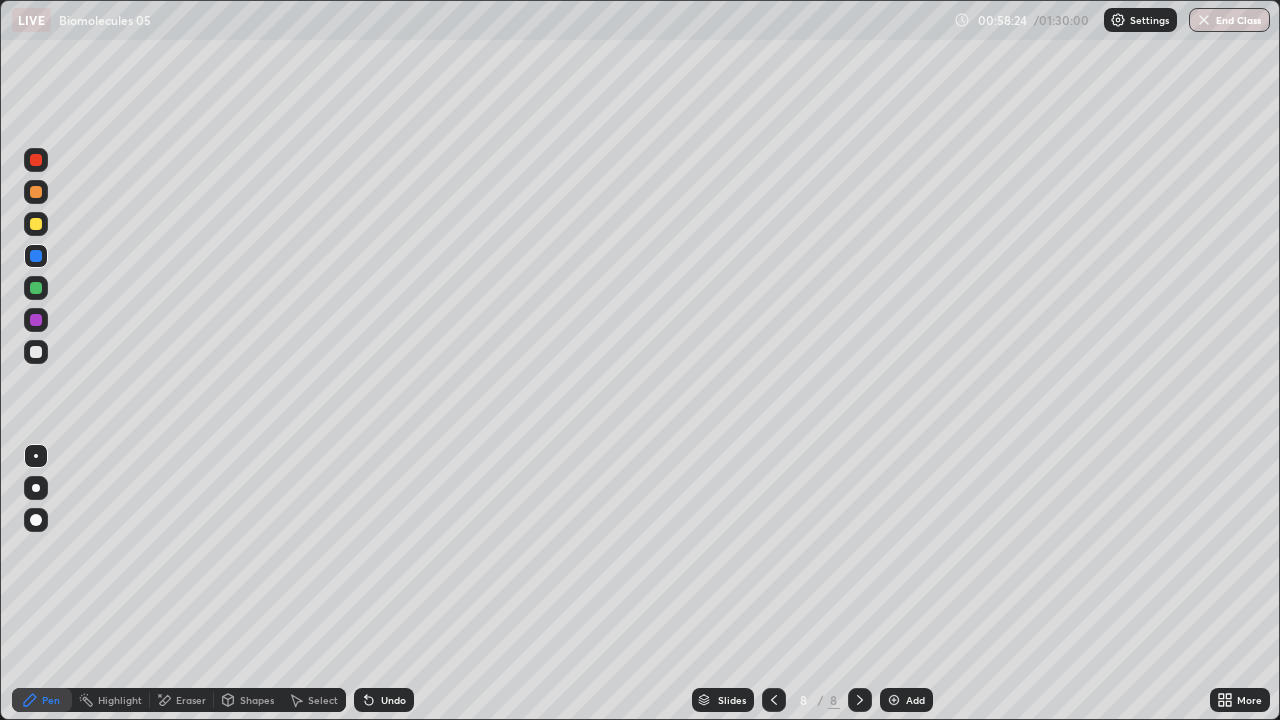 click at bounding box center (36, 224) 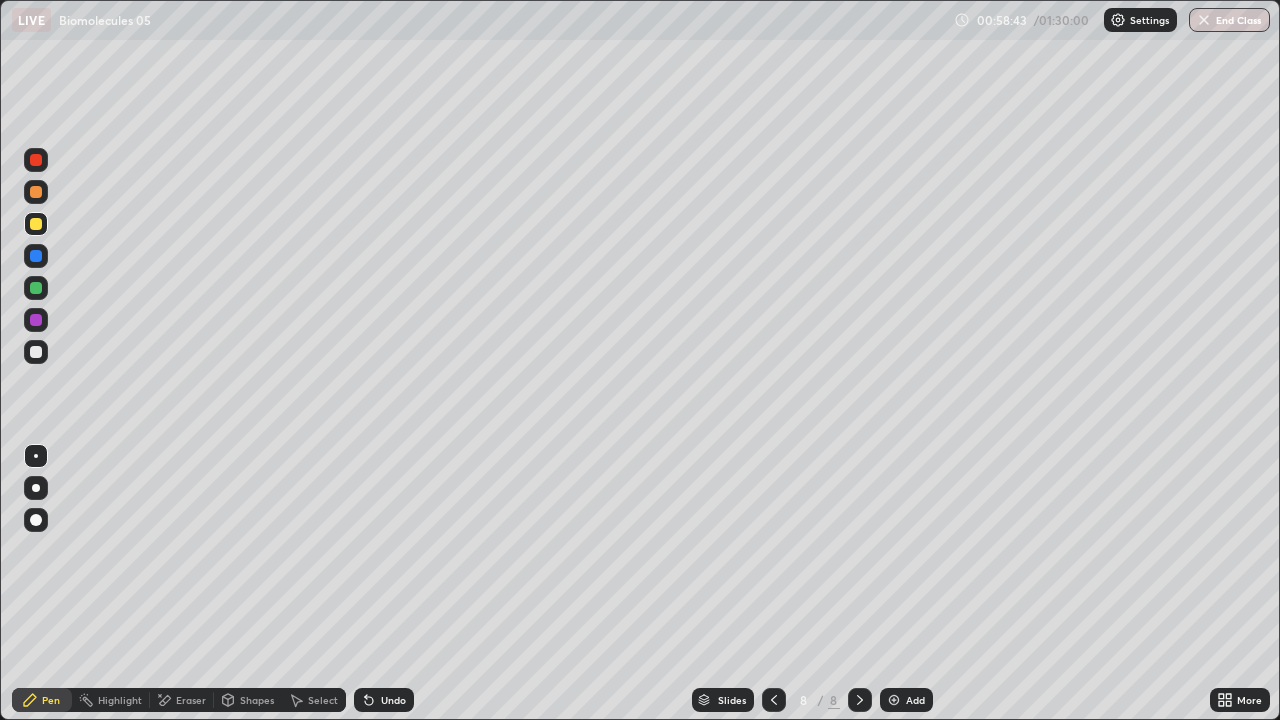 click at bounding box center [36, 256] 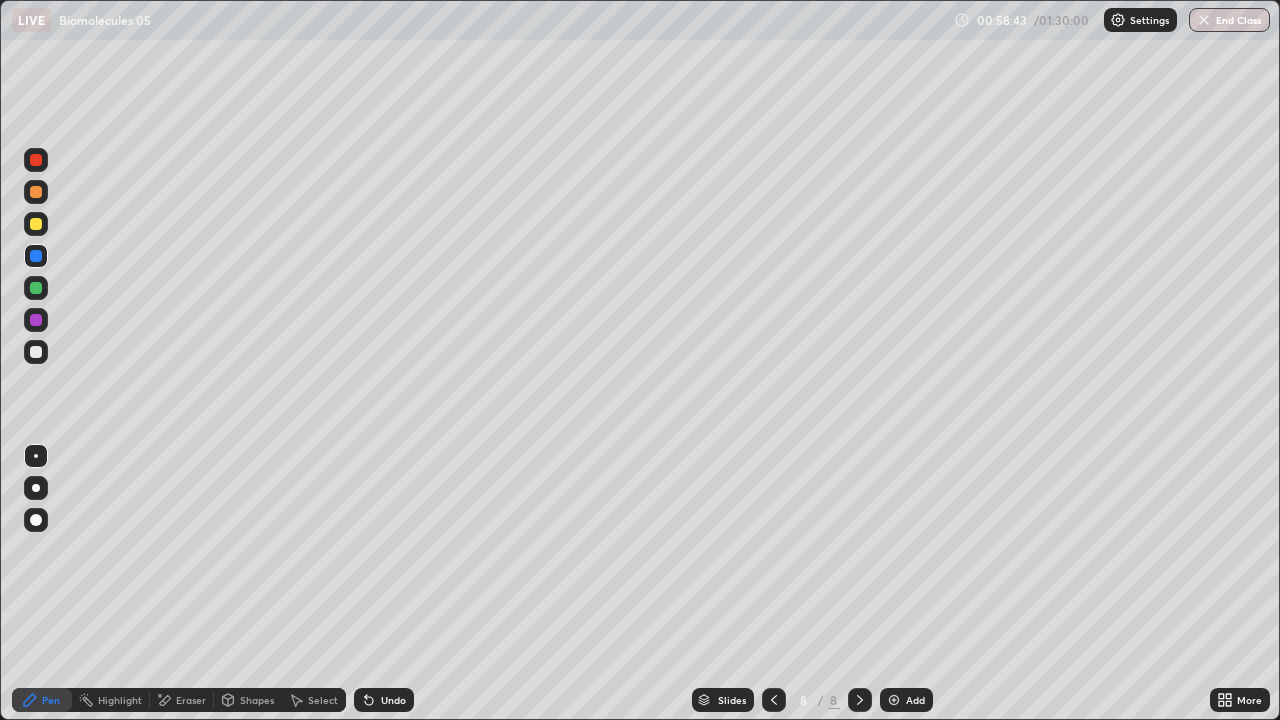click at bounding box center [36, 288] 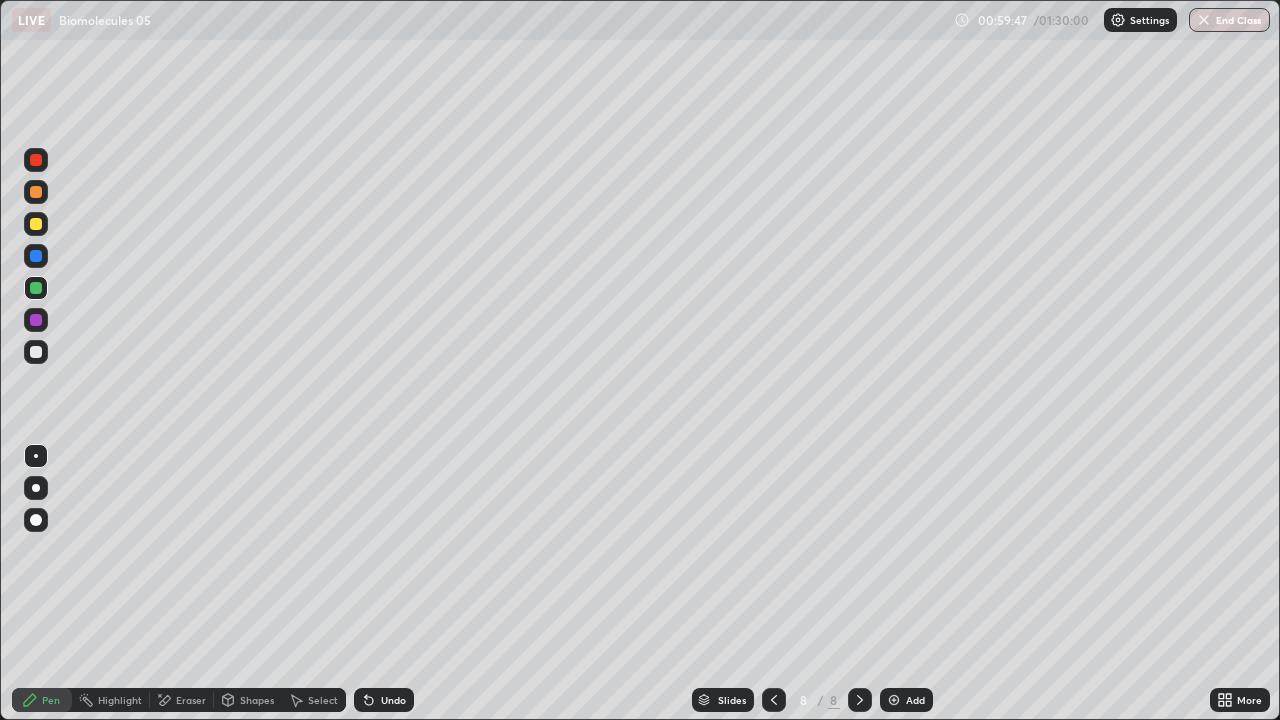 click at bounding box center [36, 224] 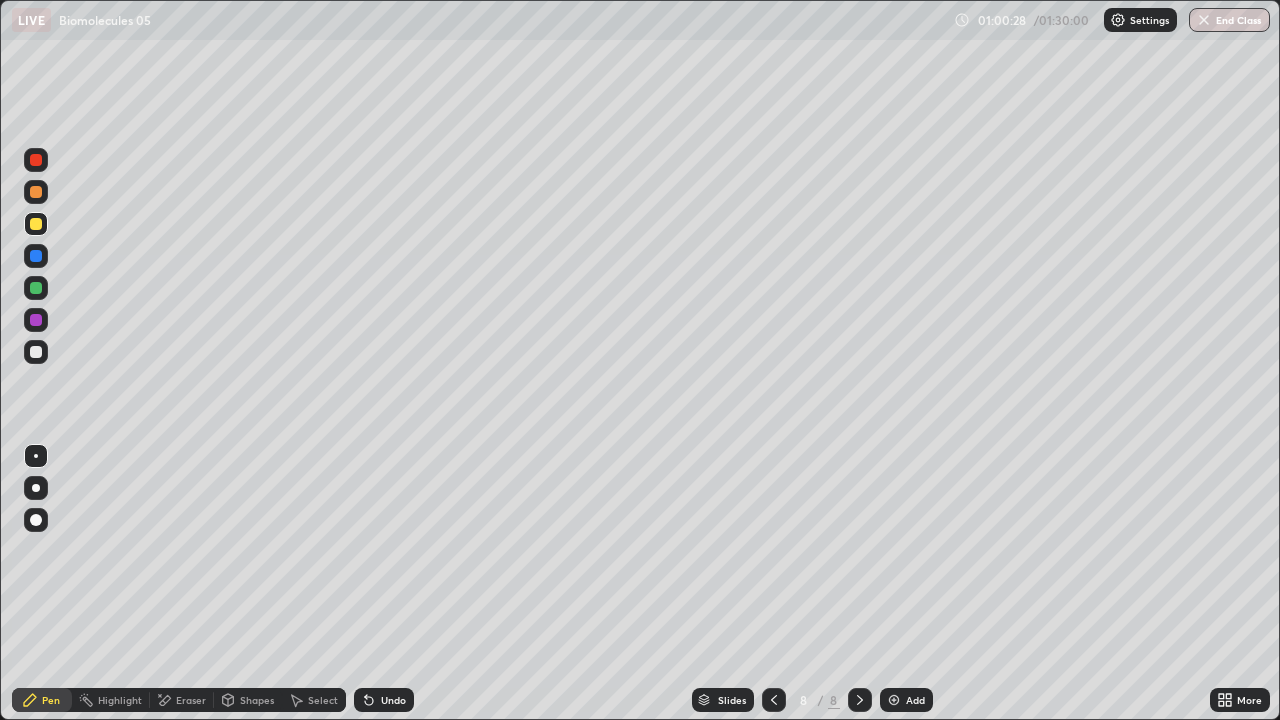 click at bounding box center [36, 288] 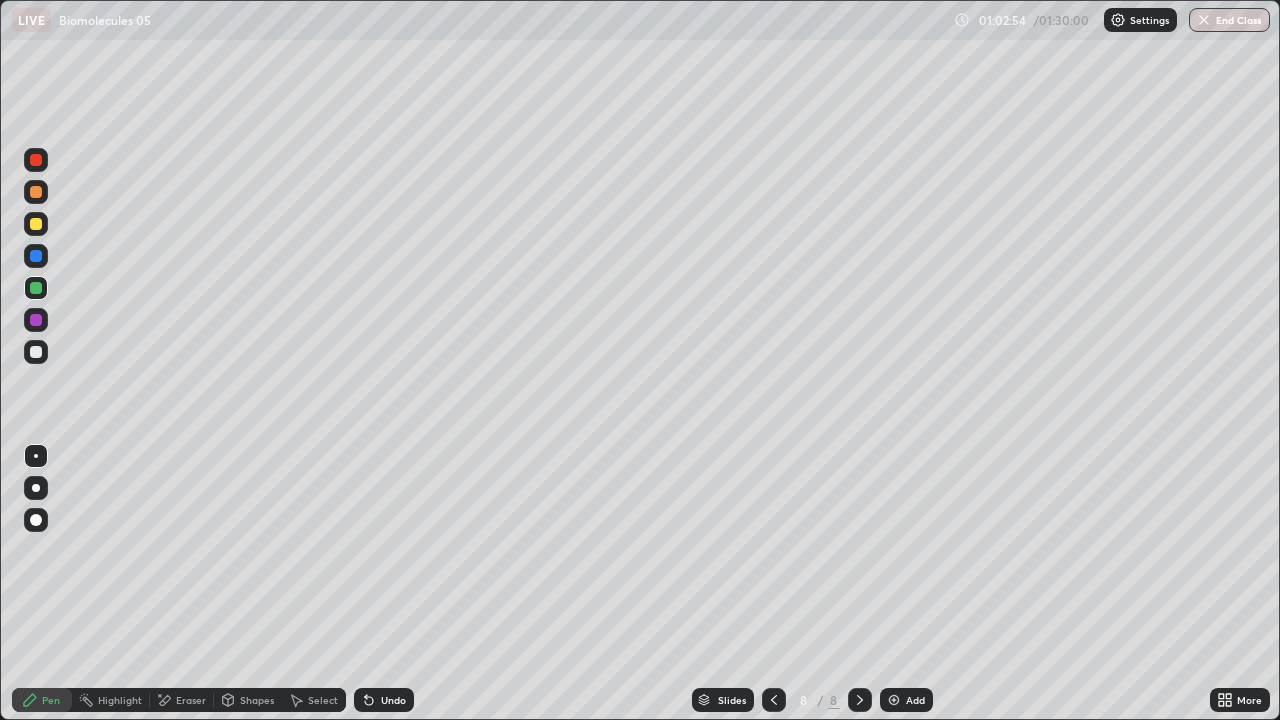 click at bounding box center [894, 700] 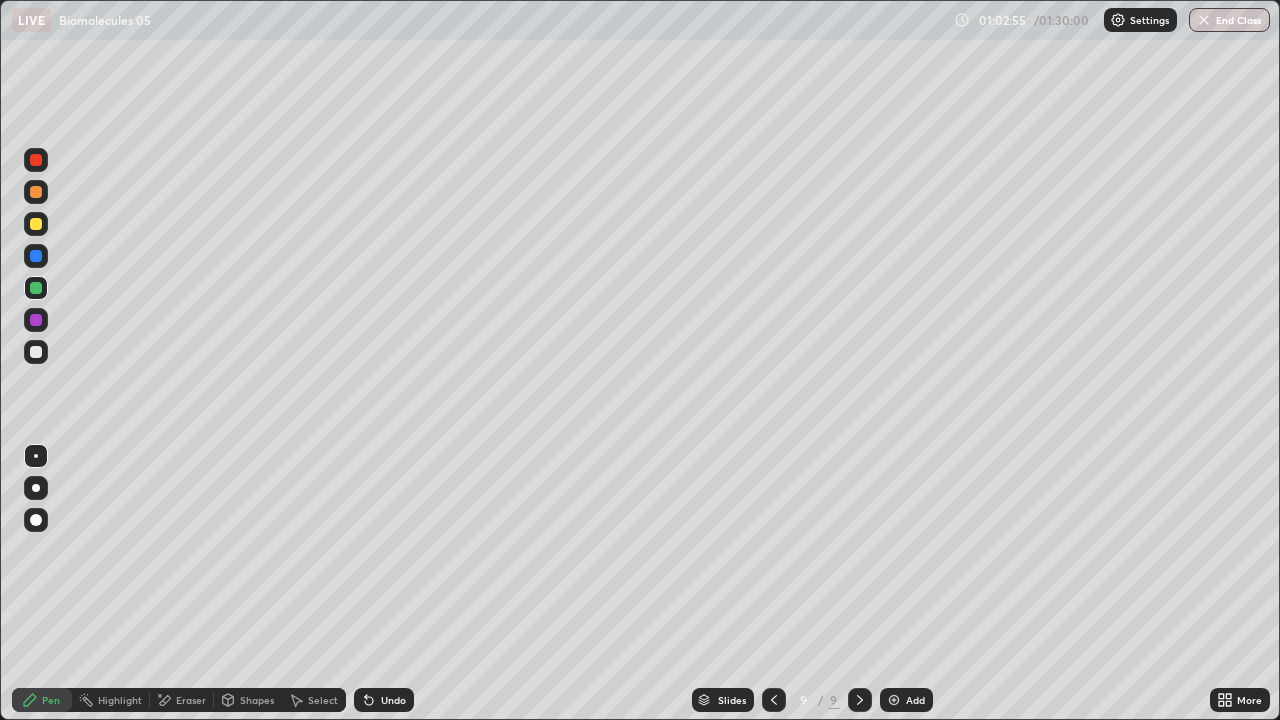 click at bounding box center (36, 352) 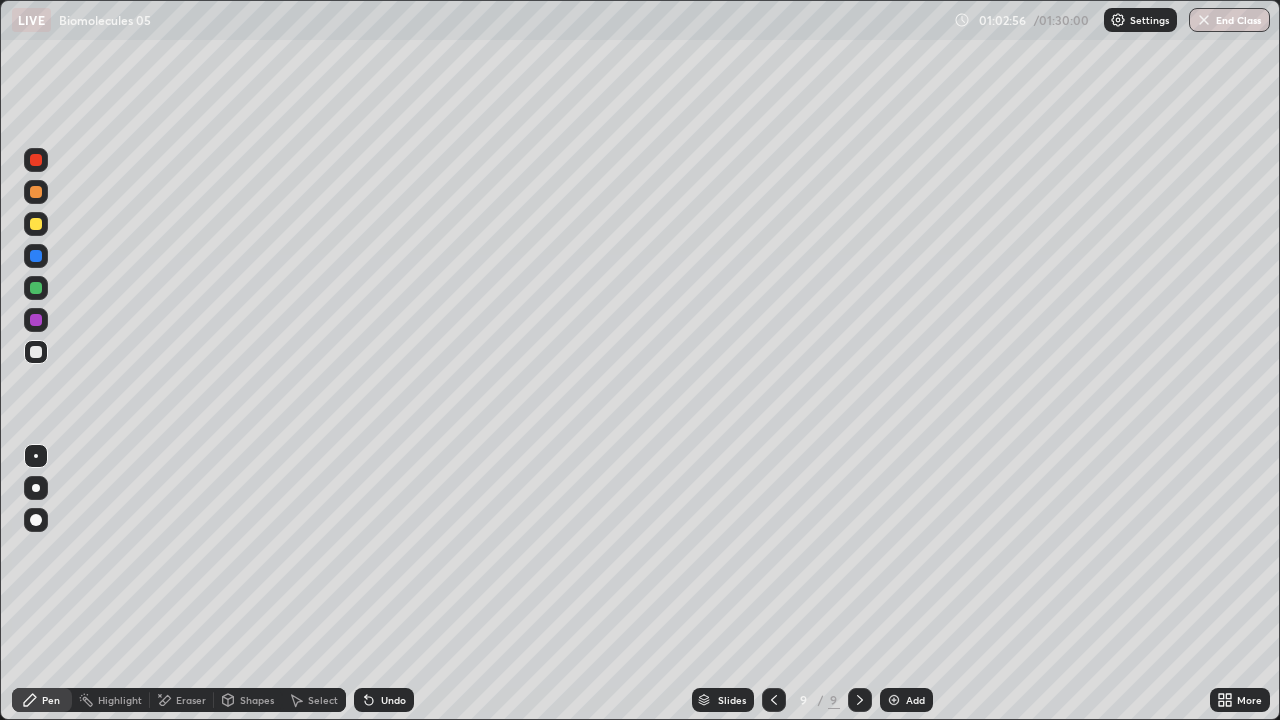 click at bounding box center [36, 488] 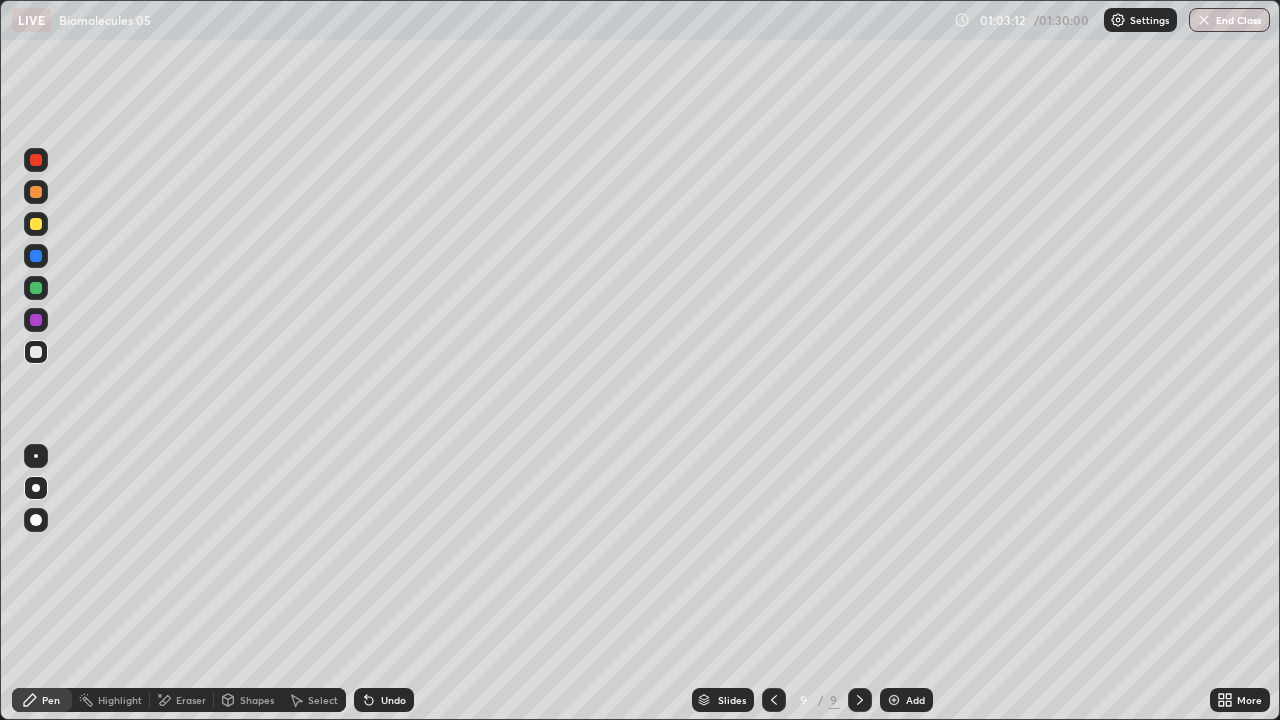 click at bounding box center [36, 320] 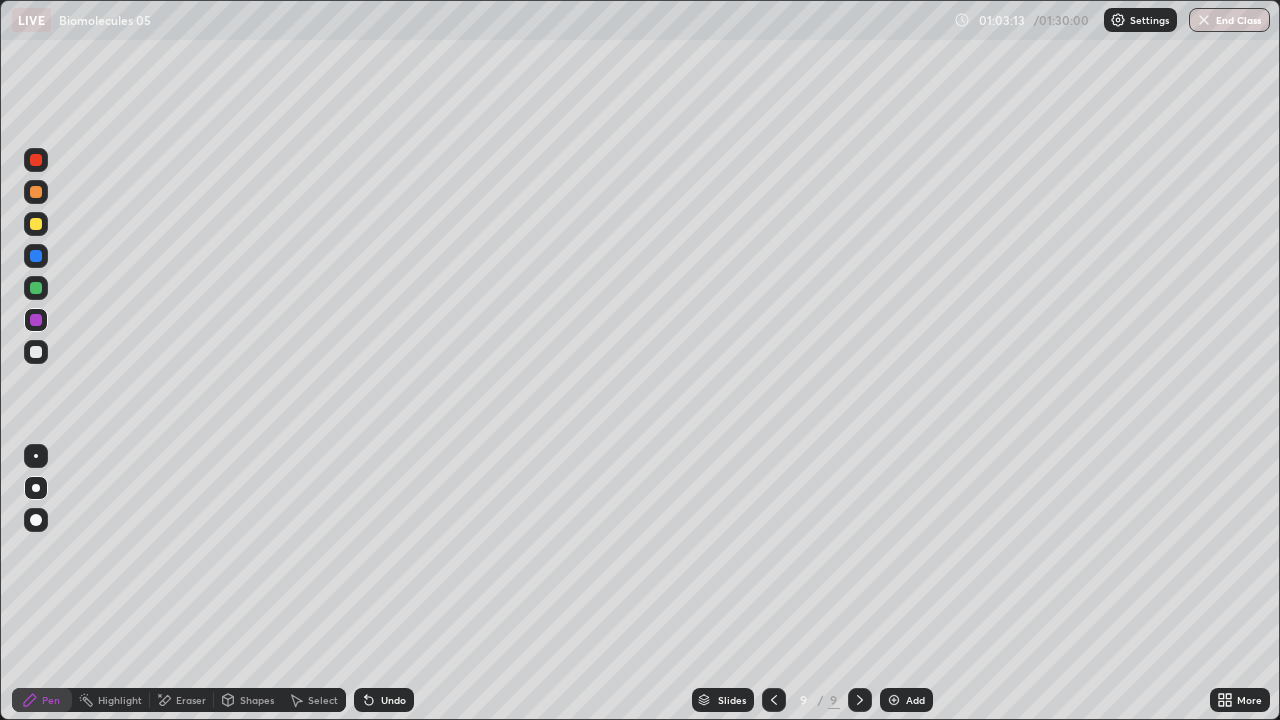 click at bounding box center [36, 456] 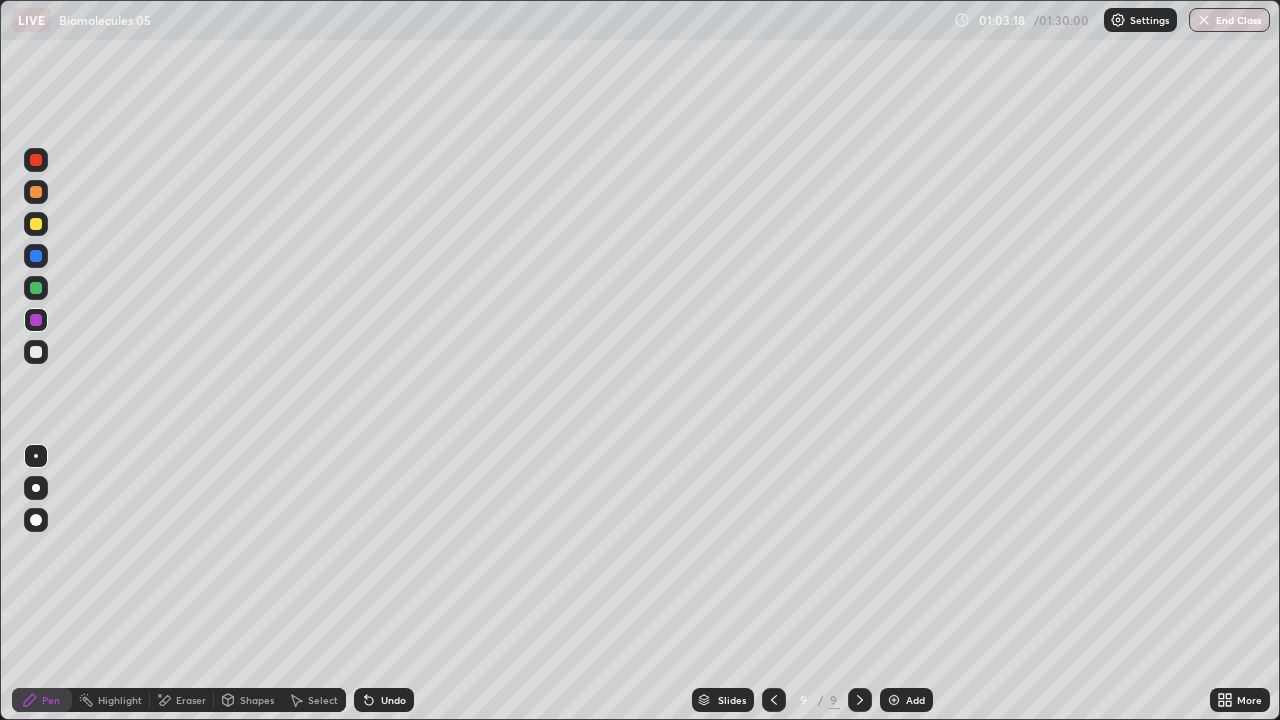 click on "Undo" at bounding box center [384, 700] 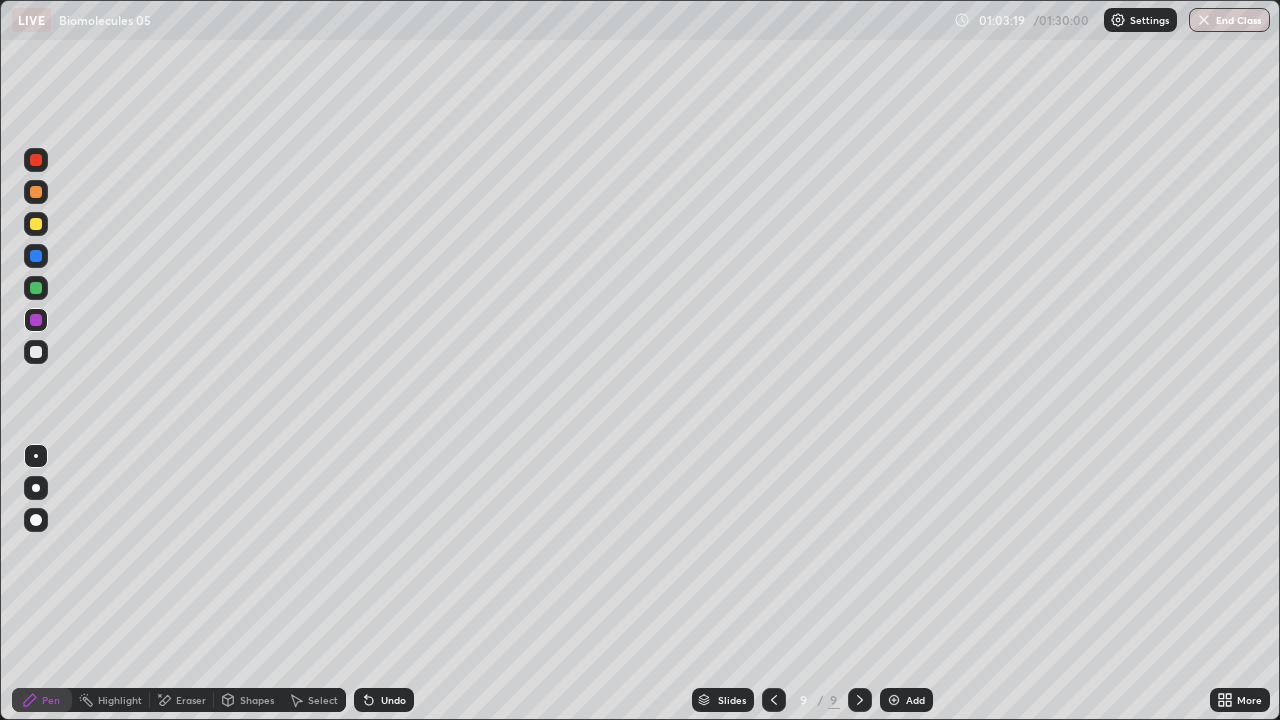 click on "Undo" at bounding box center [384, 700] 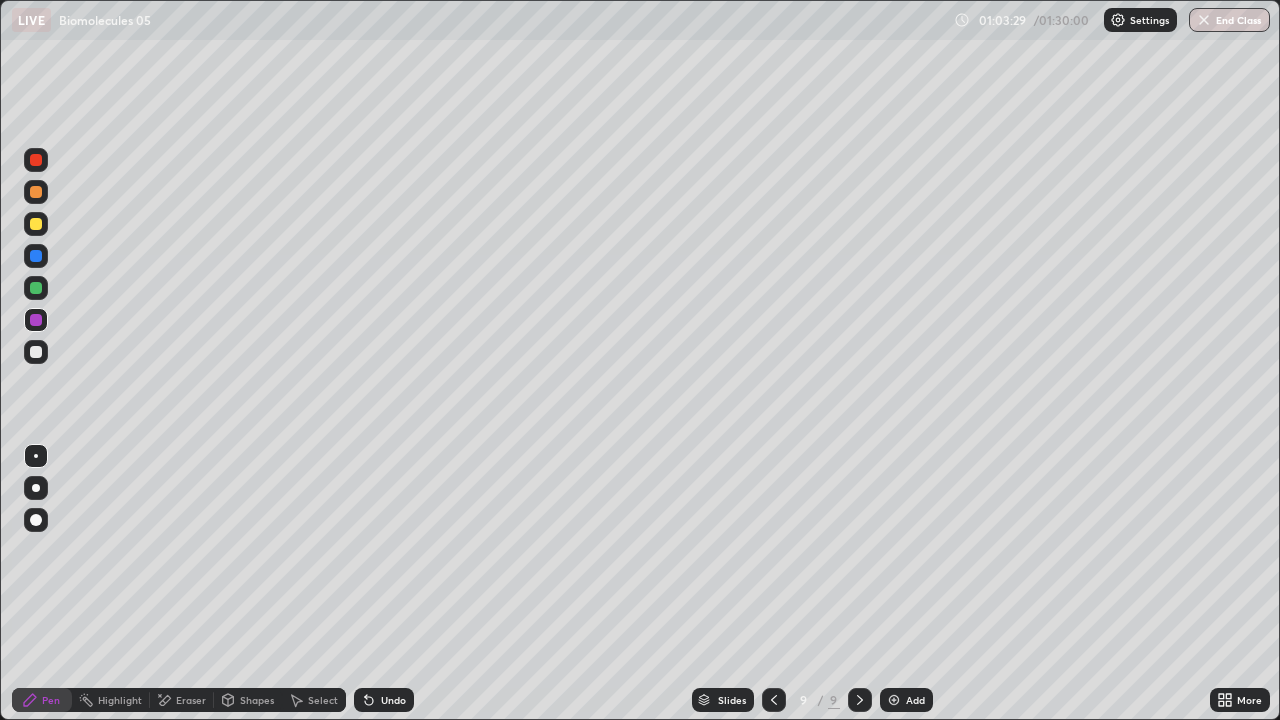 click at bounding box center [36, 488] 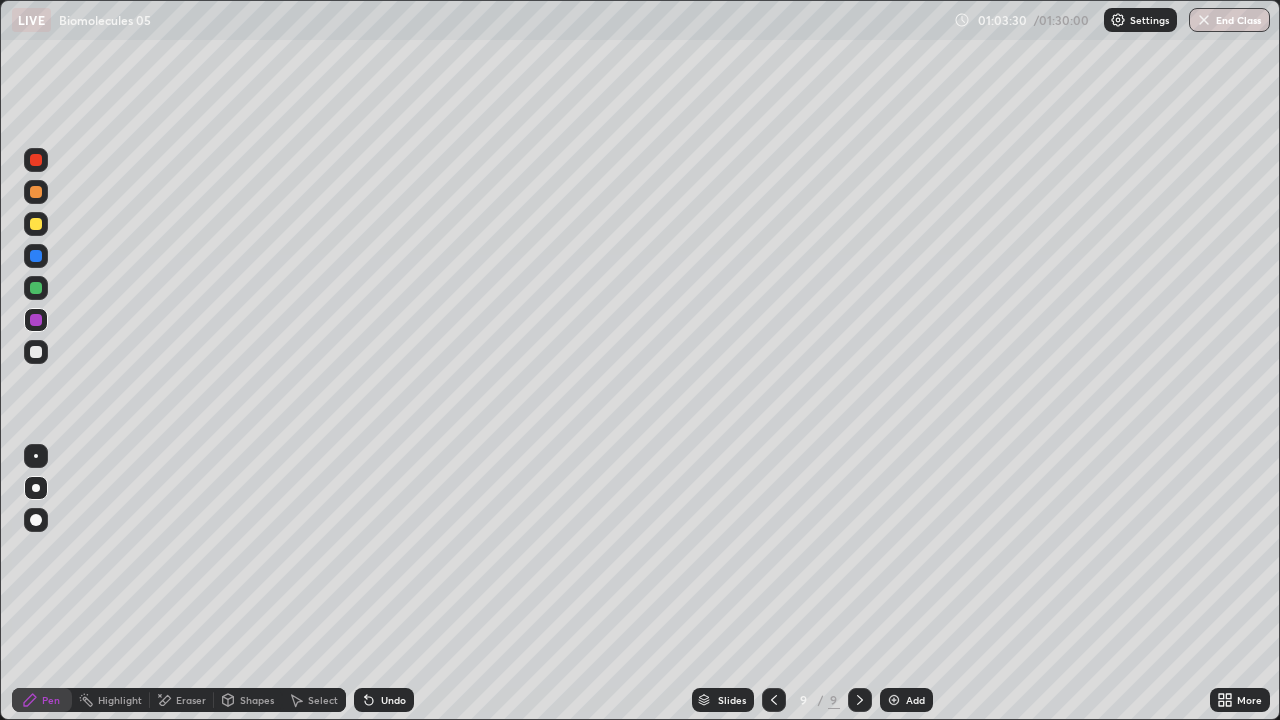 click at bounding box center [36, 352] 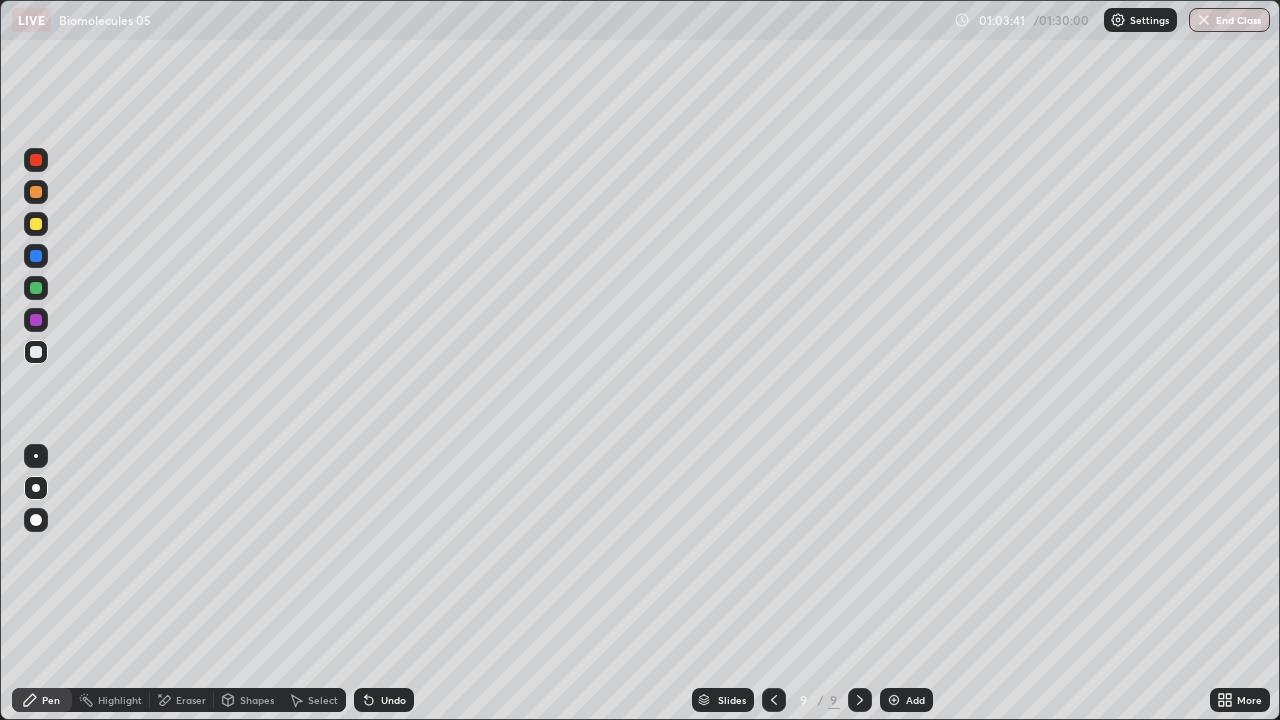 click at bounding box center [36, 192] 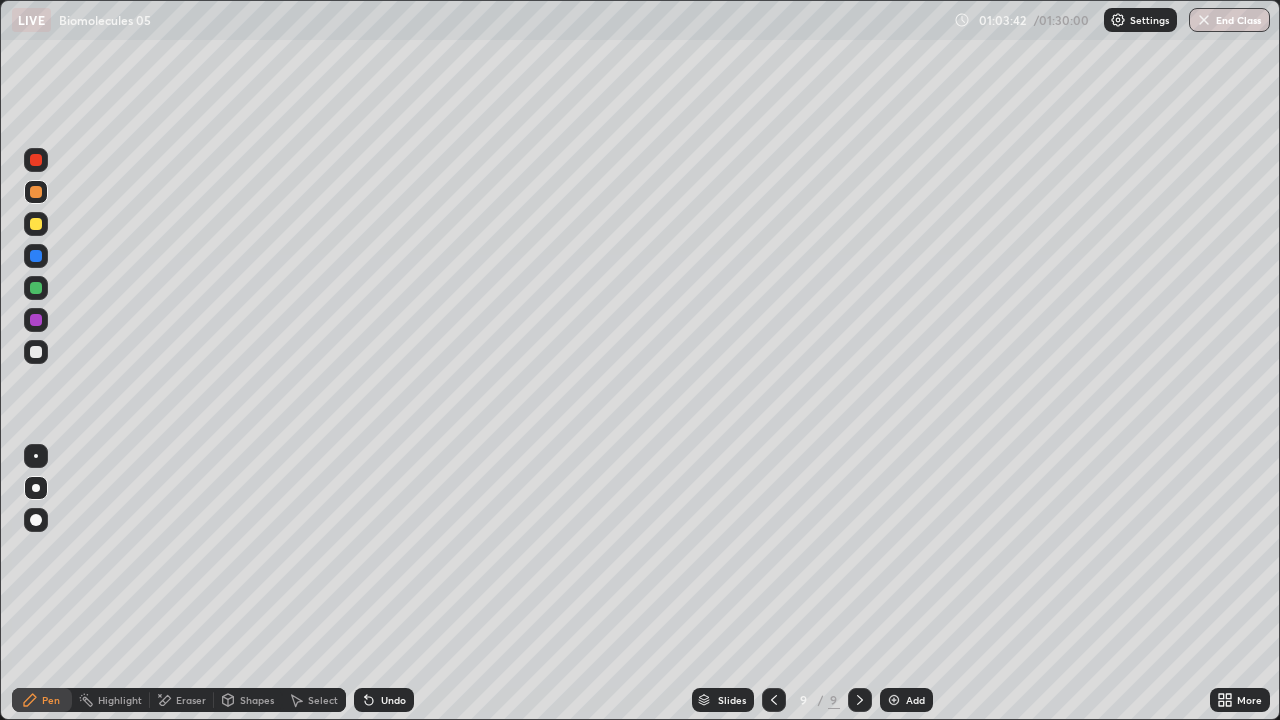 click at bounding box center (36, 224) 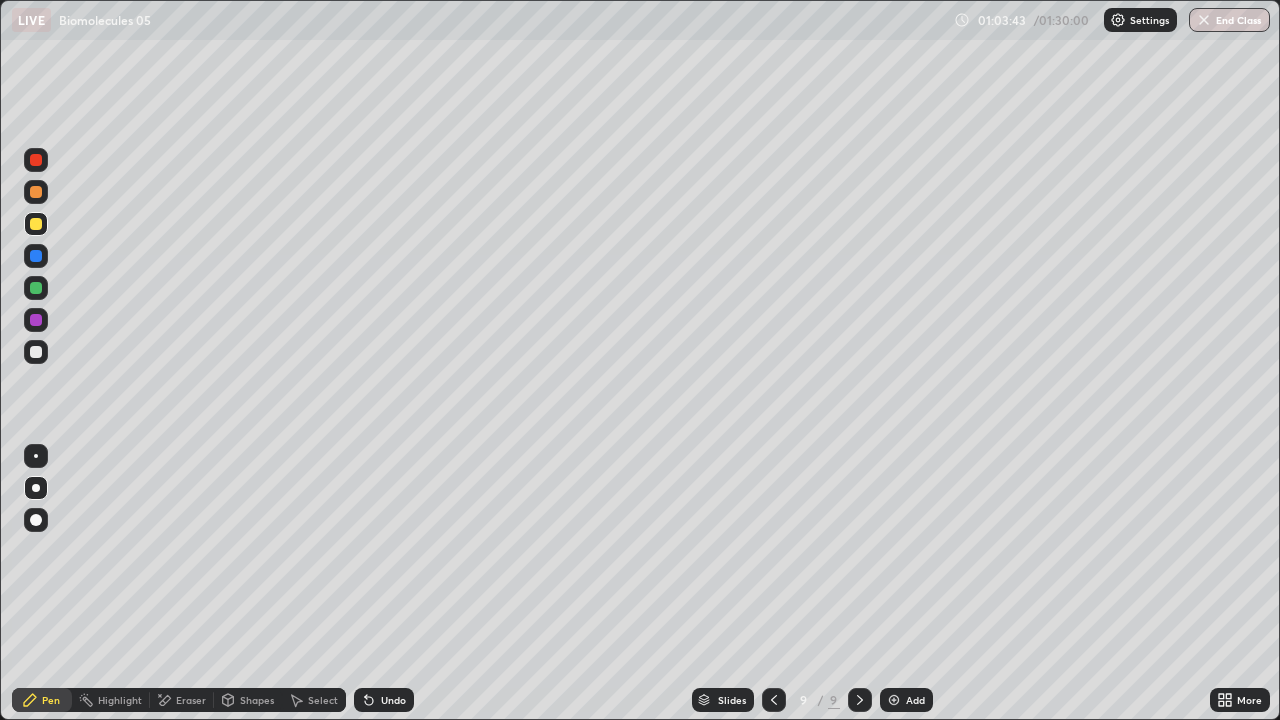 click 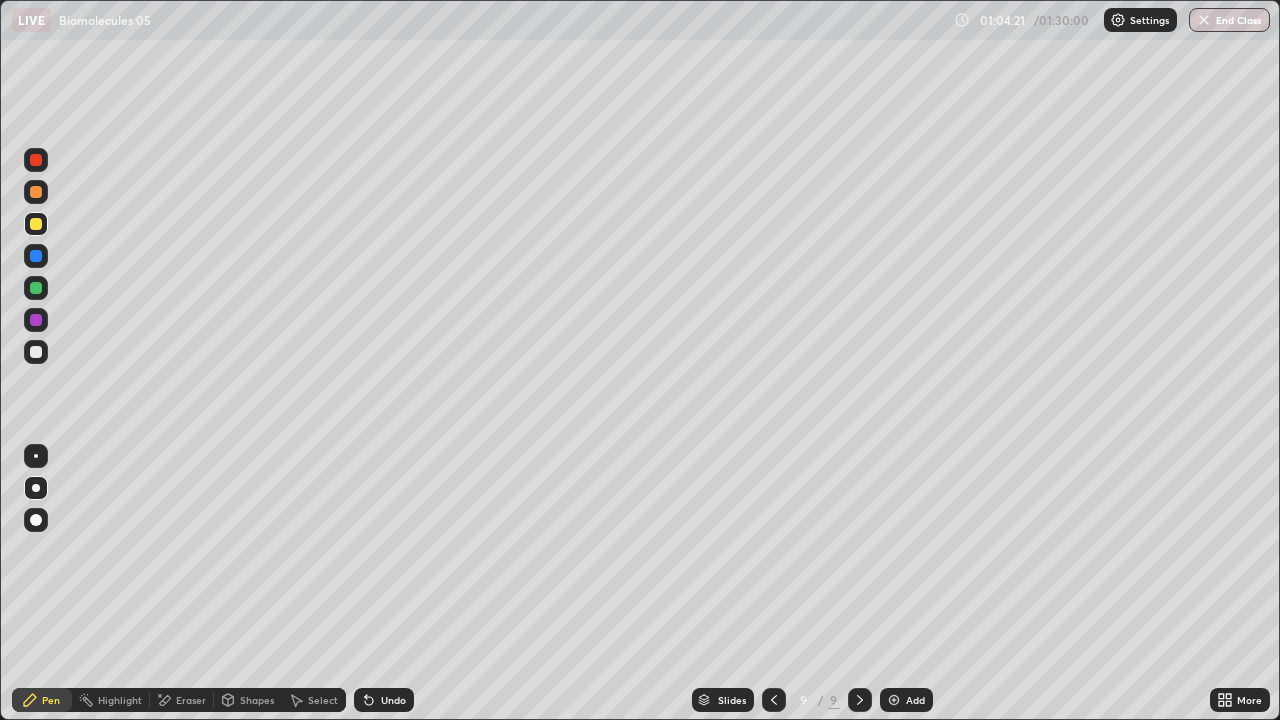 click at bounding box center (36, 256) 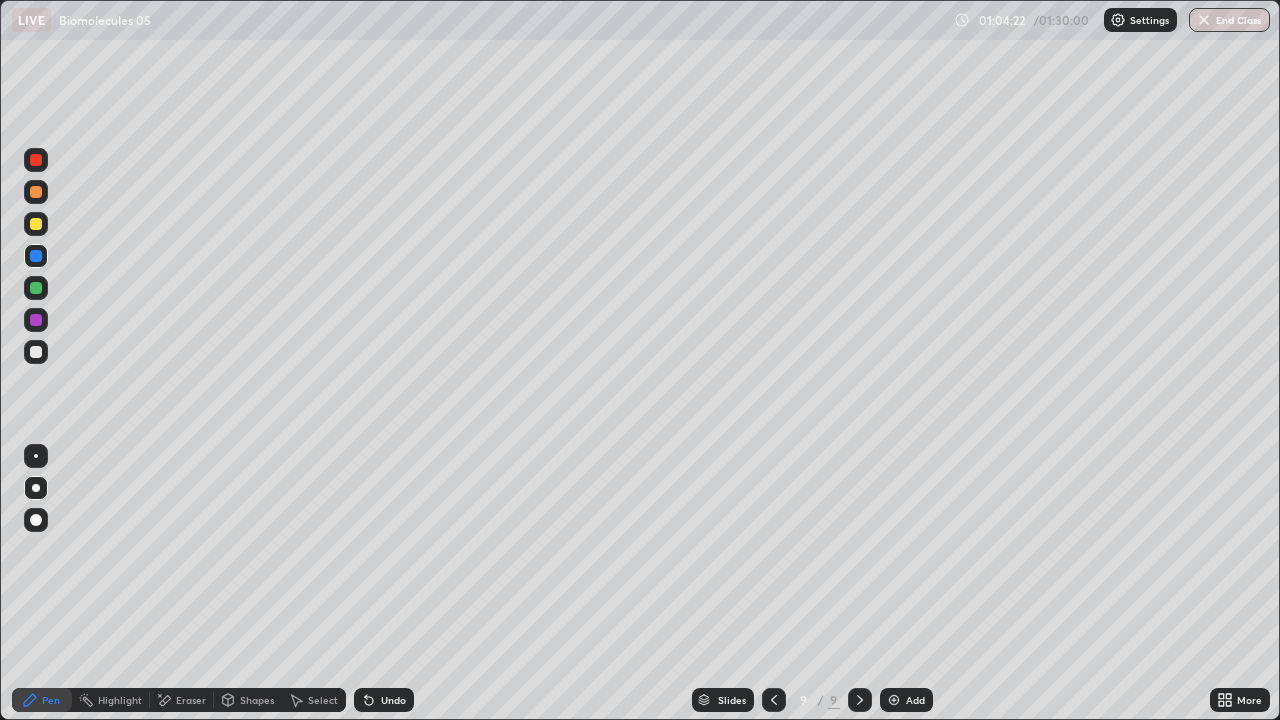 click at bounding box center (36, 456) 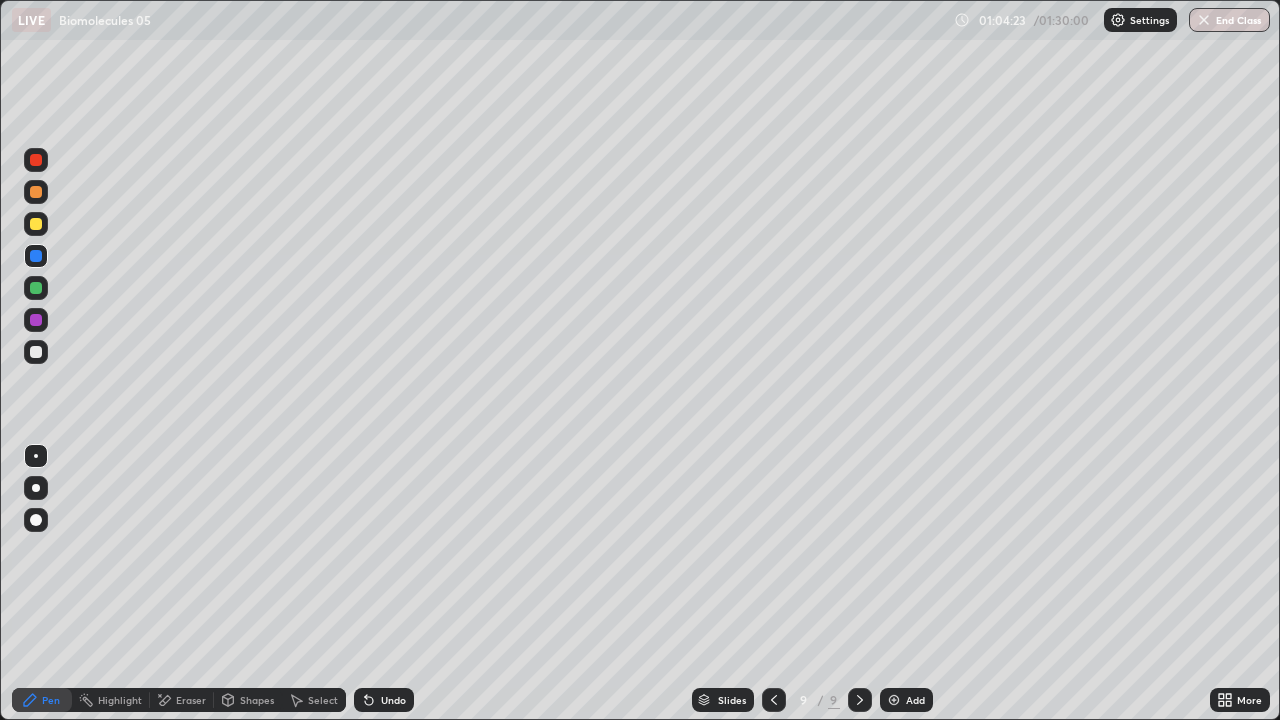 click at bounding box center (36, 288) 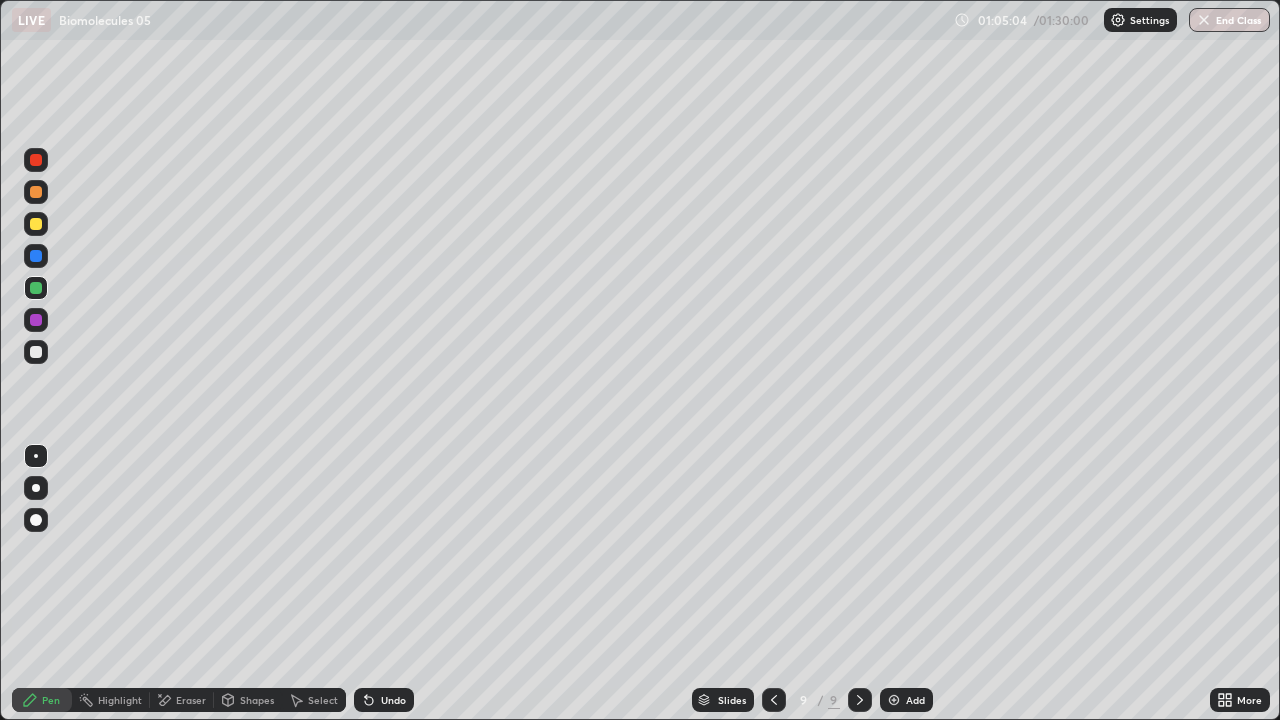 click at bounding box center [36, 320] 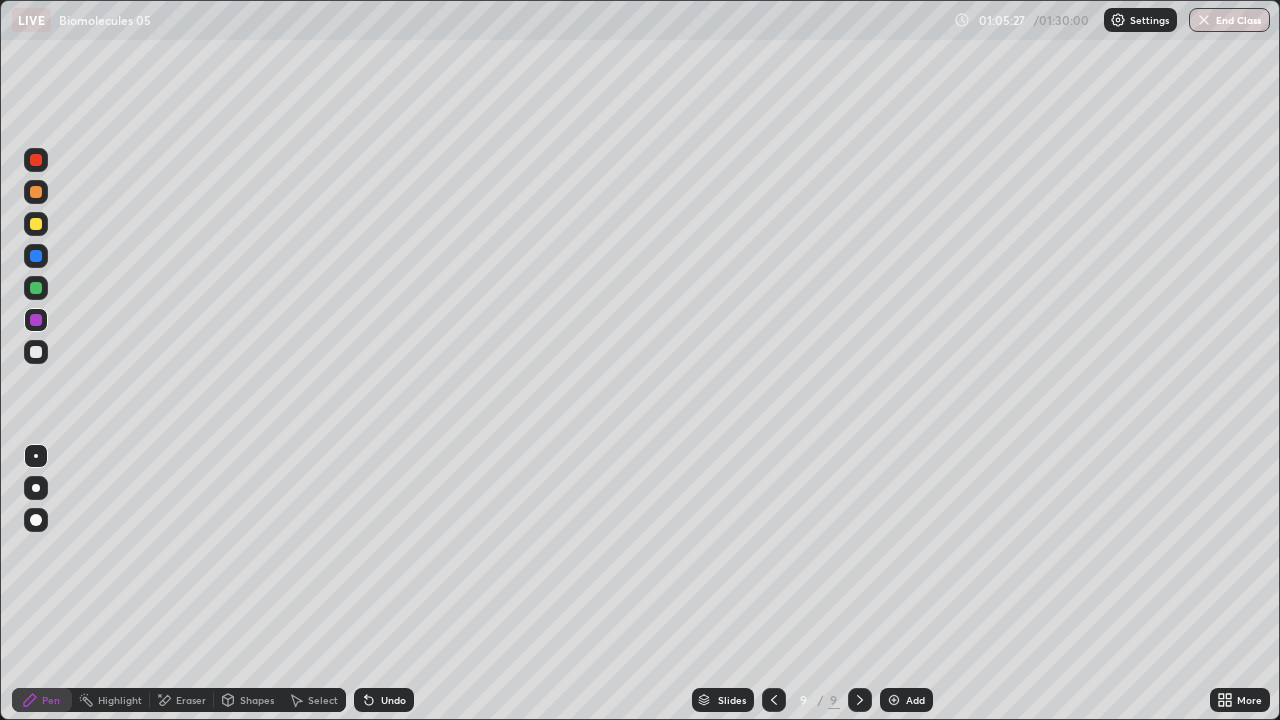 click 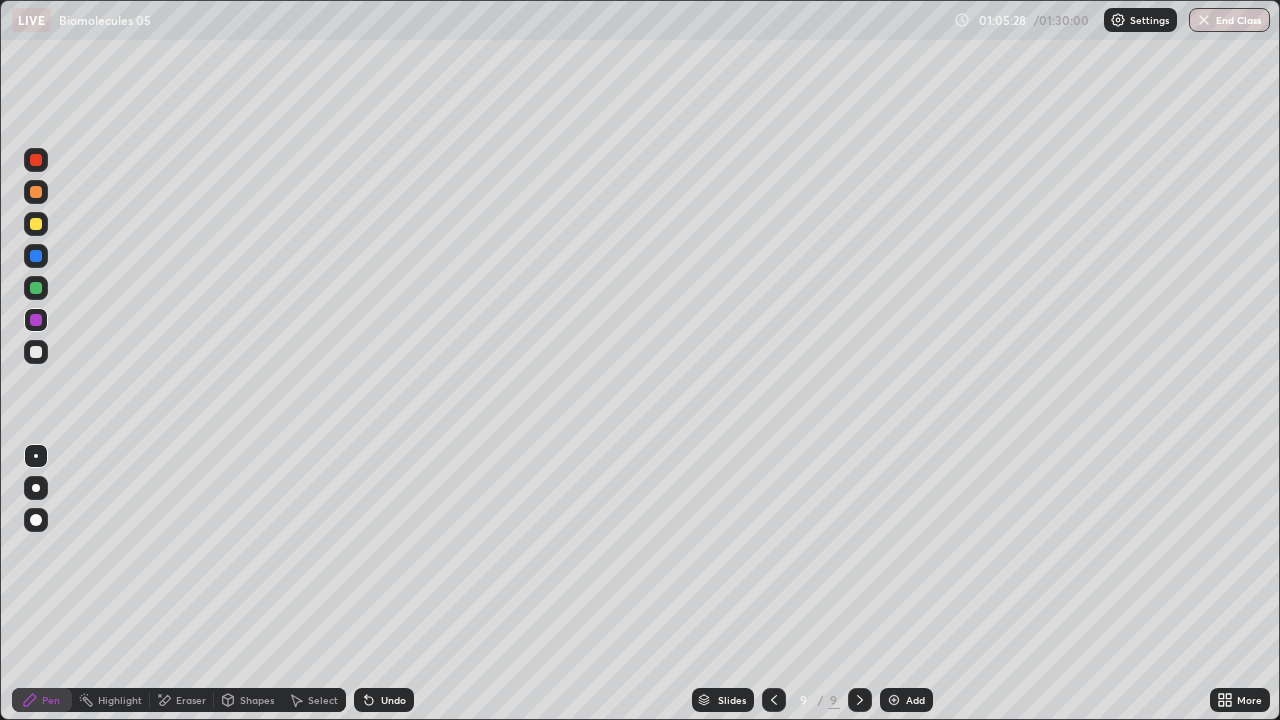 click 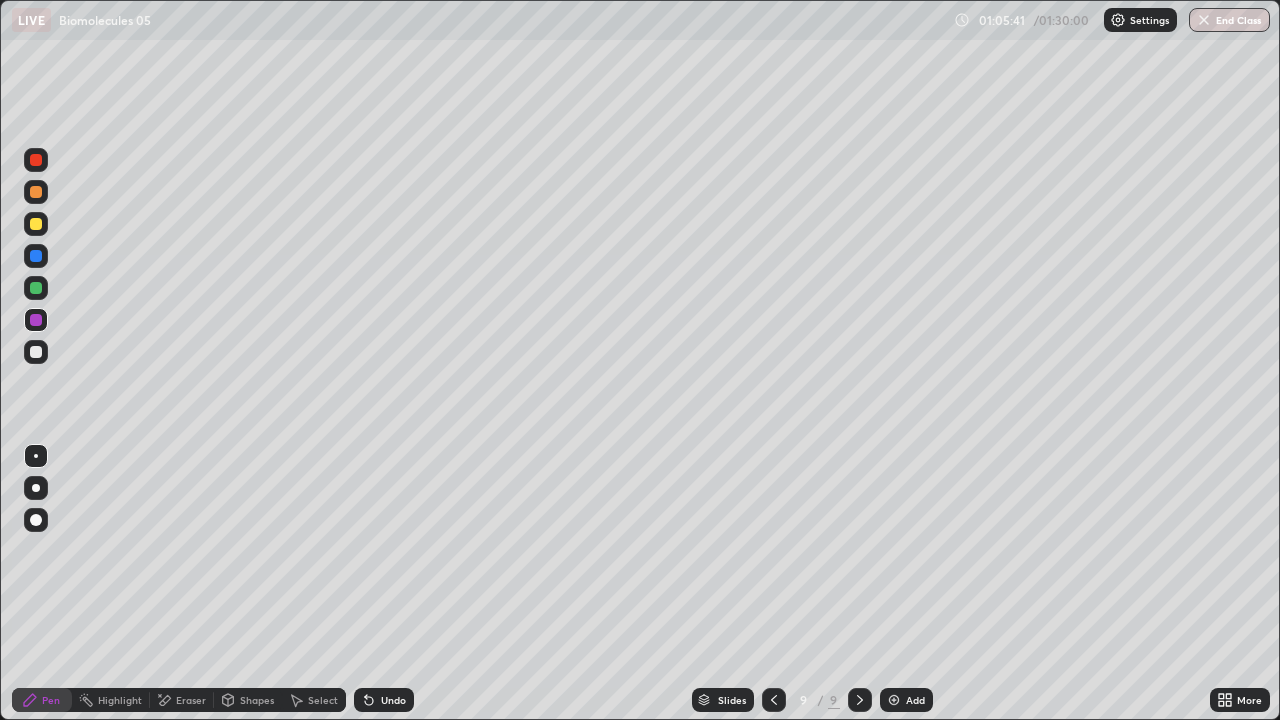 click at bounding box center [36, 288] 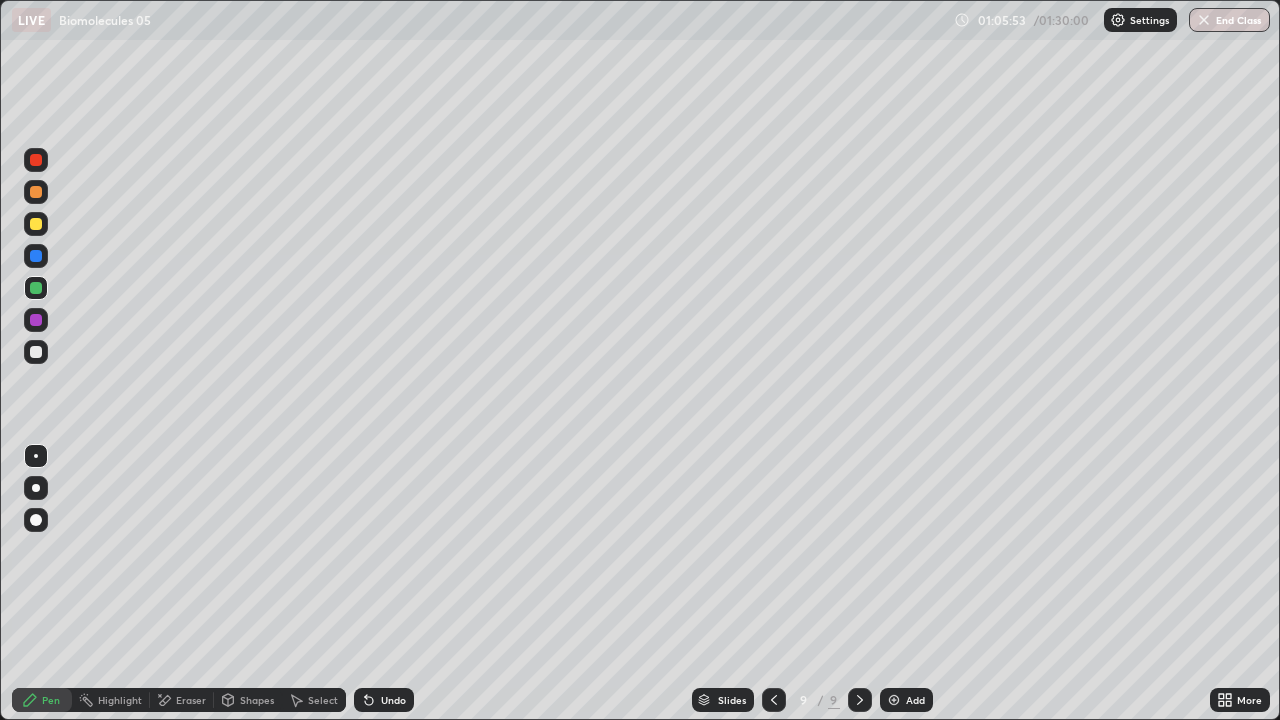 click 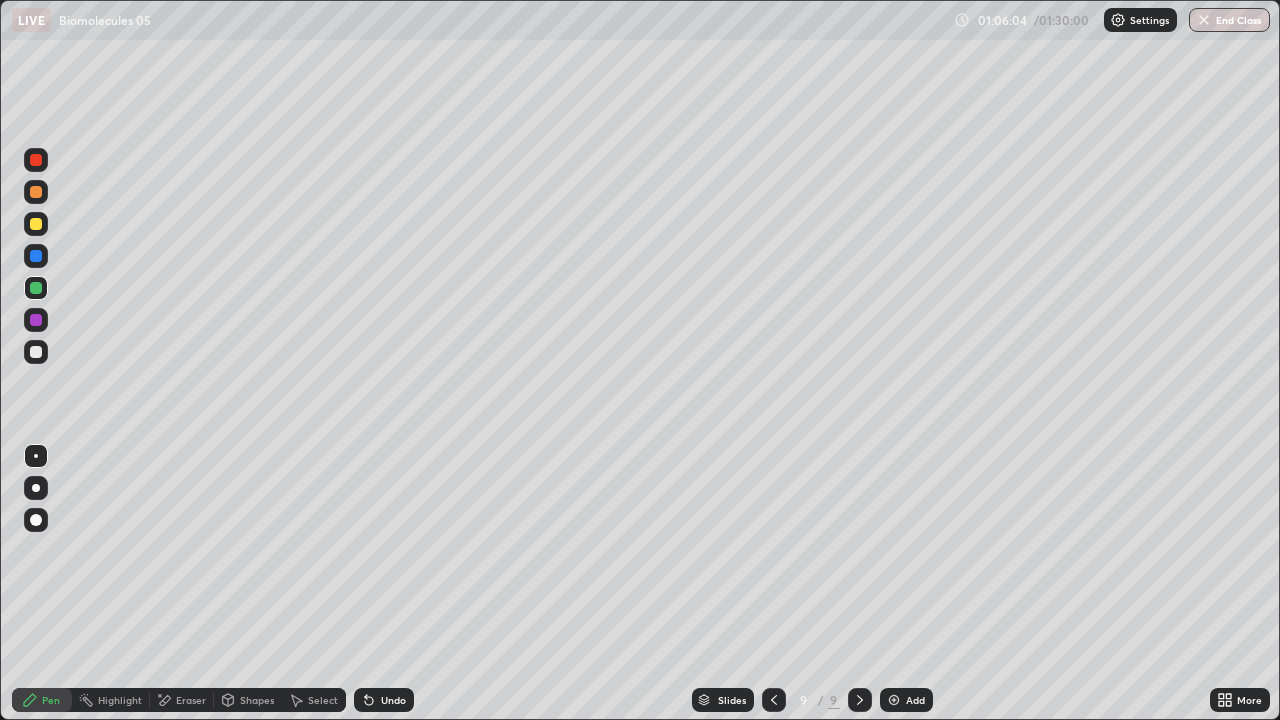 click at bounding box center [36, 320] 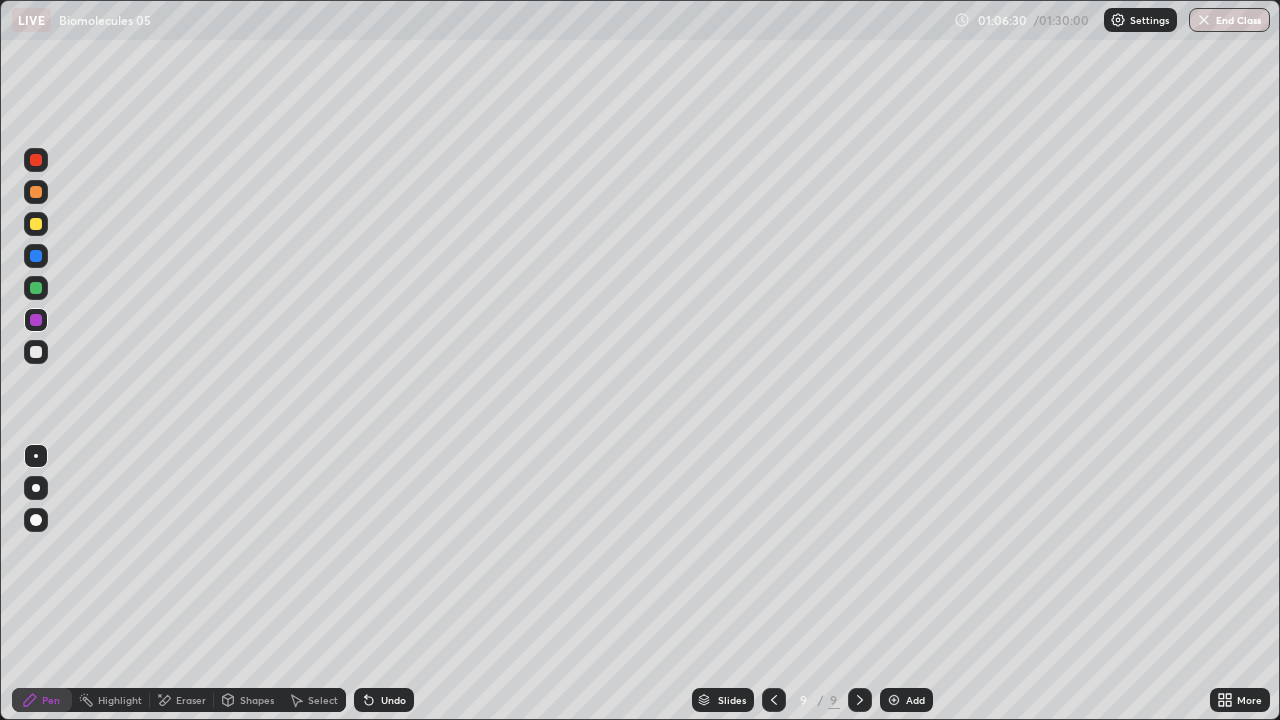 click at bounding box center (36, 288) 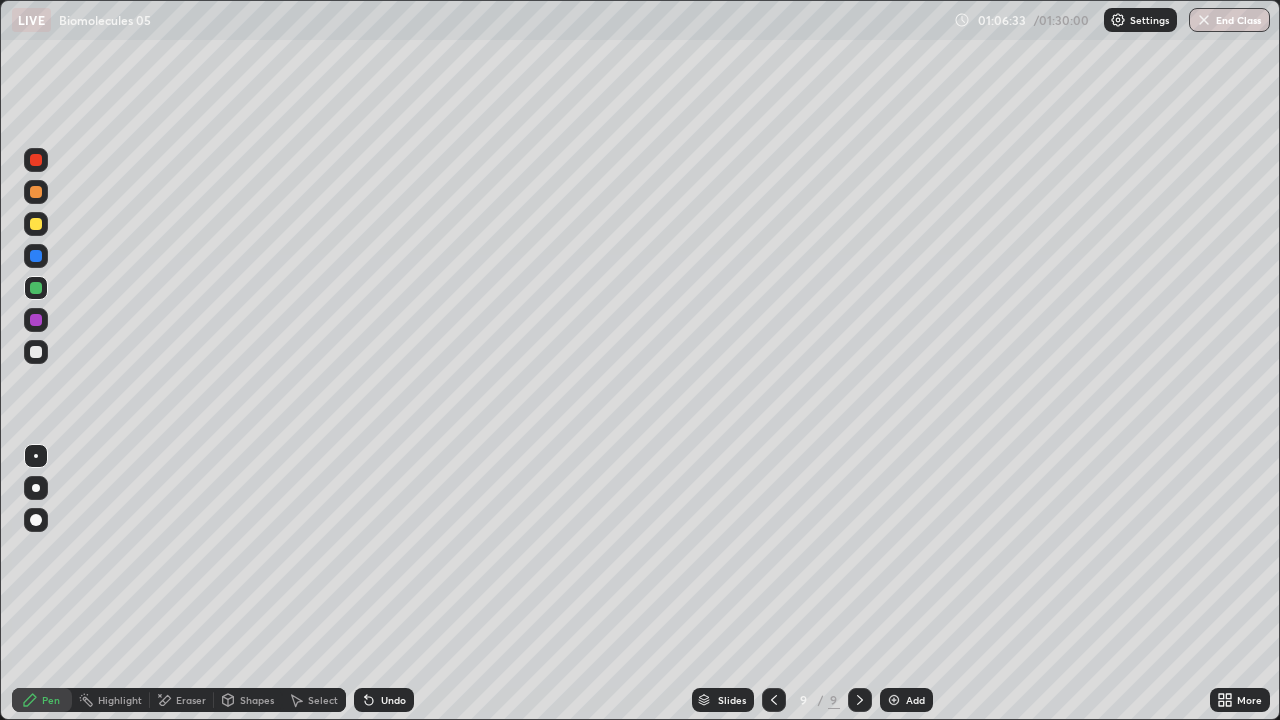 click on "Undo" at bounding box center (384, 700) 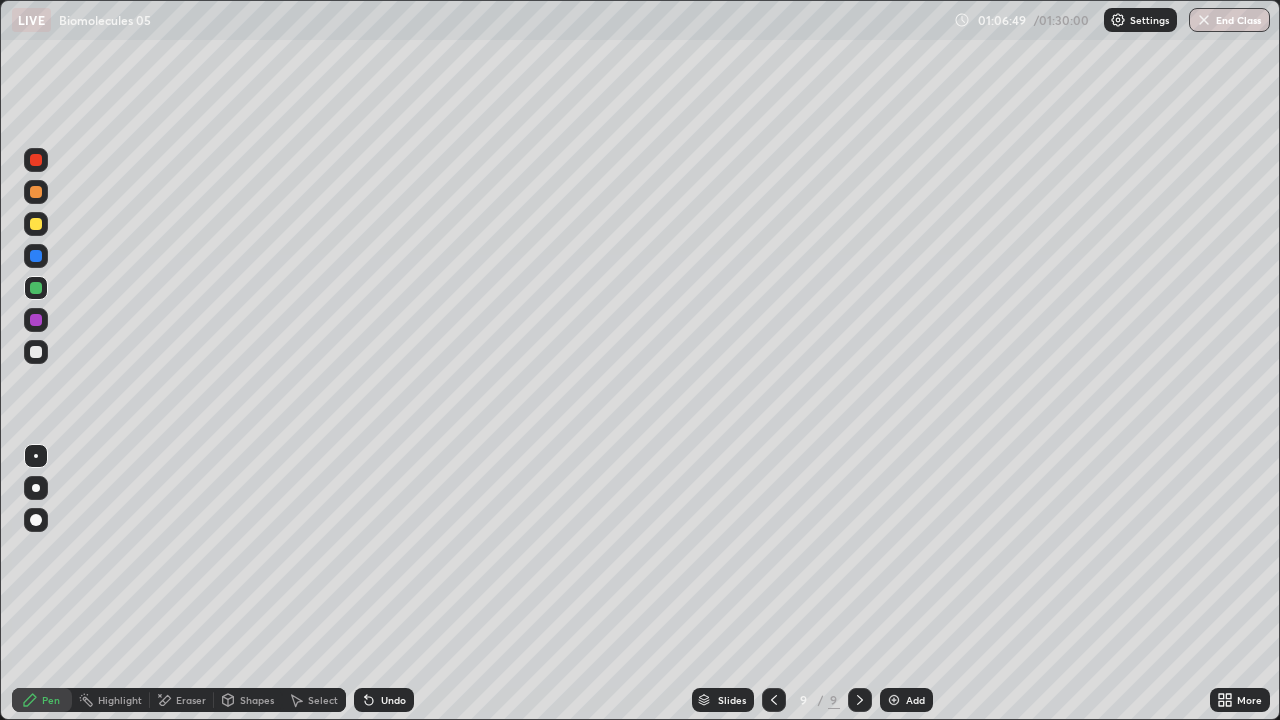 click at bounding box center [36, 320] 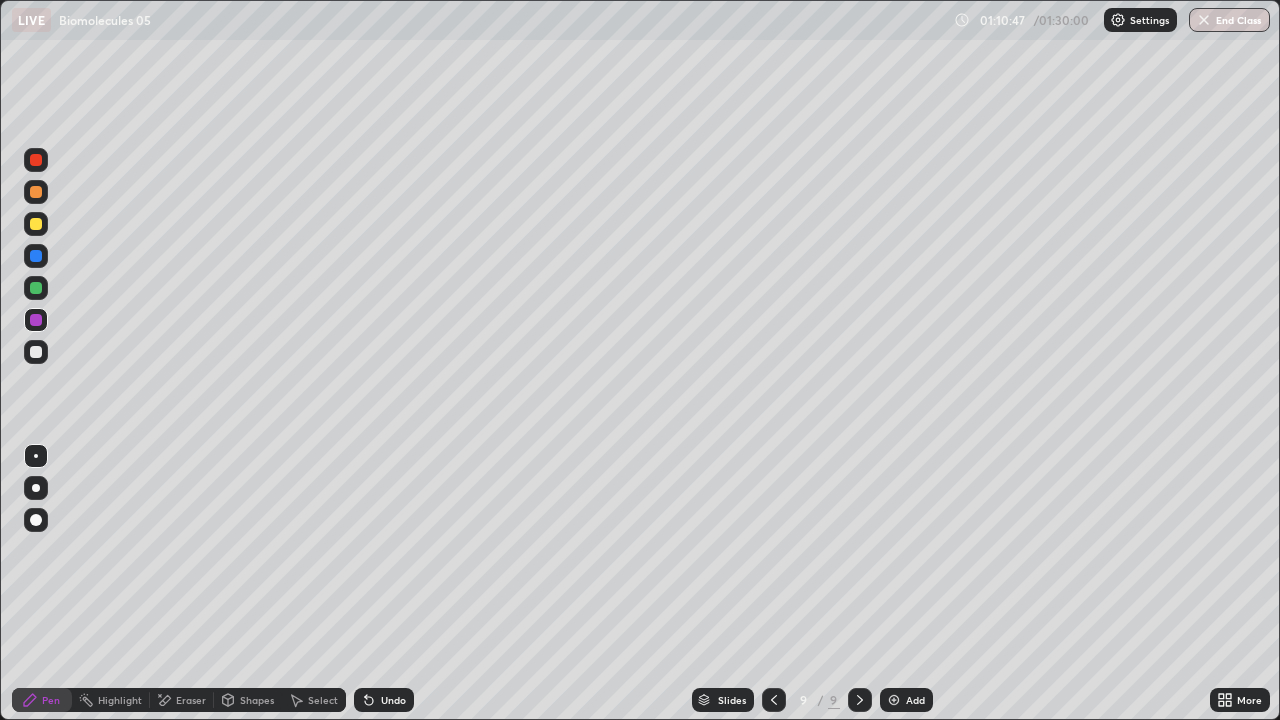 click on "End Class" at bounding box center [1229, 20] 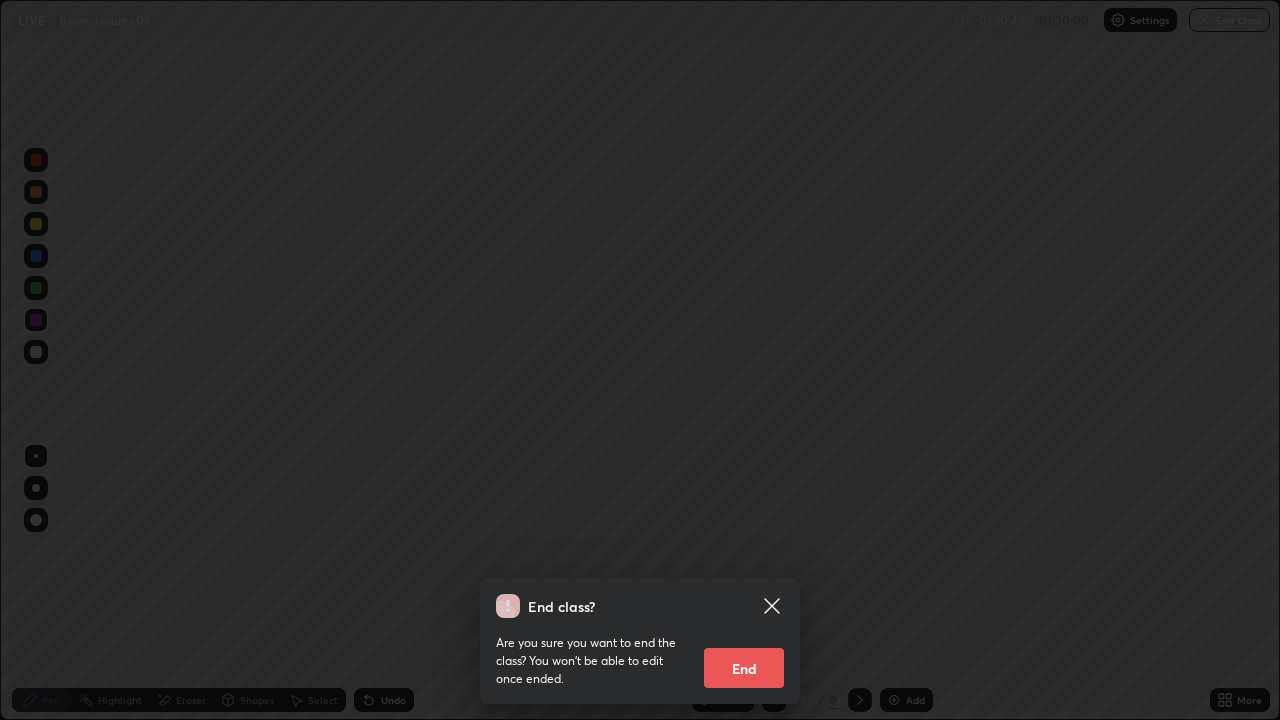 click on "End" at bounding box center [744, 668] 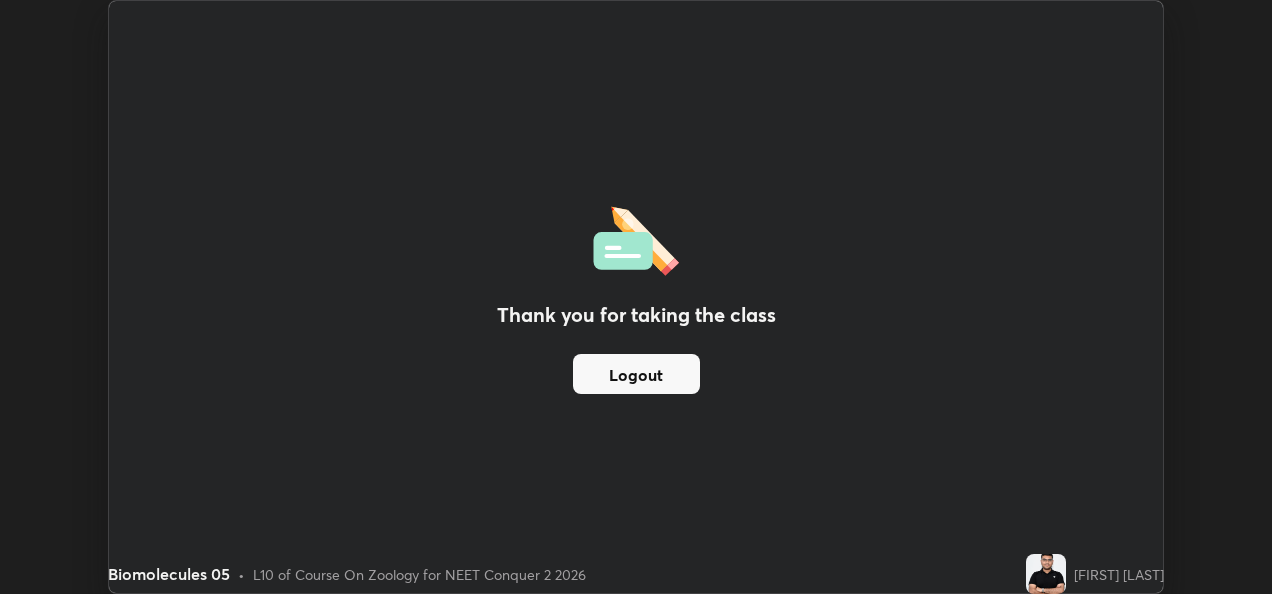 scroll, scrollTop: 594, scrollLeft: 1272, axis: both 